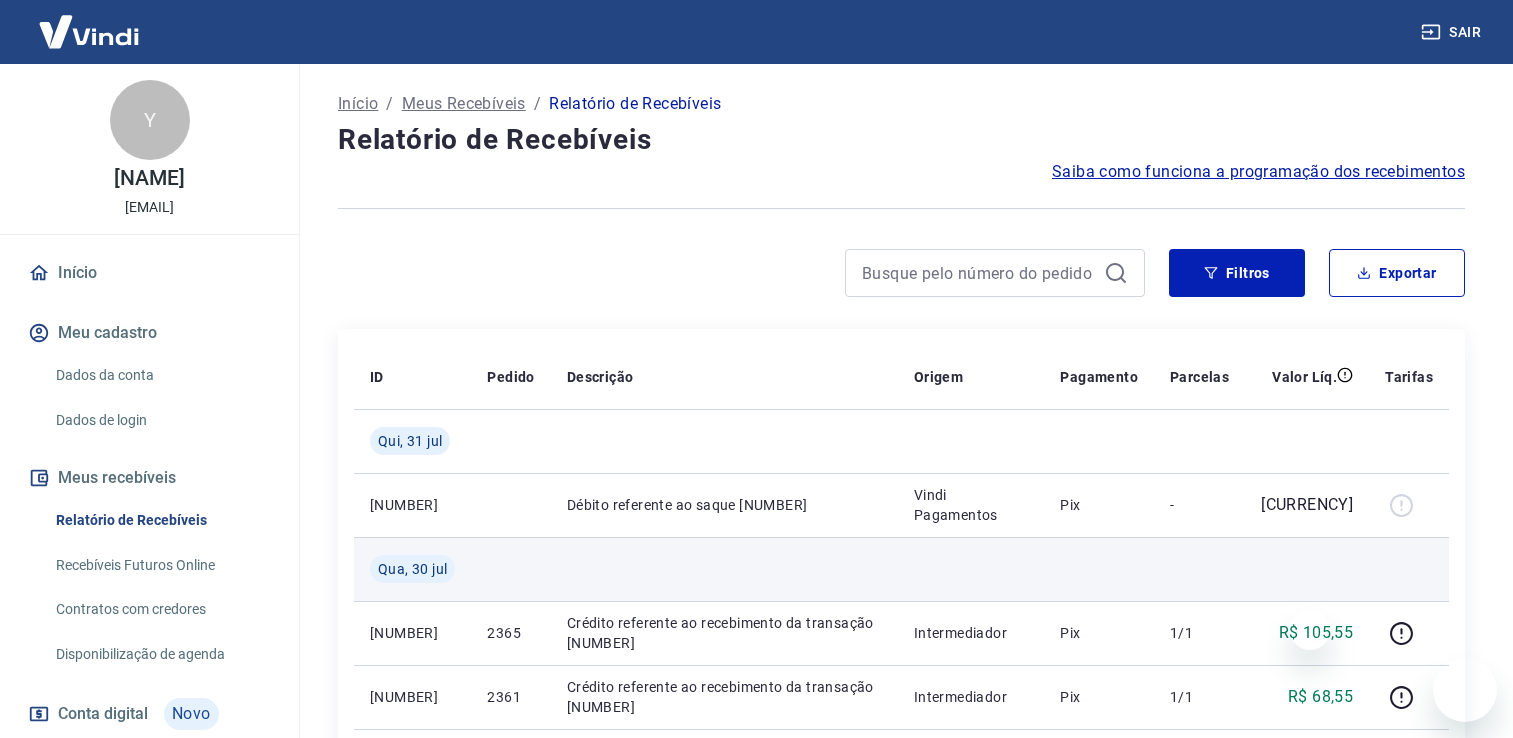 scroll, scrollTop: 476, scrollLeft: 0, axis: vertical 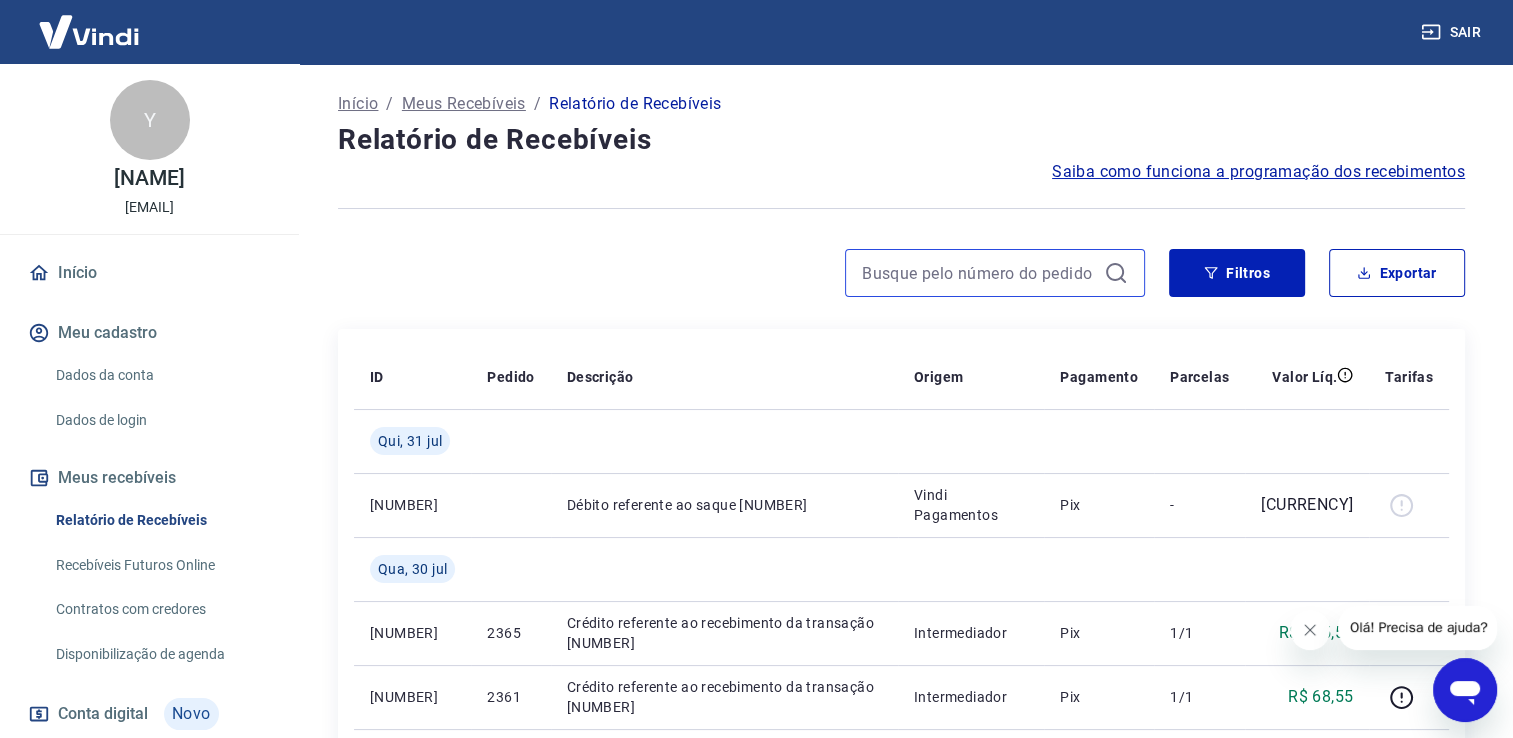 click at bounding box center [979, 273] 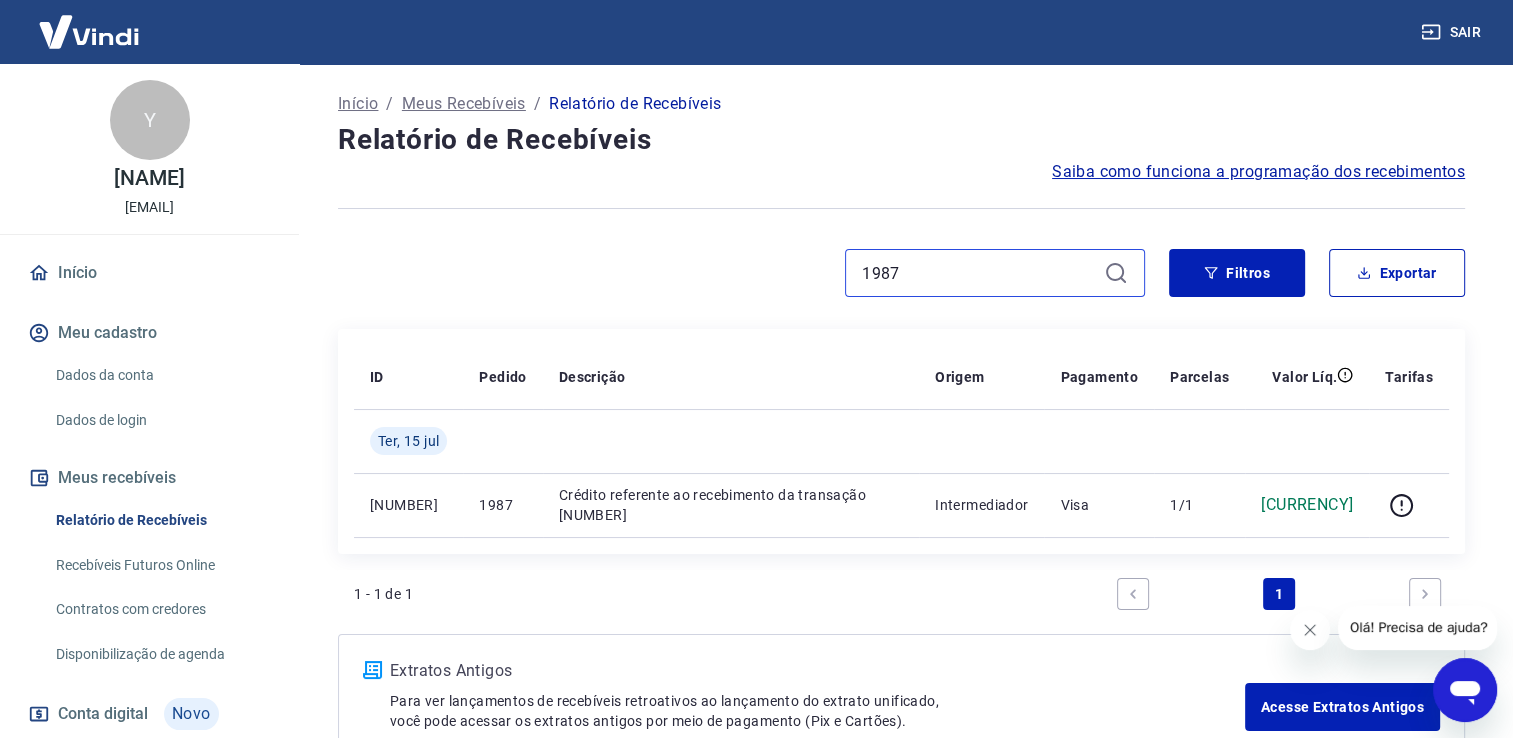 type on "1987" 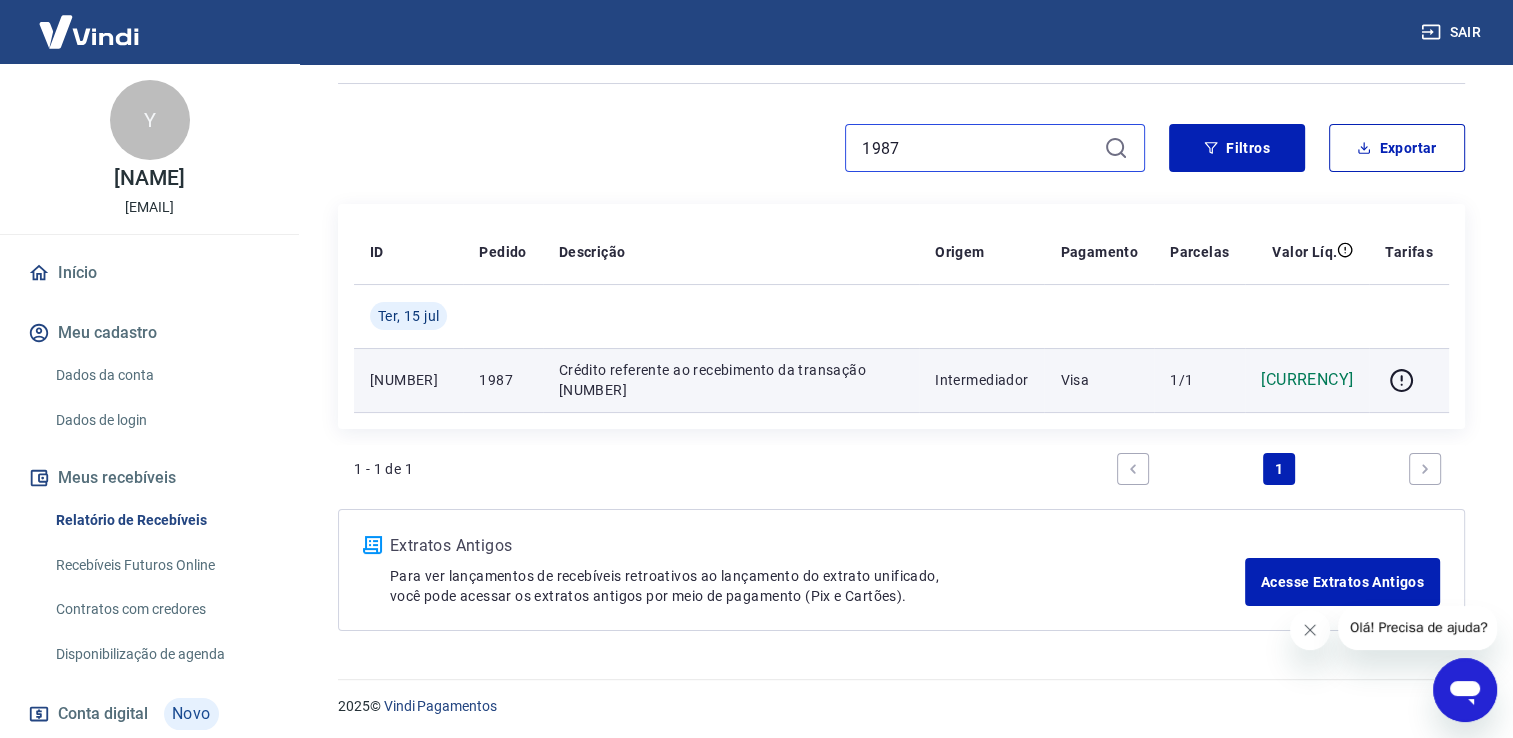 scroll, scrollTop: 126, scrollLeft: 0, axis: vertical 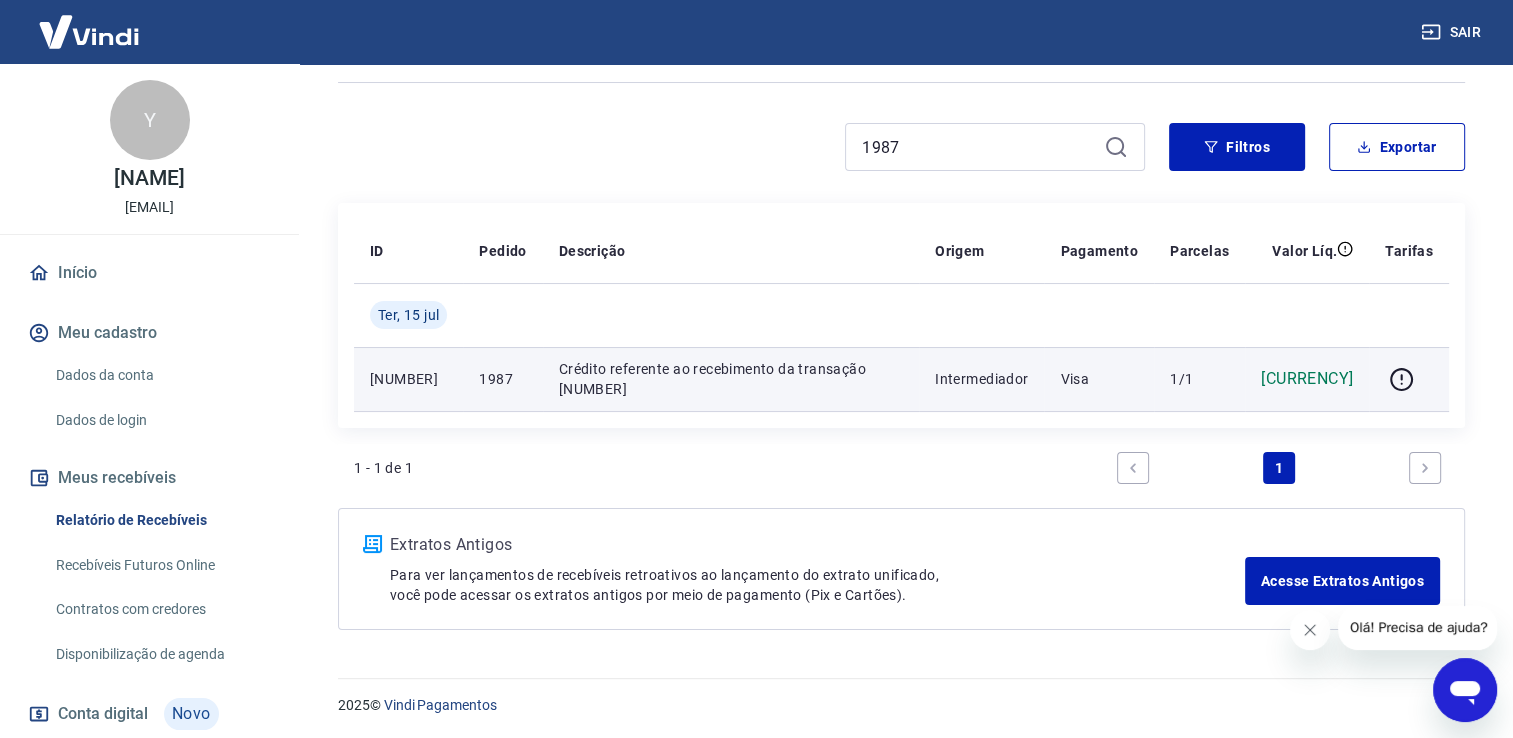 click on "Crédito referente ao recebimento da transação [NUMBER]" at bounding box center [731, 379] 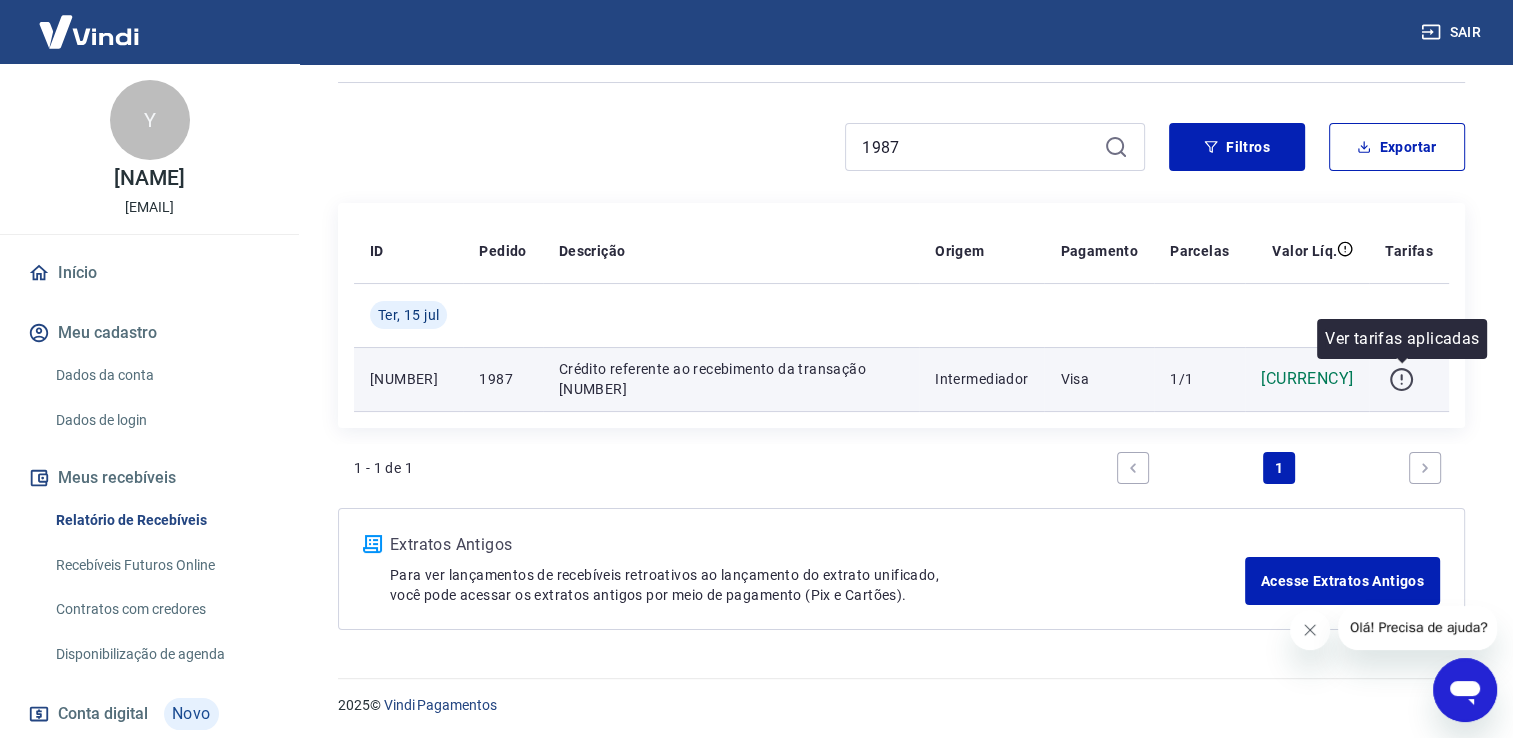 click 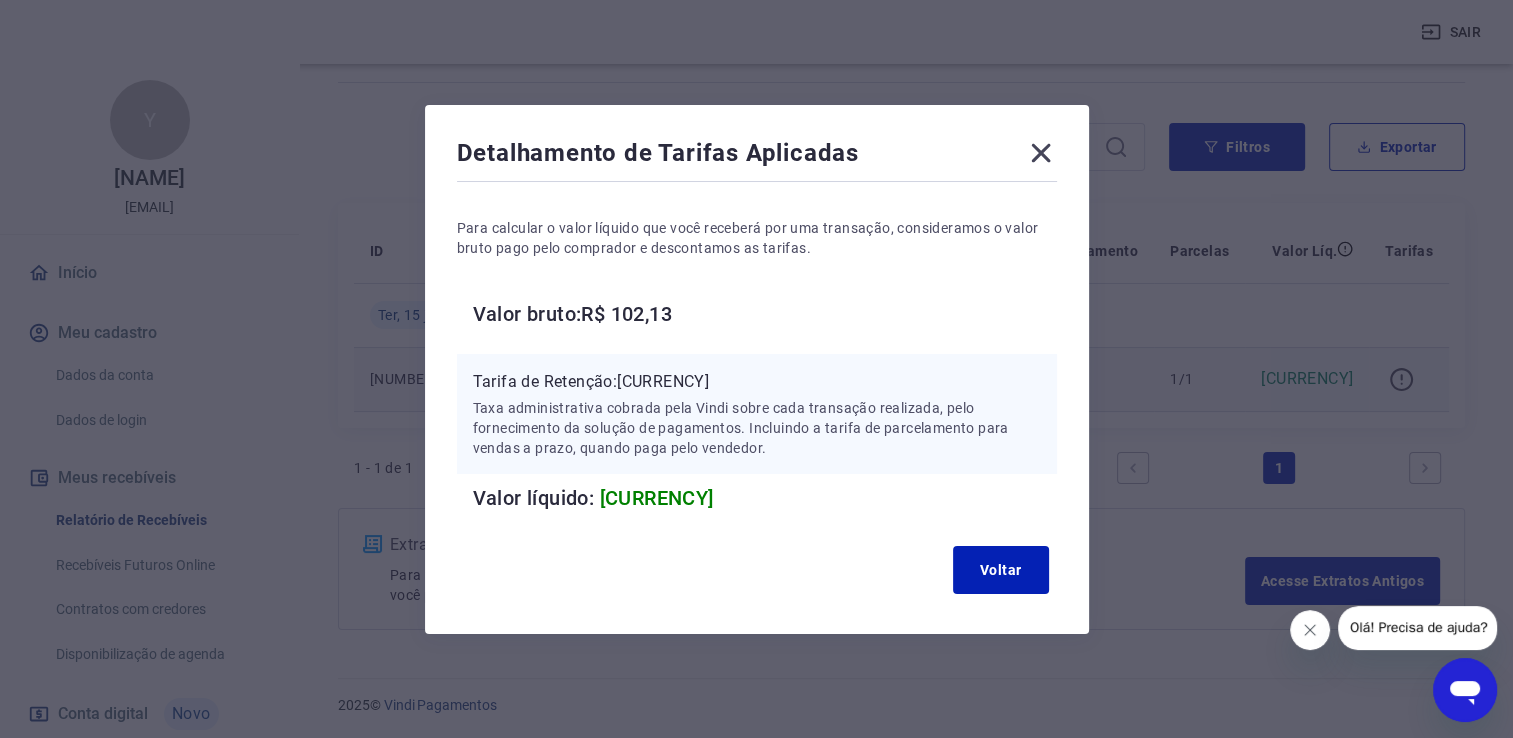 click on "Detalhamento de Tarifas Aplicadas Para calcular o valor líquido que você receberá por uma transação, consideramos o valor bruto pago pelo comprador e descontamos as tarifas. Valor bruto:  [CURRENCY] Tarifa de Retenção:  [CURRENCY] Taxa administrativa cobrada pela Vindi sobre cada transação realizada, pelo fornecimento da solução de pagamentos. Incluindo a tarifa de parcelamento para vendas a prazo, quando paga pelo vendedor. Valor líquido:   [CURRENCY] Voltar" at bounding box center (756, 369) 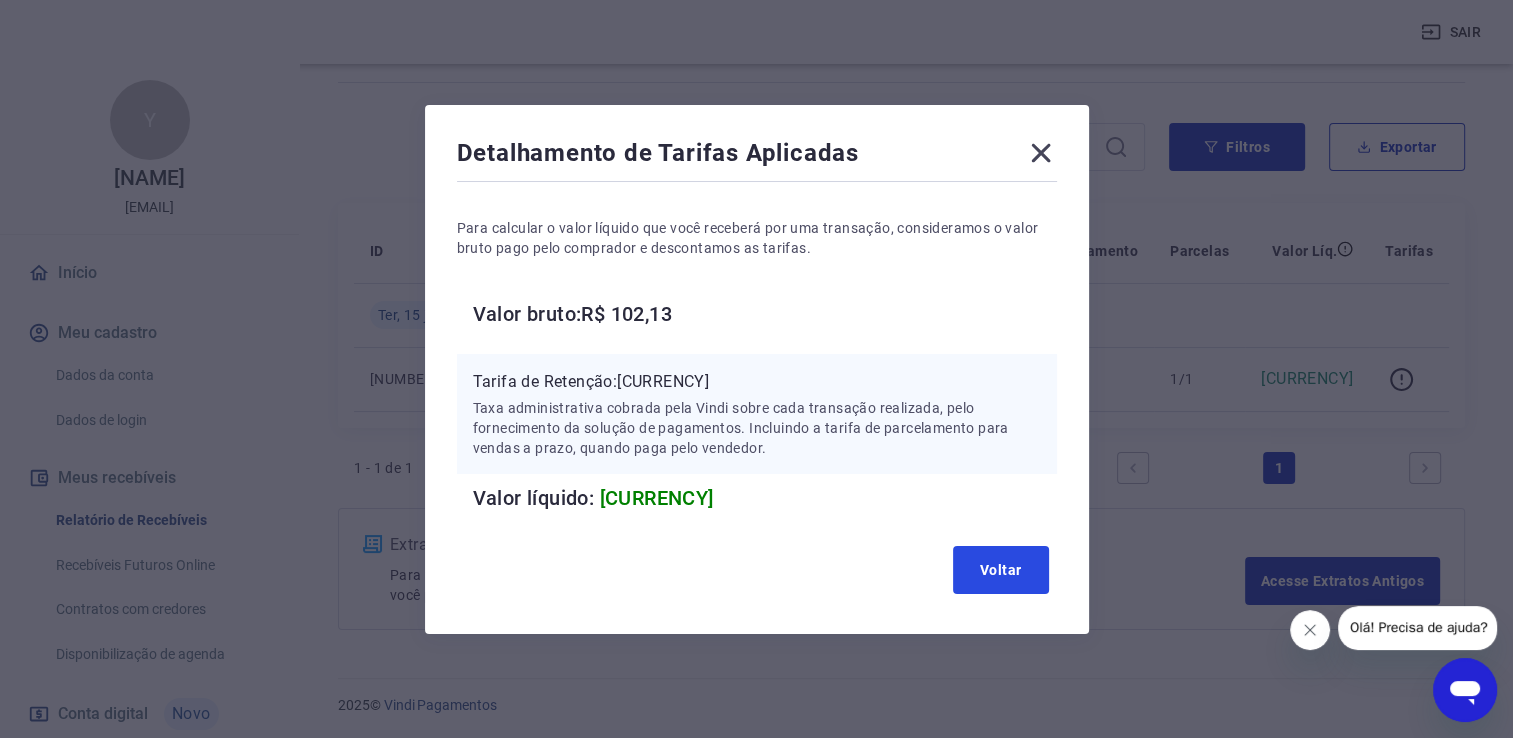 click on "Voltar" at bounding box center [1001, 570] 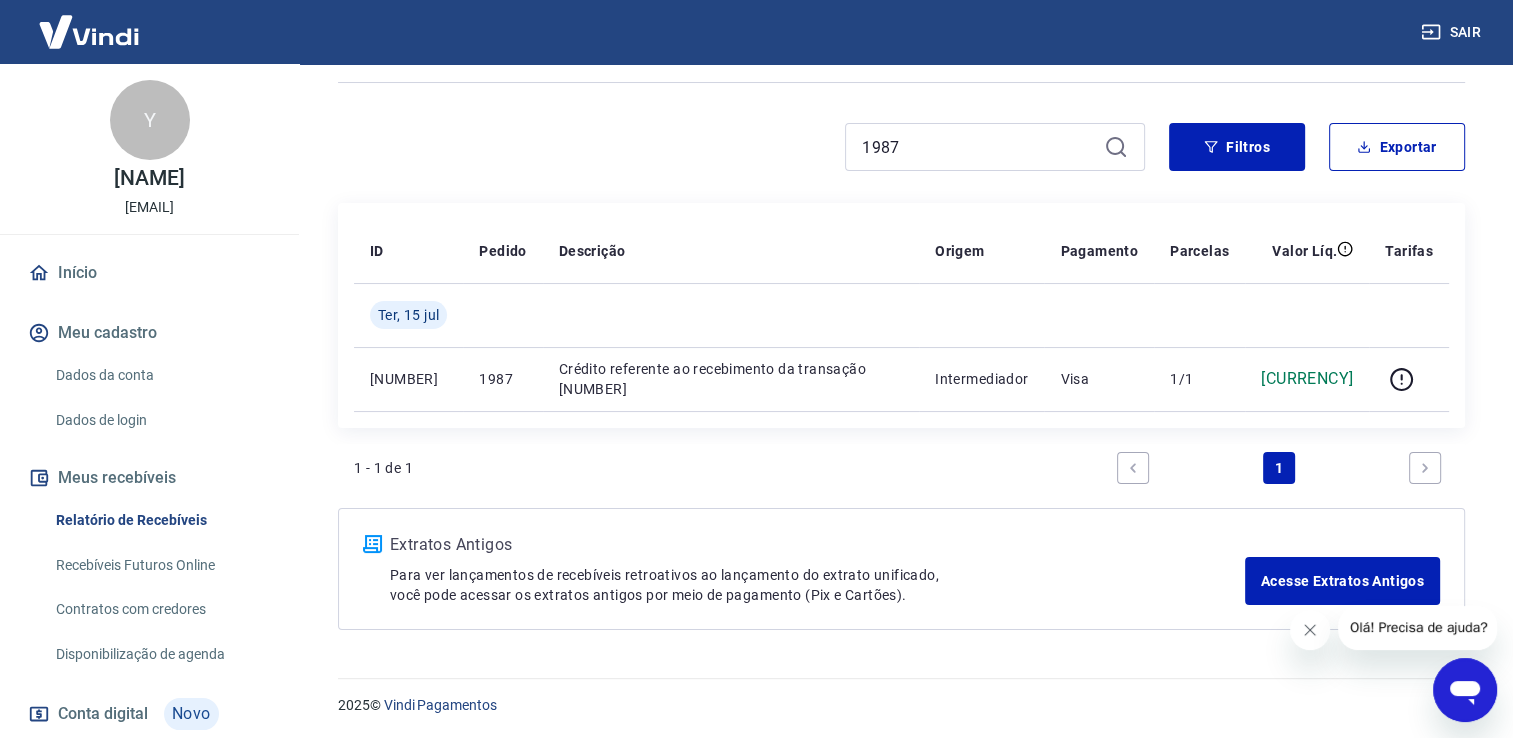click 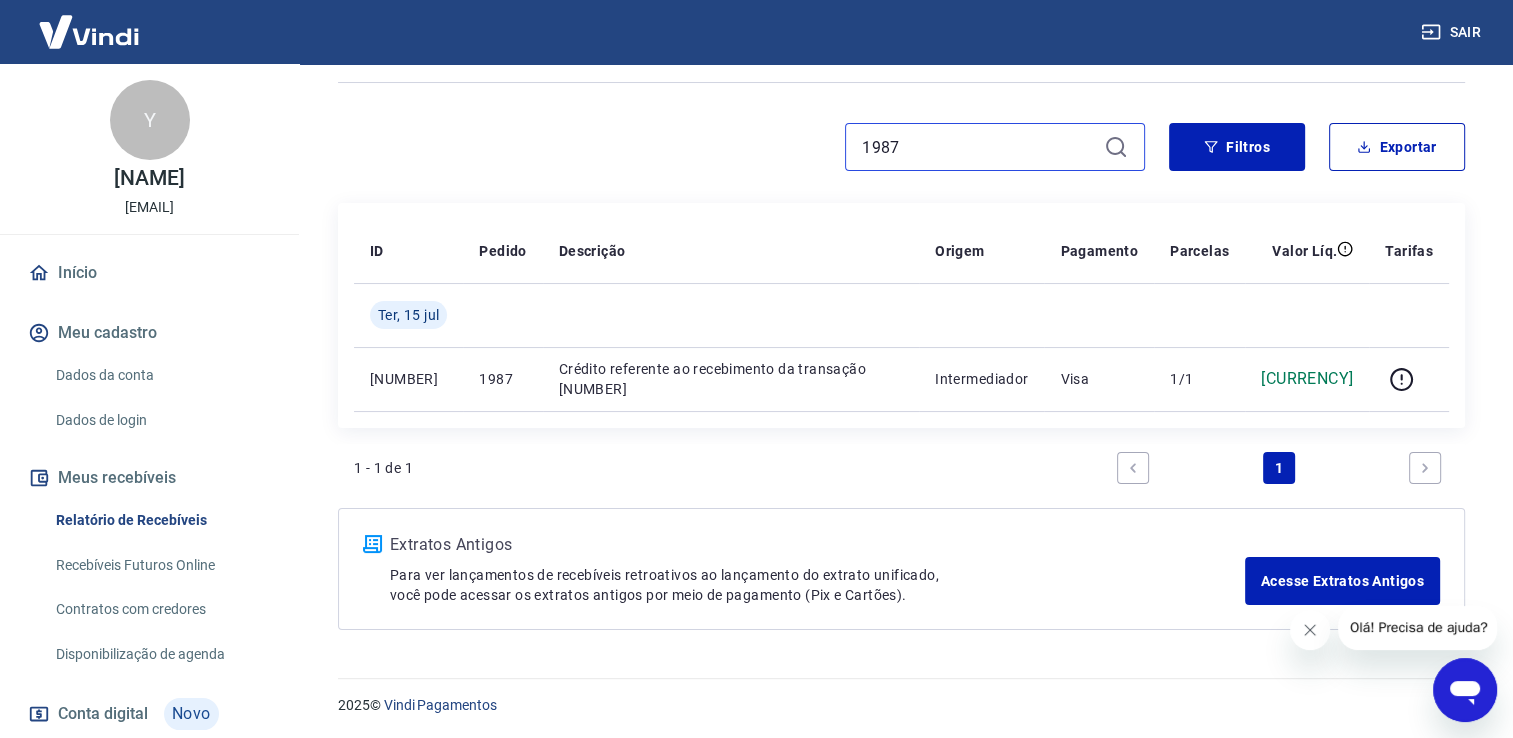click on "1987" at bounding box center [979, 147] 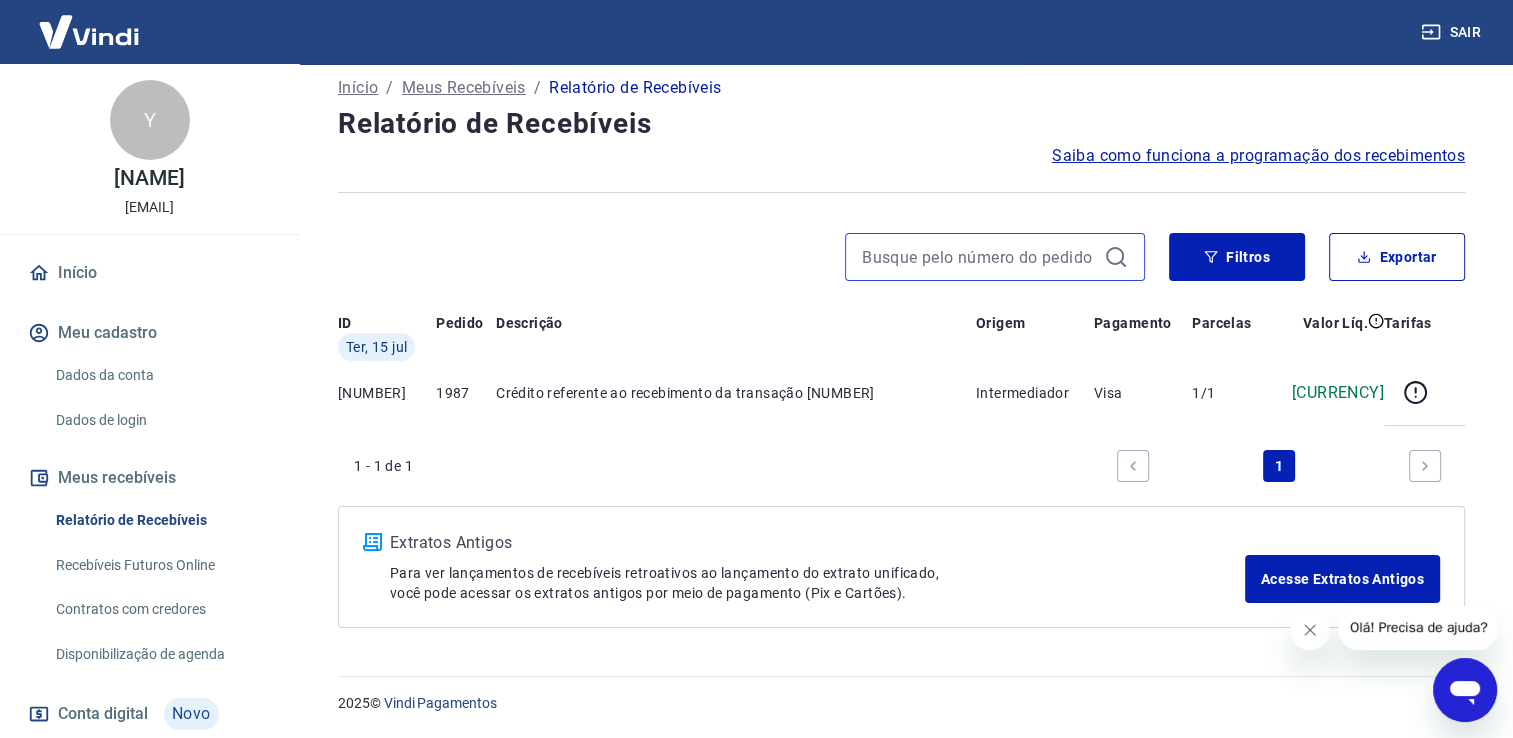 scroll, scrollTop: 0, scrollLeft: 0, axis: both 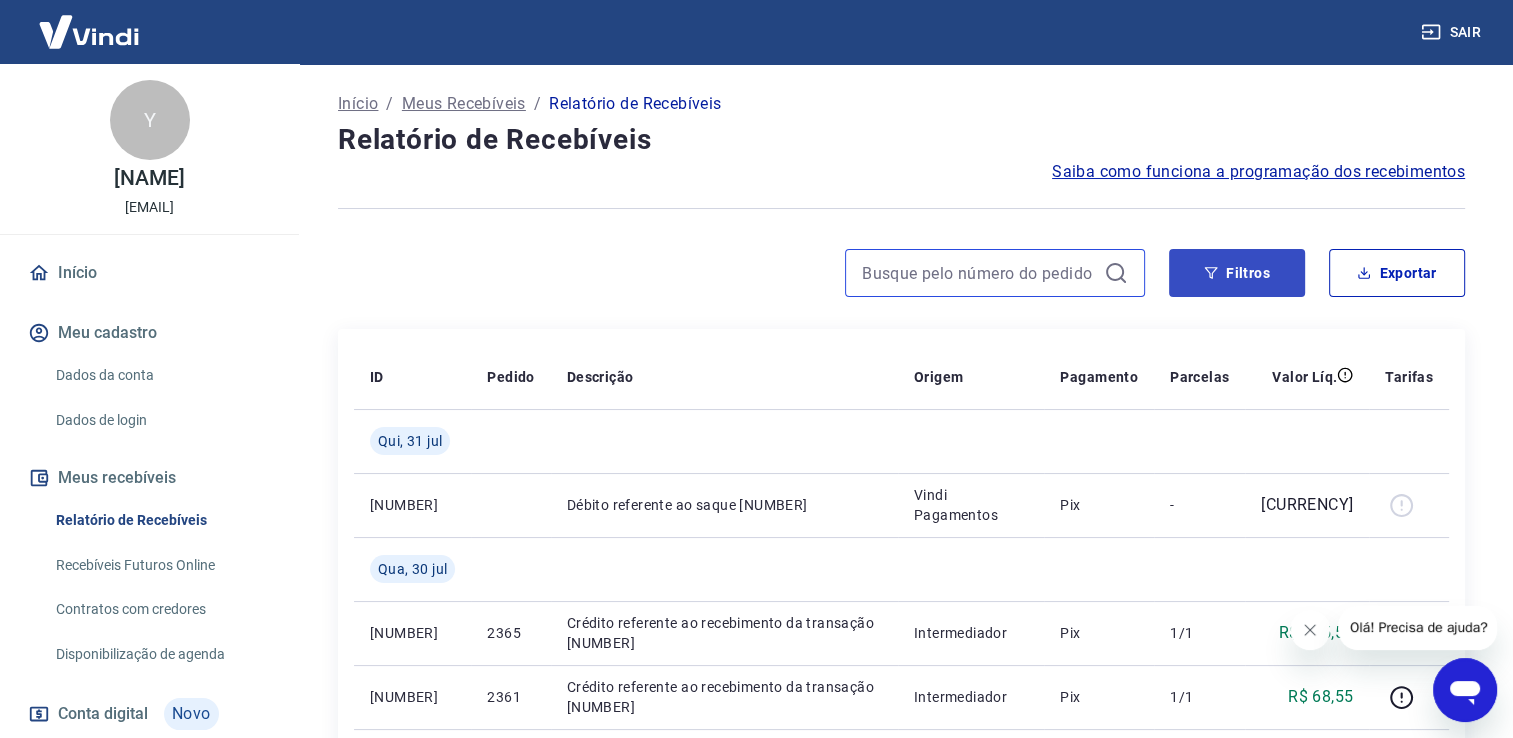 type 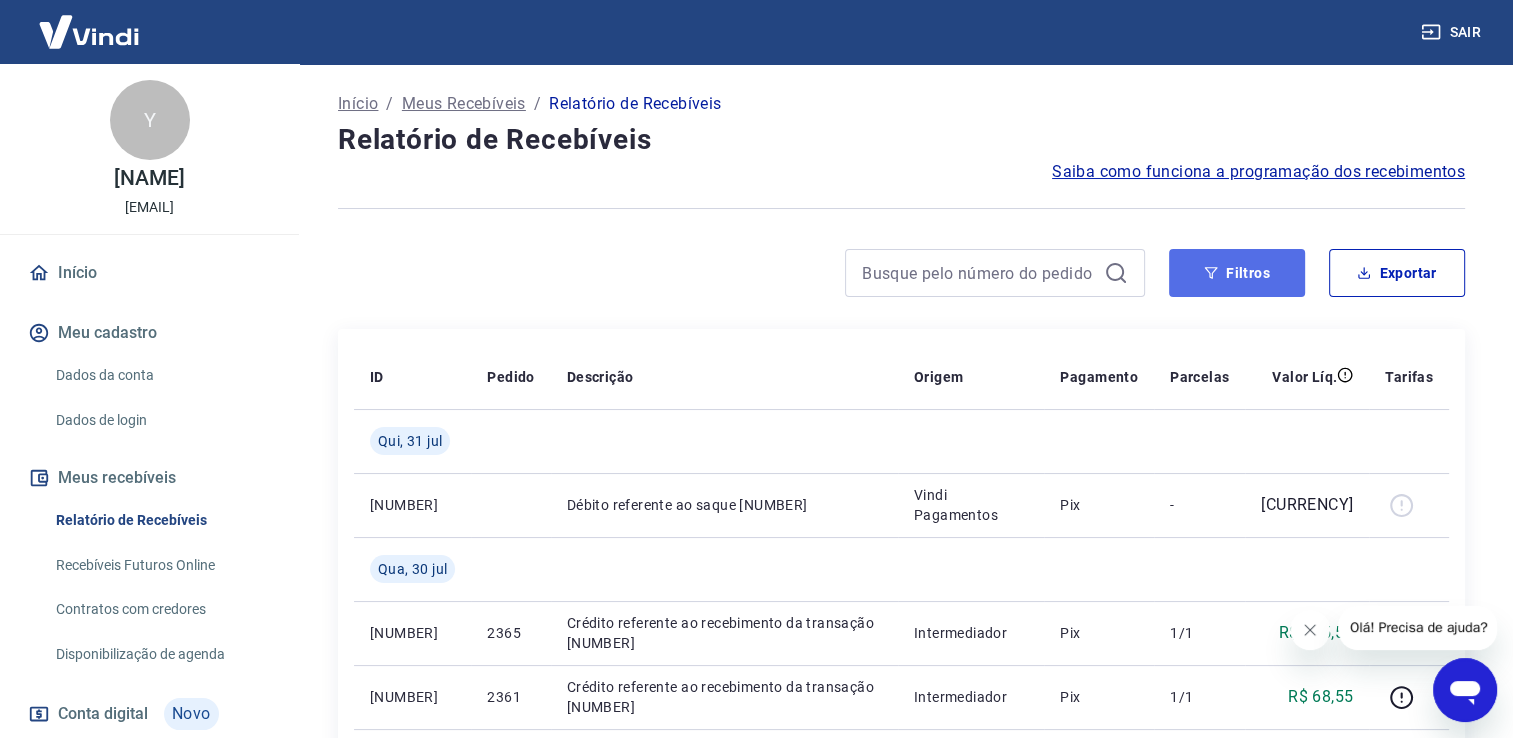 click on "Filtros" at bounding box center [1237, 273] 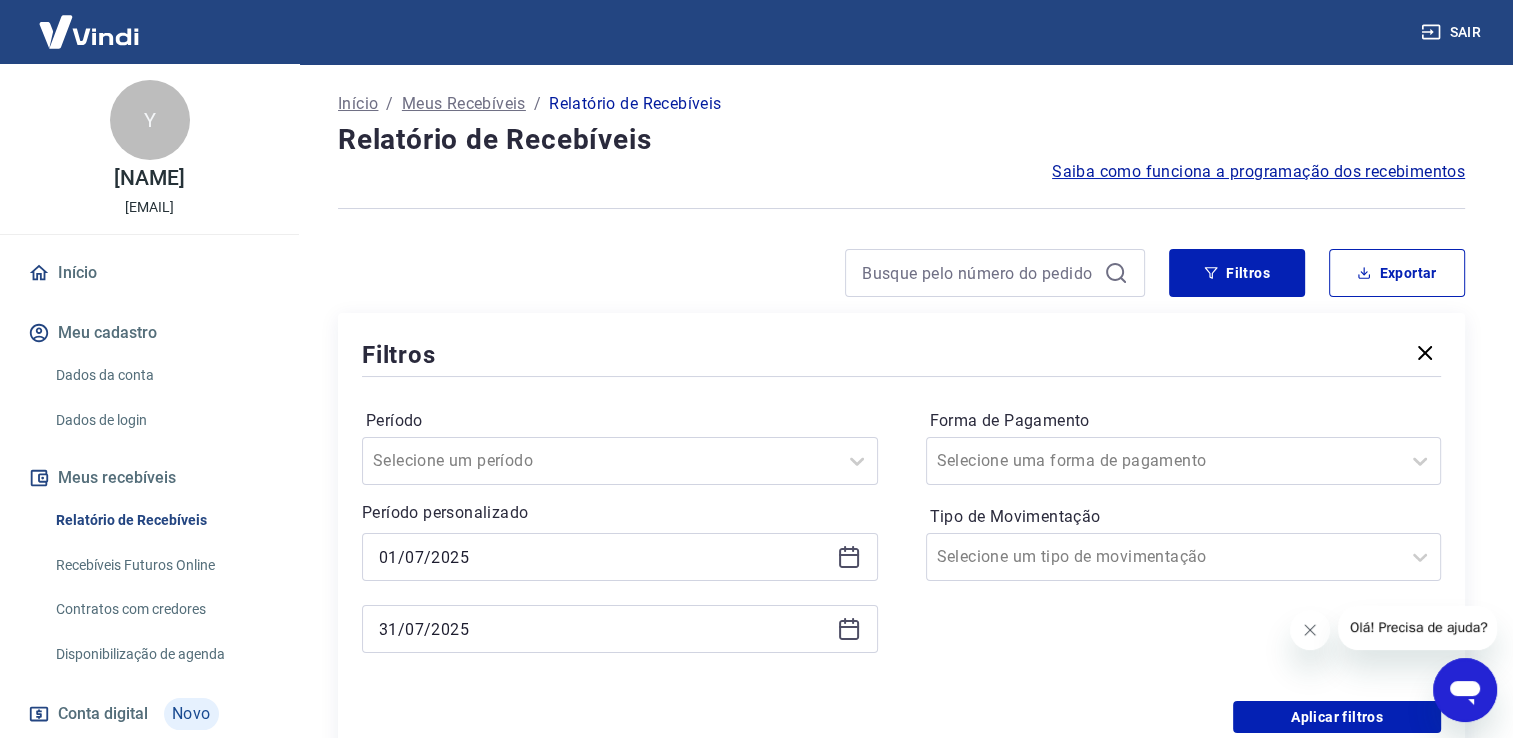 click at bounding box center (741, 273) 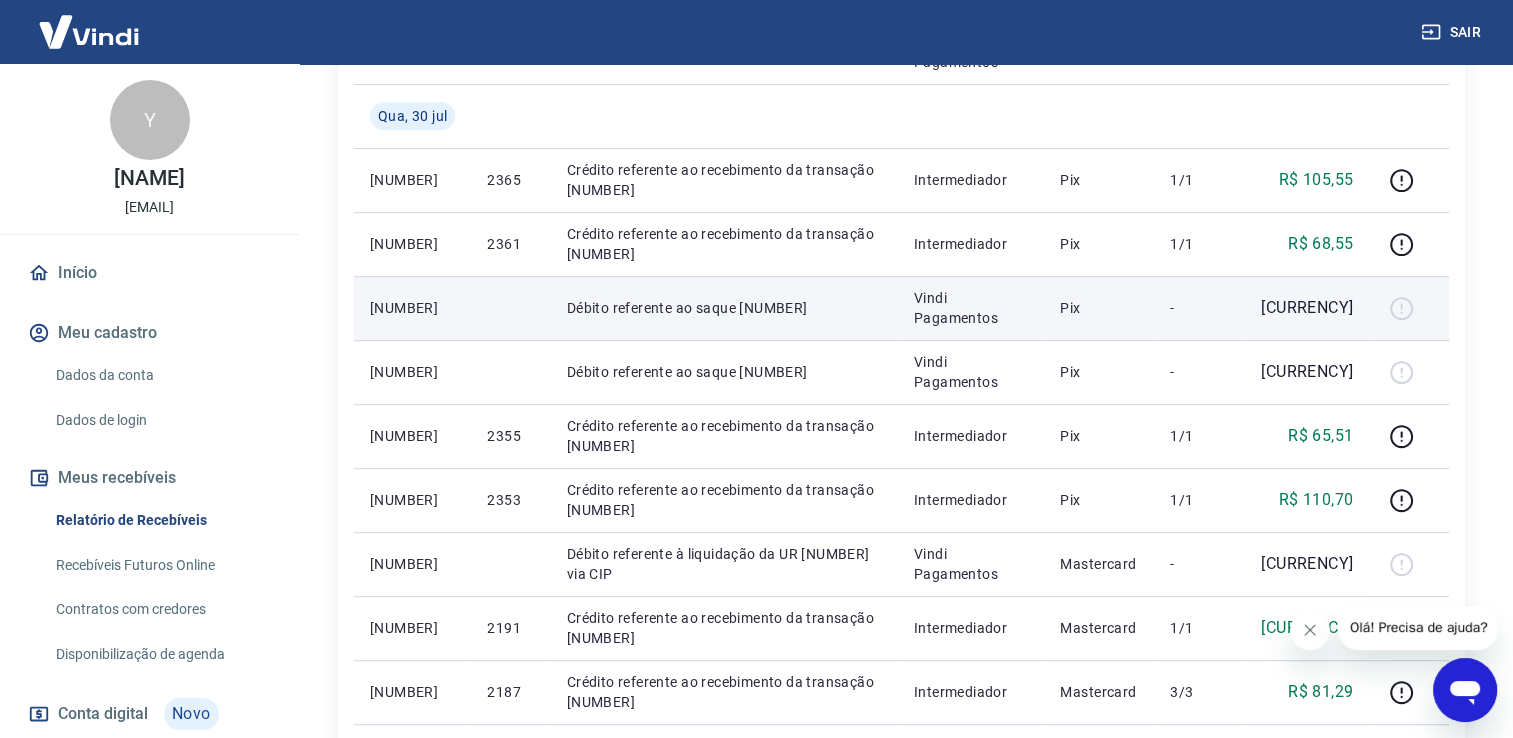 scroll, scrollTop: 900, scrollLeft: 0, axis: vertical 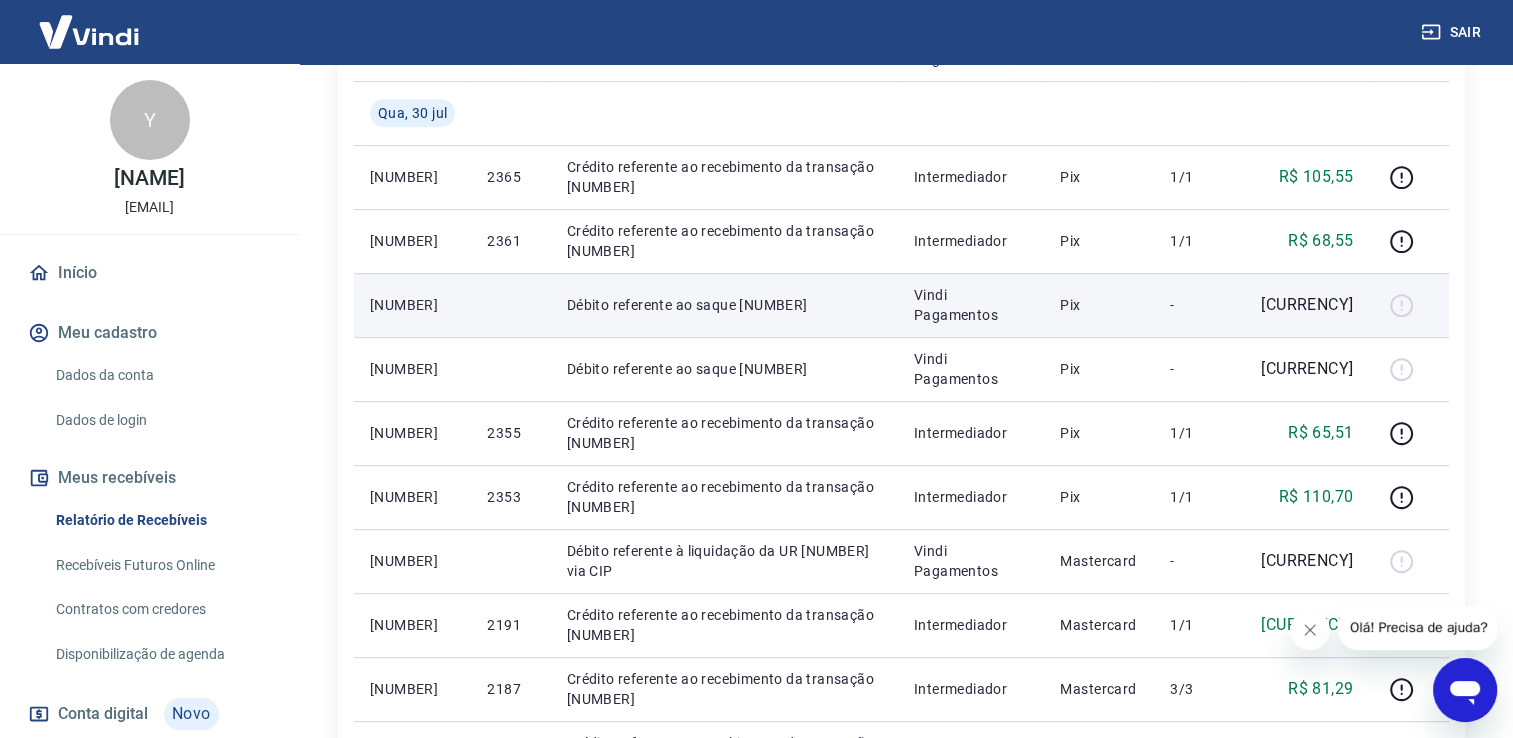click at bounding box center (1409, 305) 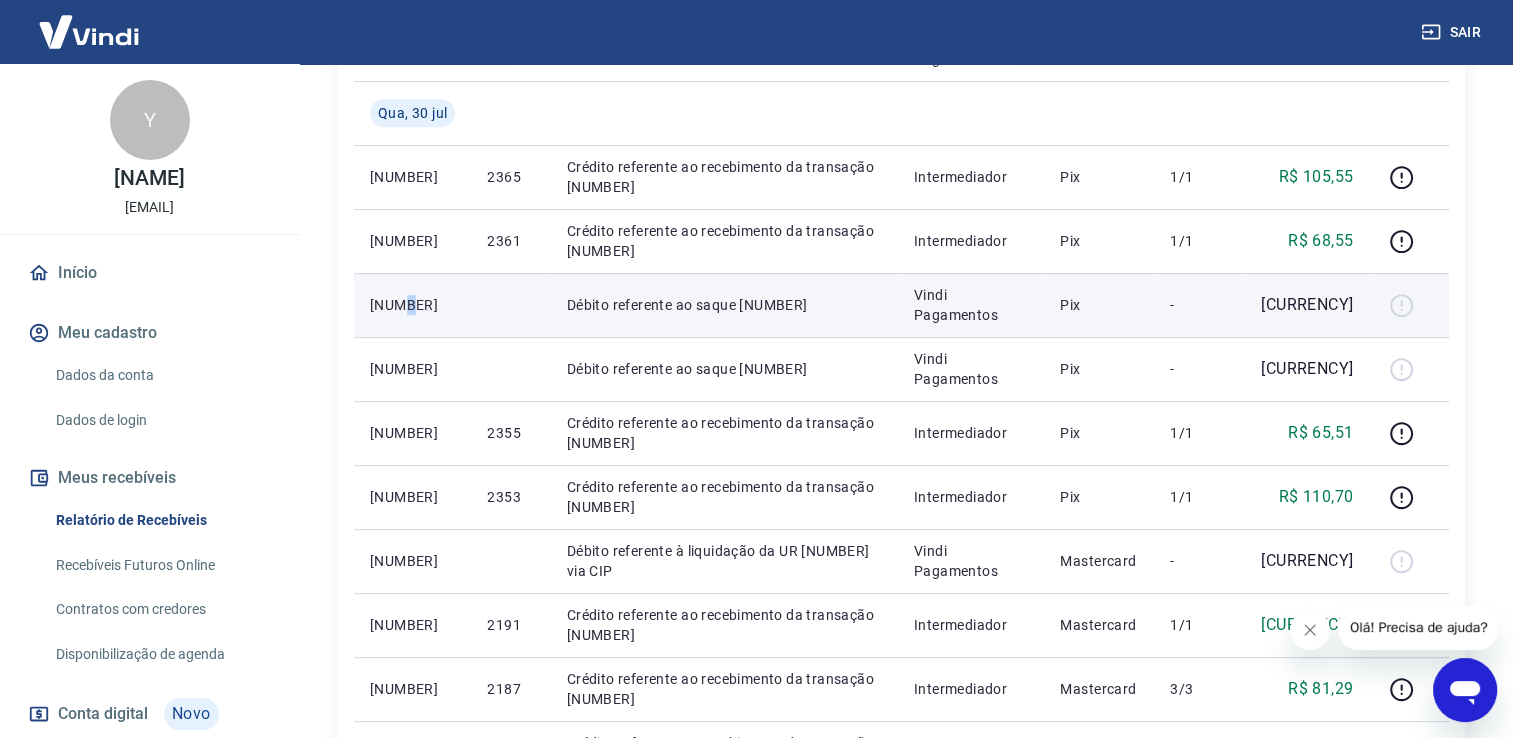 click on "[NUMBER]" at bounding box center [412, 305] 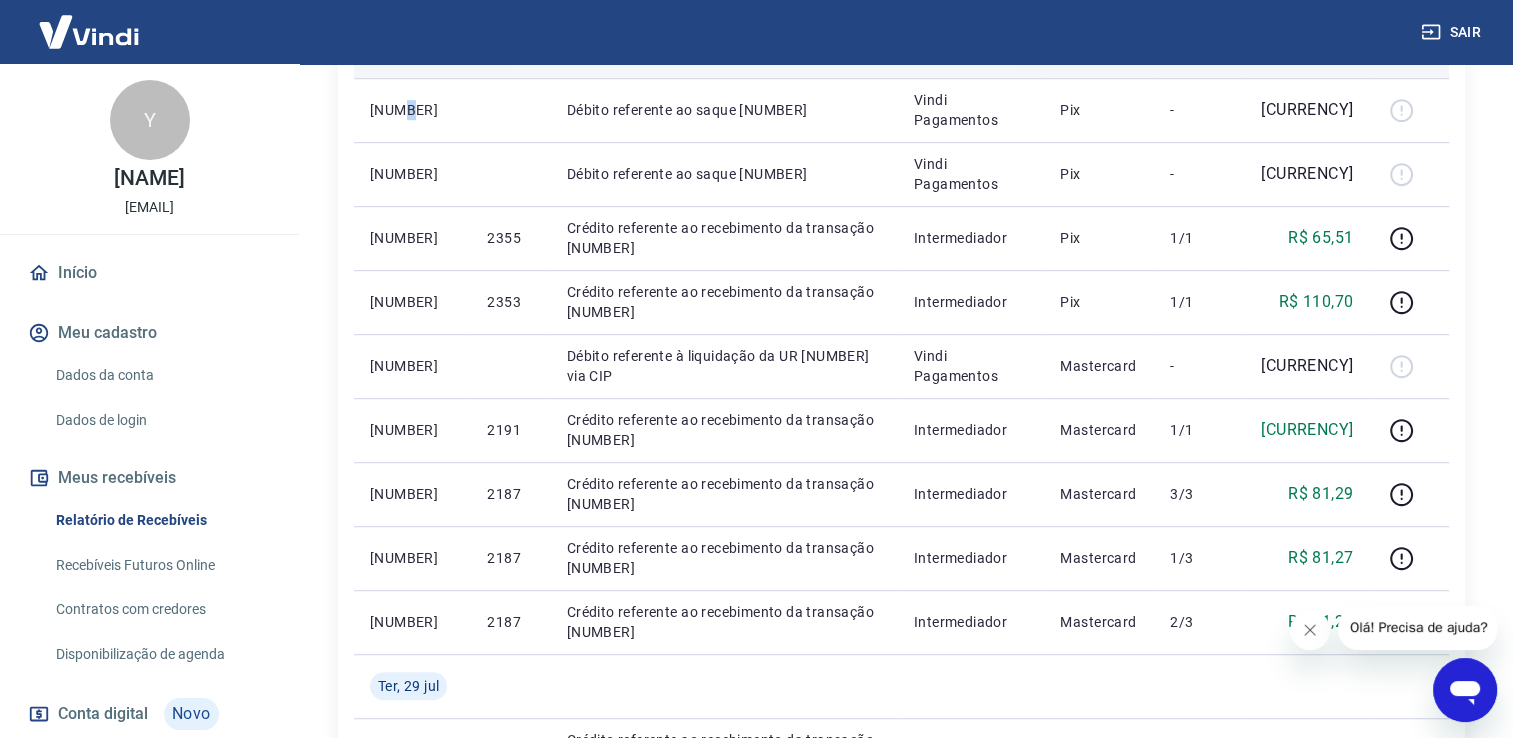 scroll, scrollTop: 1100, scrollLeft: 0, axis: vertical 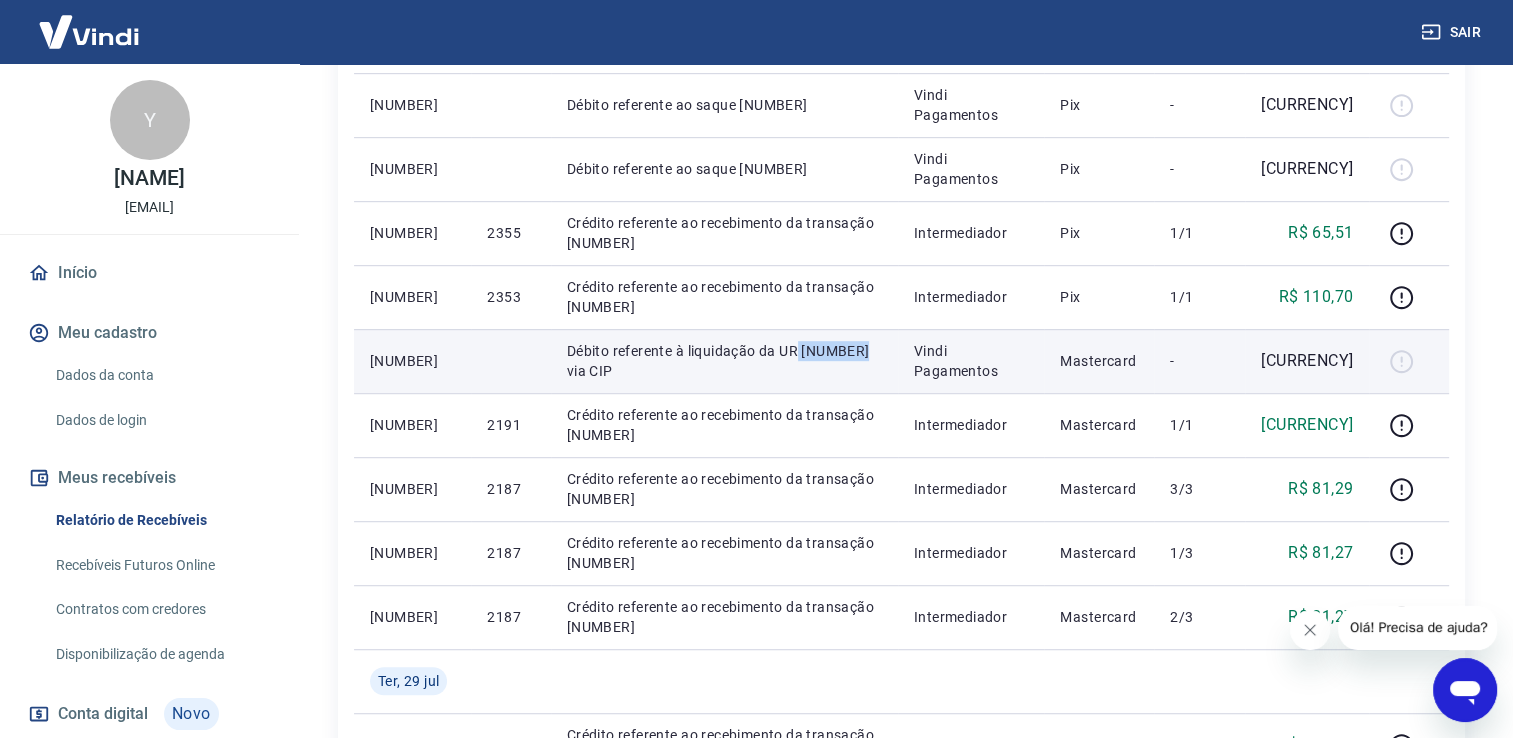 drag, startPoint x: 800, startPoint y: 350, endPoint x: 866, endPoint y: 338, distance: 67.08204 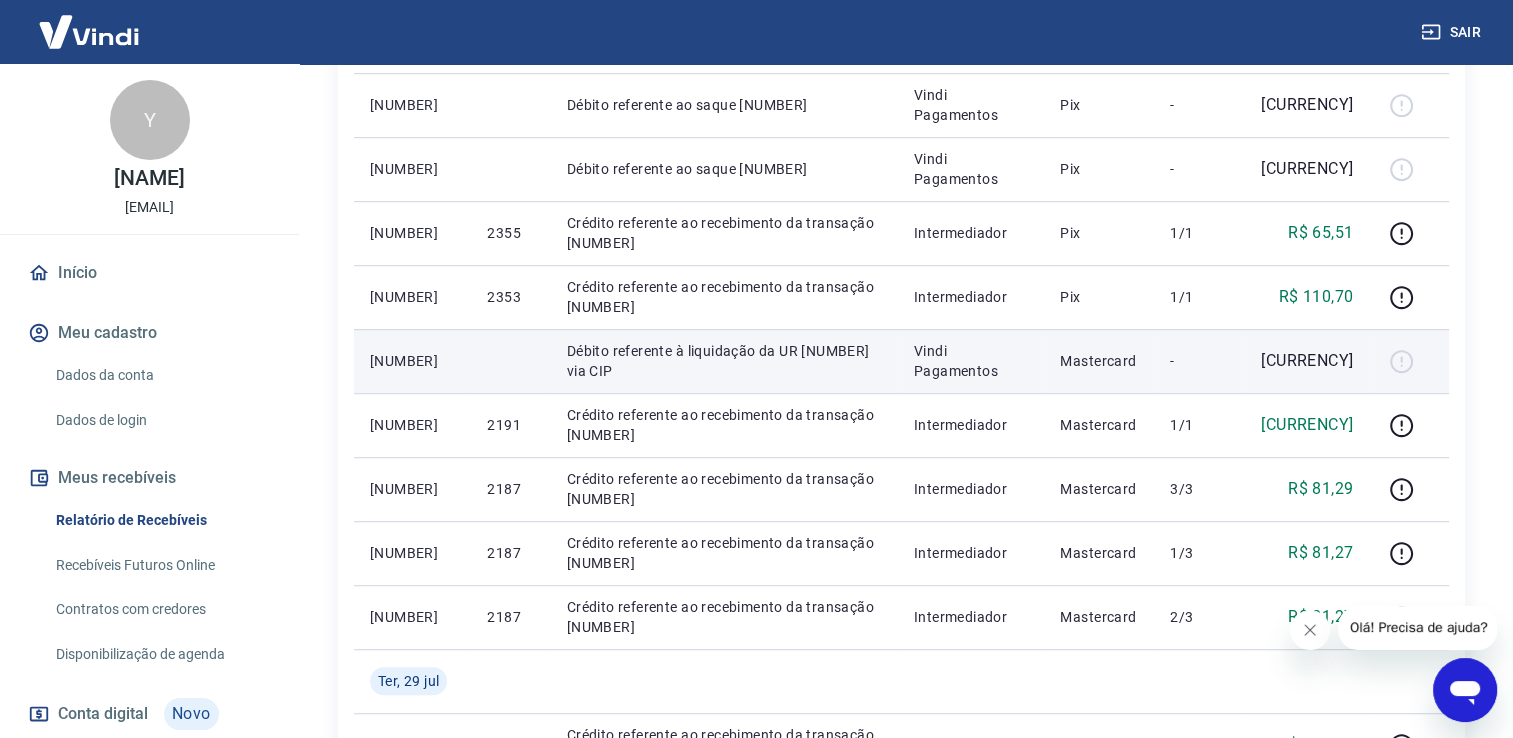 click on "Débito referente à liquidação da UR [NUMBER] via CIP" at bounding box center [724, 361] 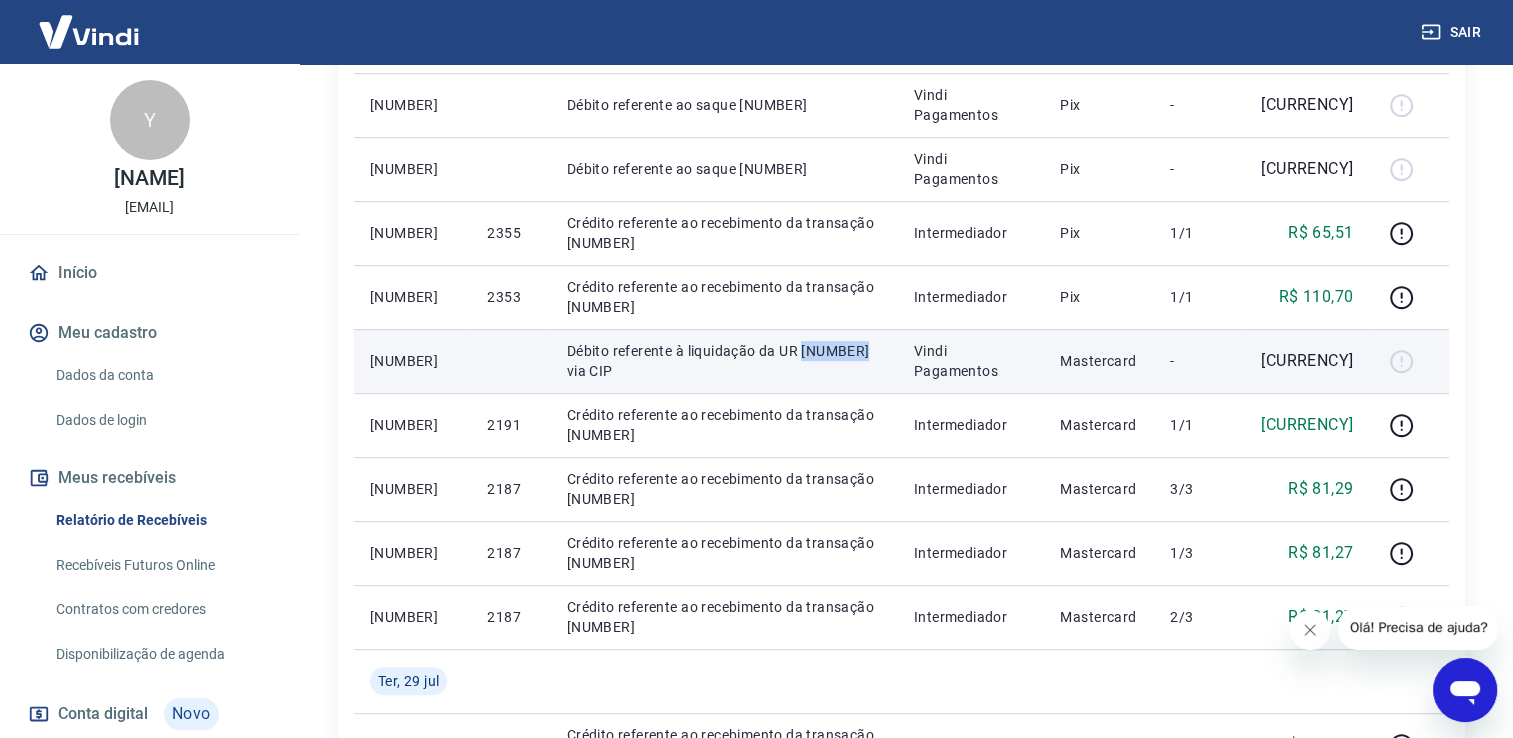 drag, startPoint x: 803, startPoint y: 351, endPoint x: 862, endPoint y: 344, distance: 59.413803 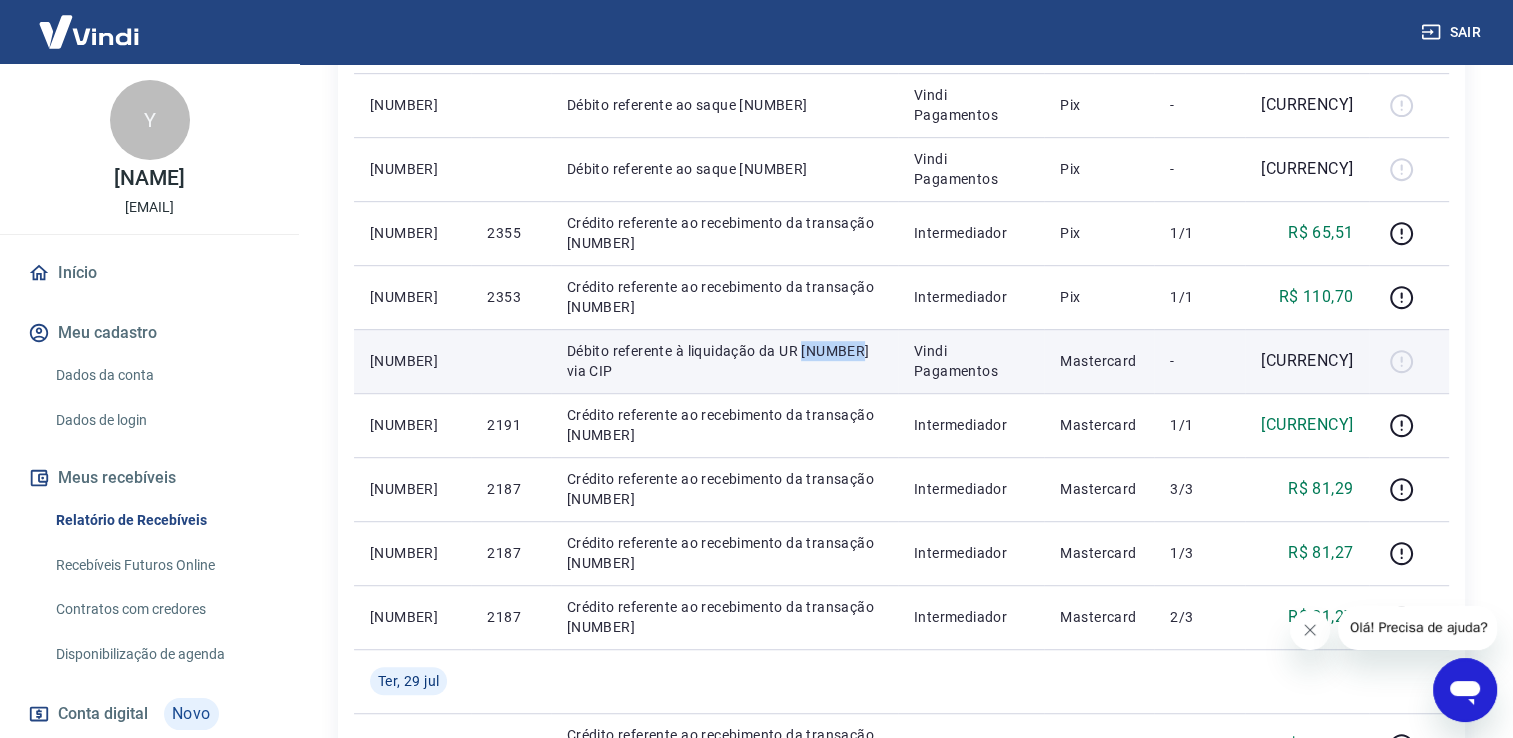 drag, startPoint x: 862, startPoint y: 344, endPoint x: 845, endPoint y: 355, distance: 20.248457 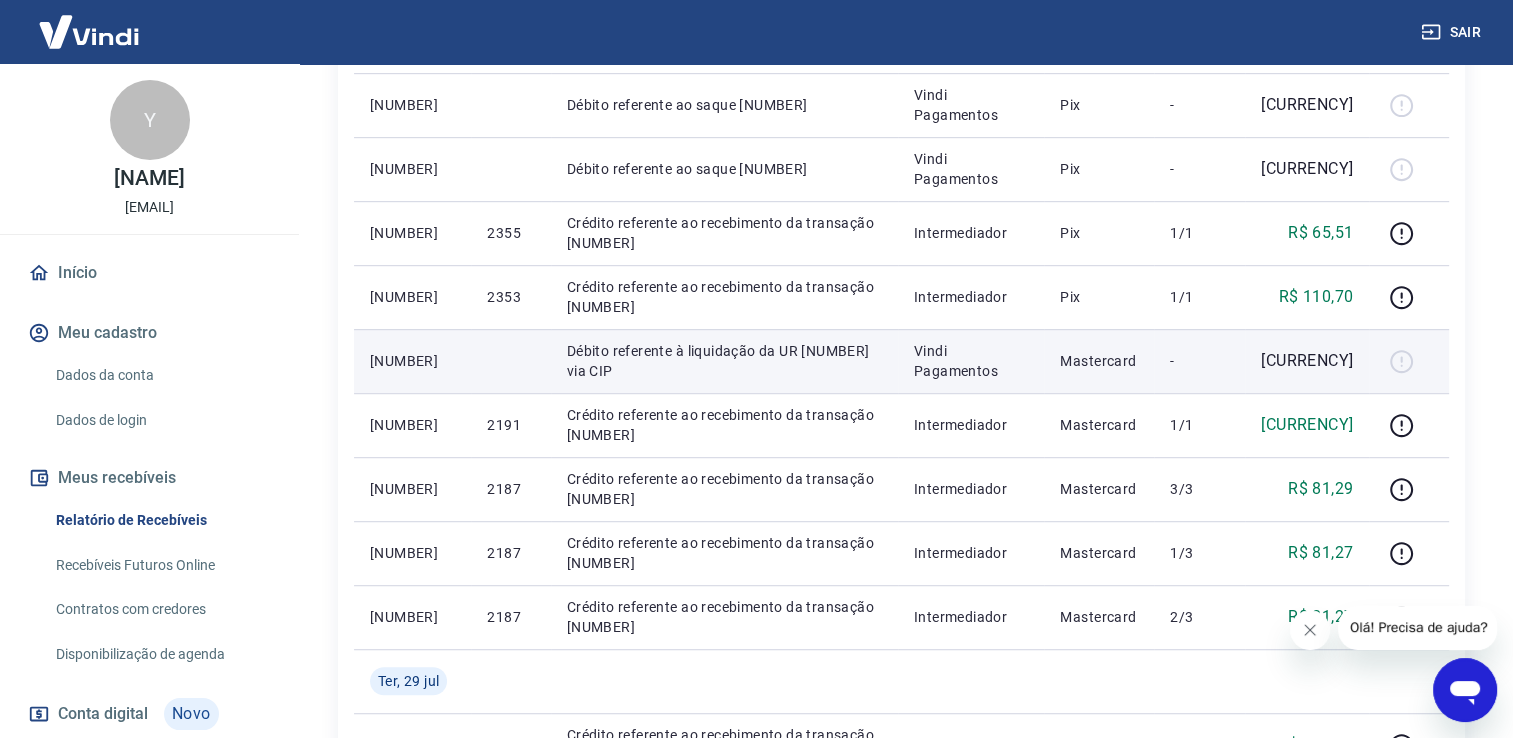 click on "Débito referente à liquidação da UR [NUMBER] via CIP" at bounding box center [724, 361] 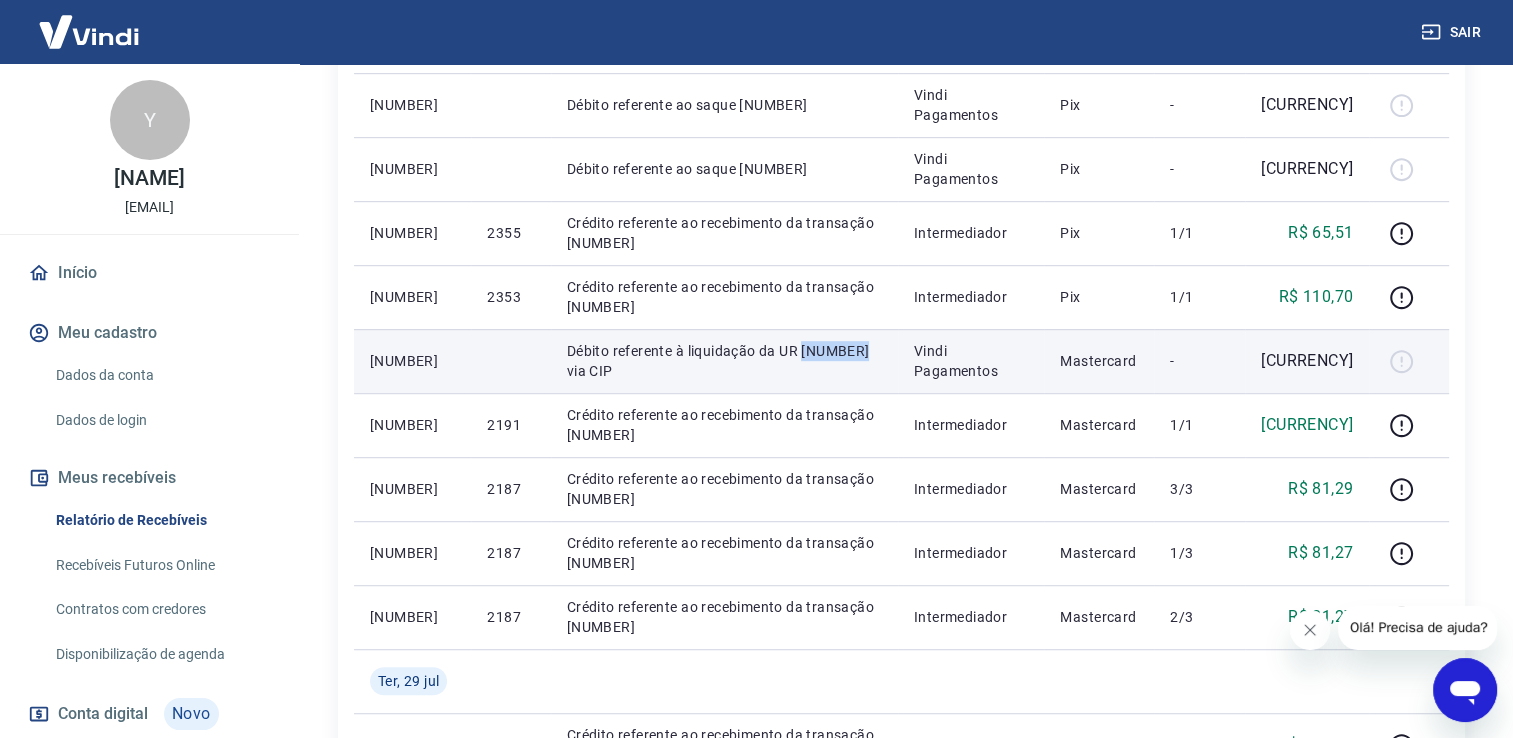 drag, startPoint x: 864, startPoint y: 350, endPoint x: 800, endPoint y: 354, distance: 64.12488 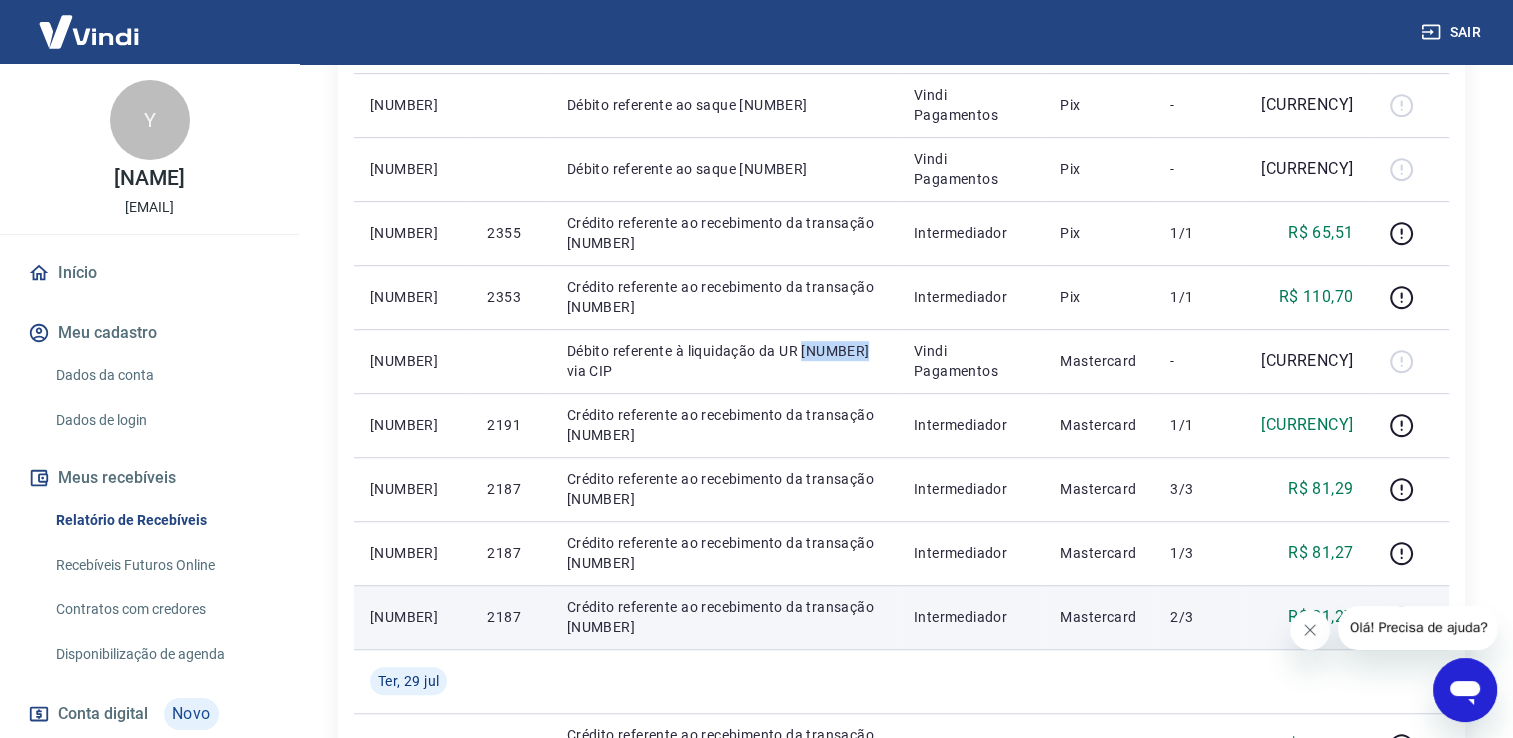 copy on "[NUMBER]" 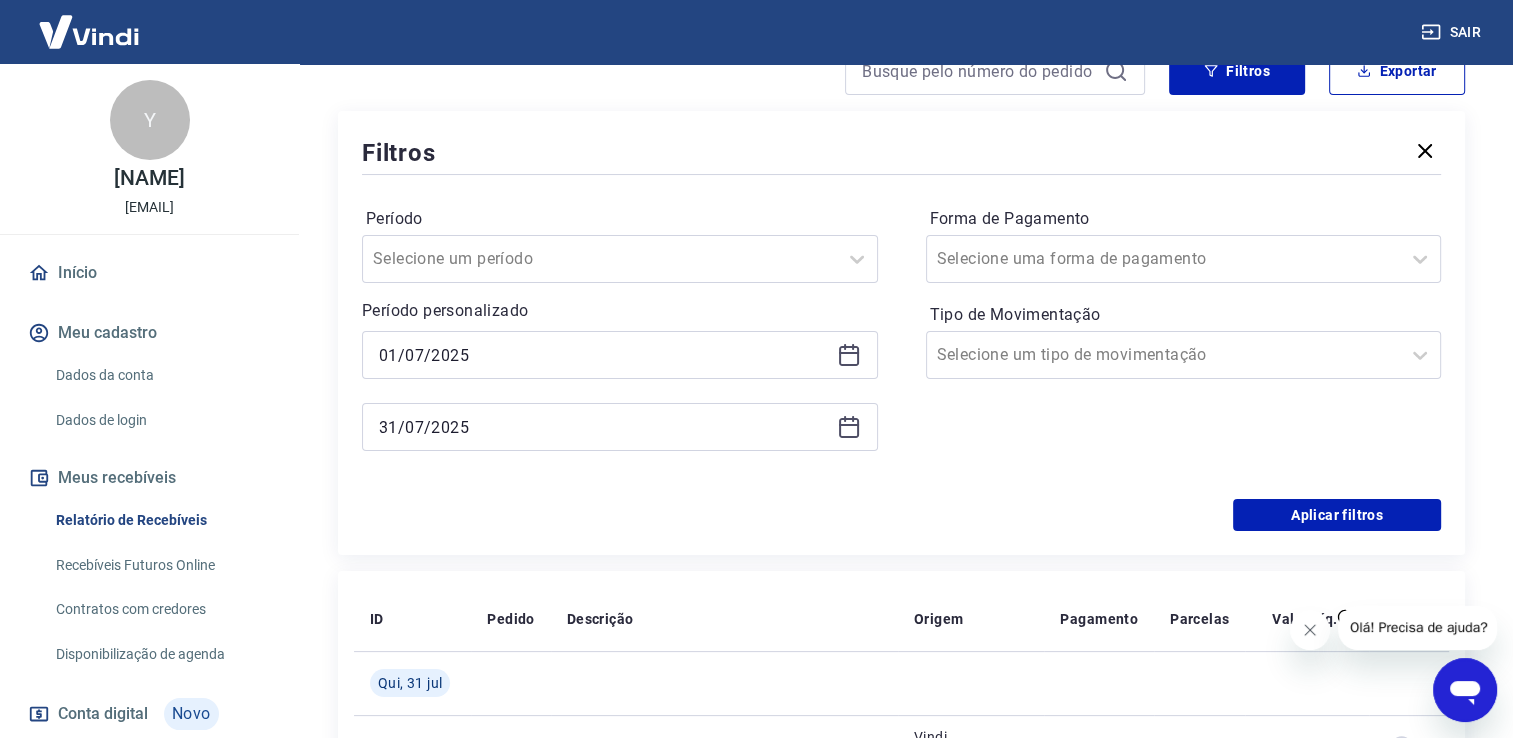 scroll, scrollTop: 200, scrollLeft: 0, axis: vertical 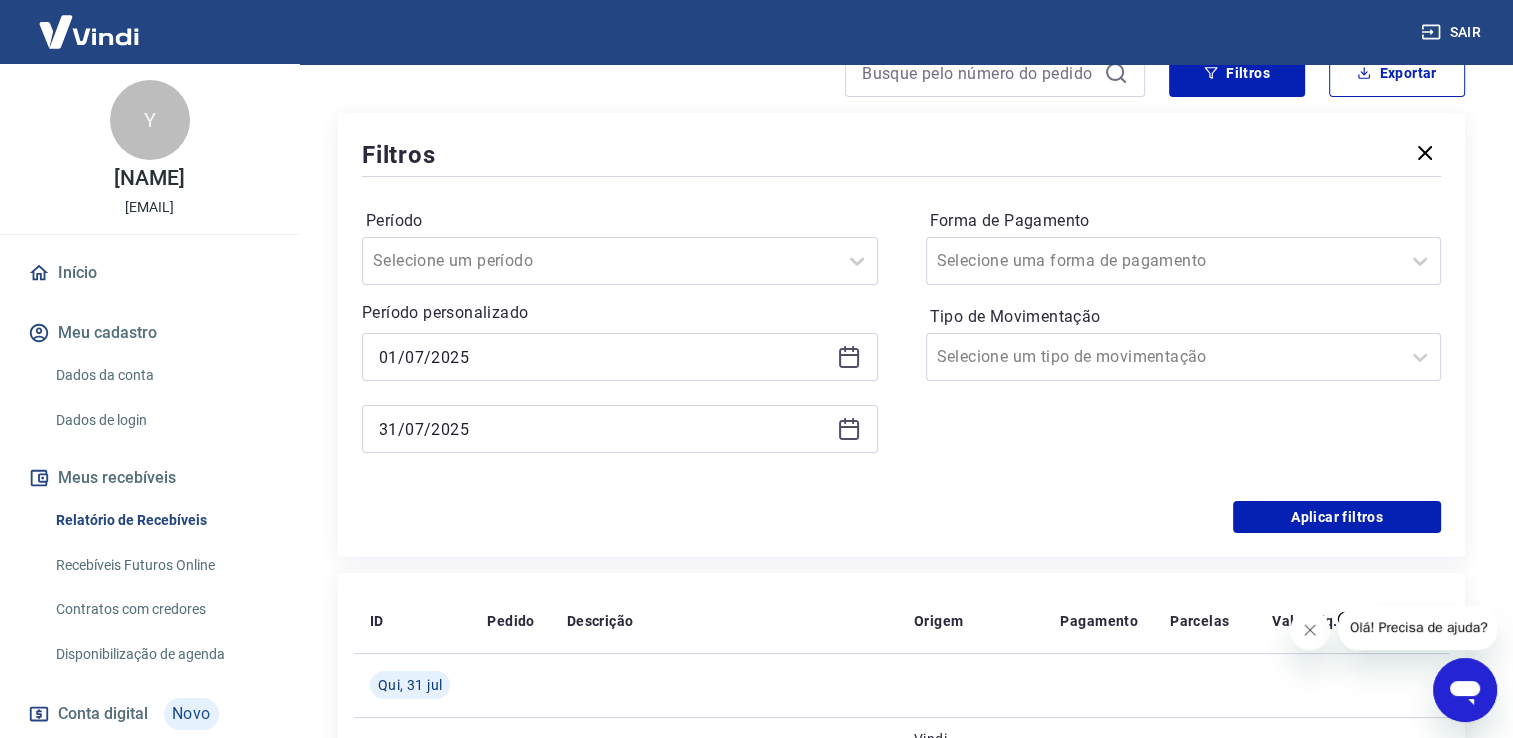 click on "Olá! Precisa de ajuda?" at bounding box center (1419, 627) 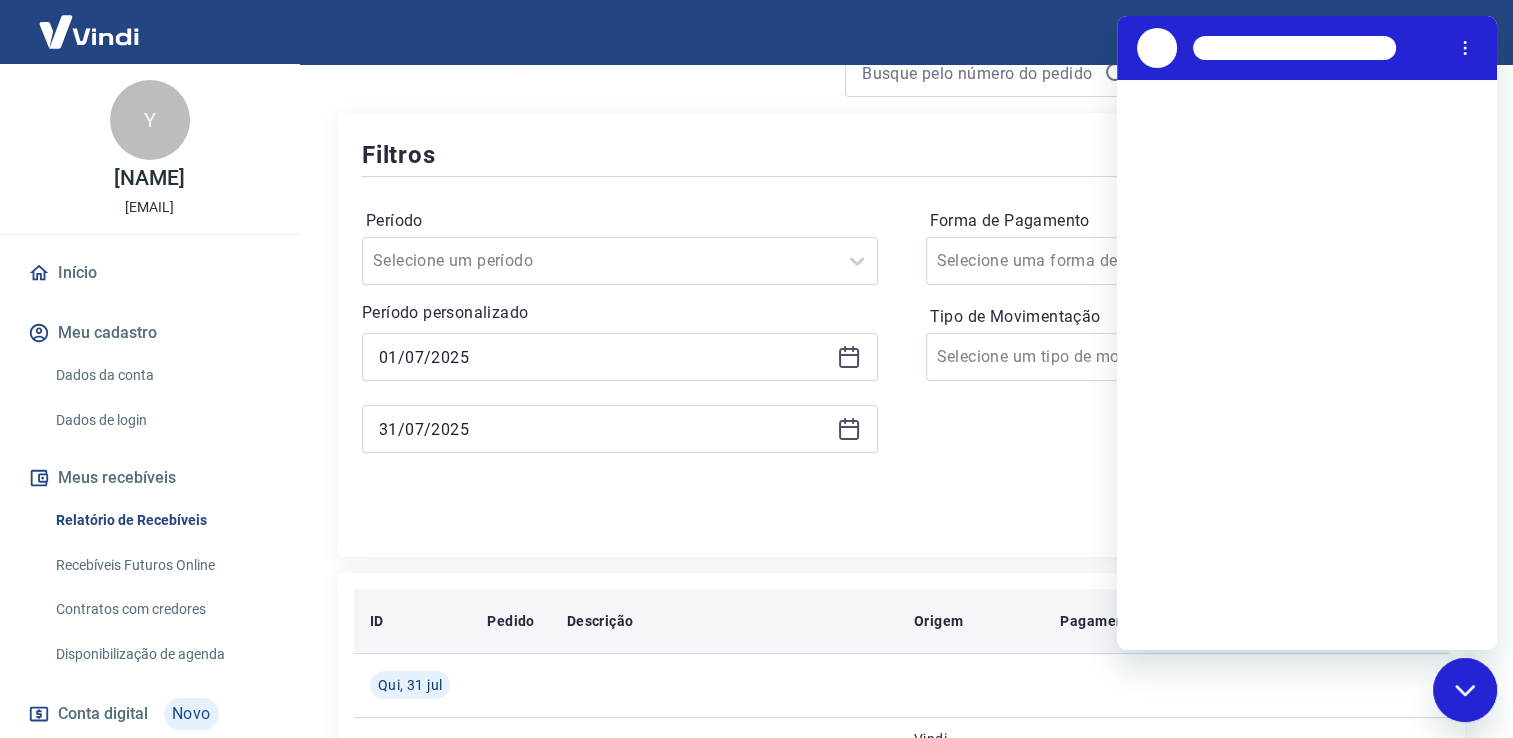 scroll, scrollTop: 0, scrollLeft: 0, axis: both 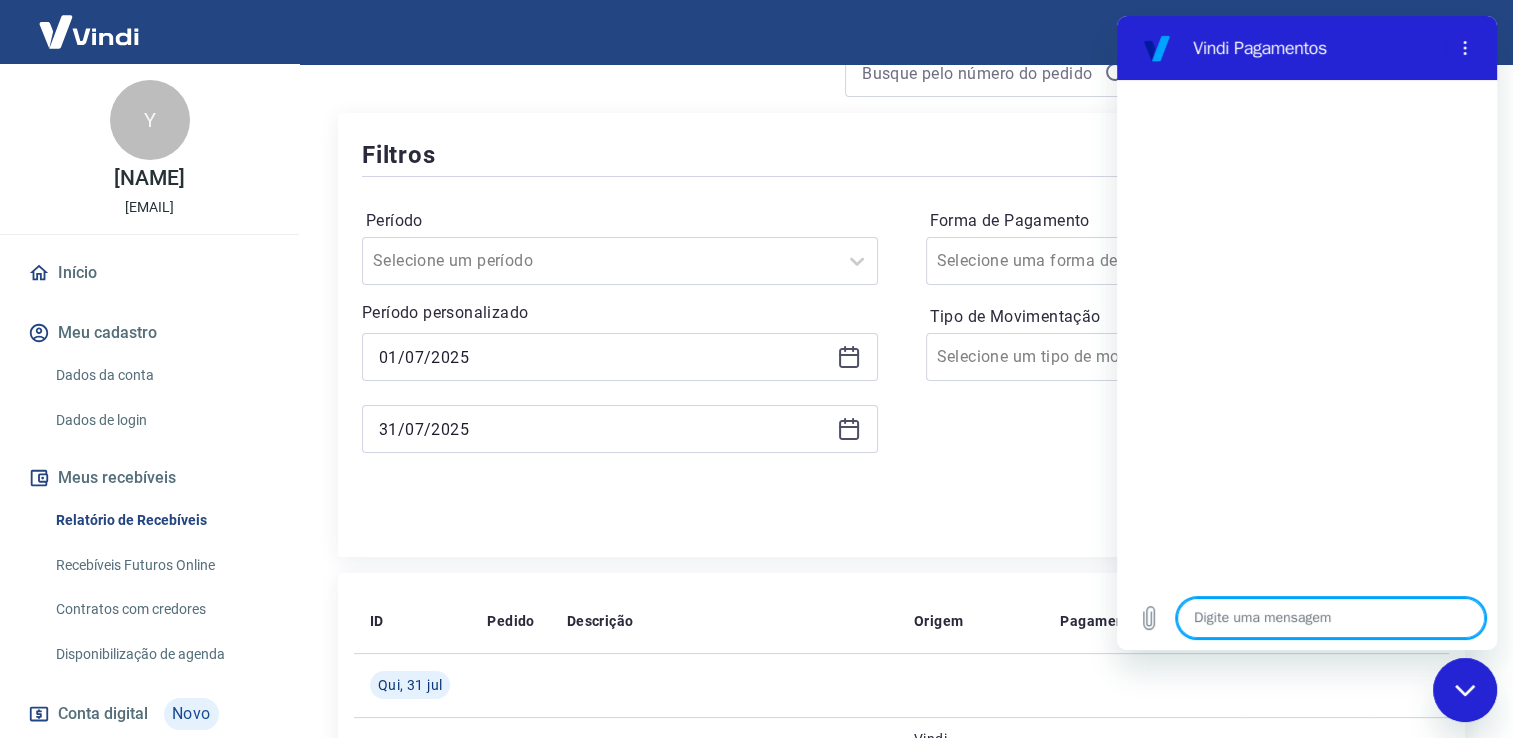 type on "O" 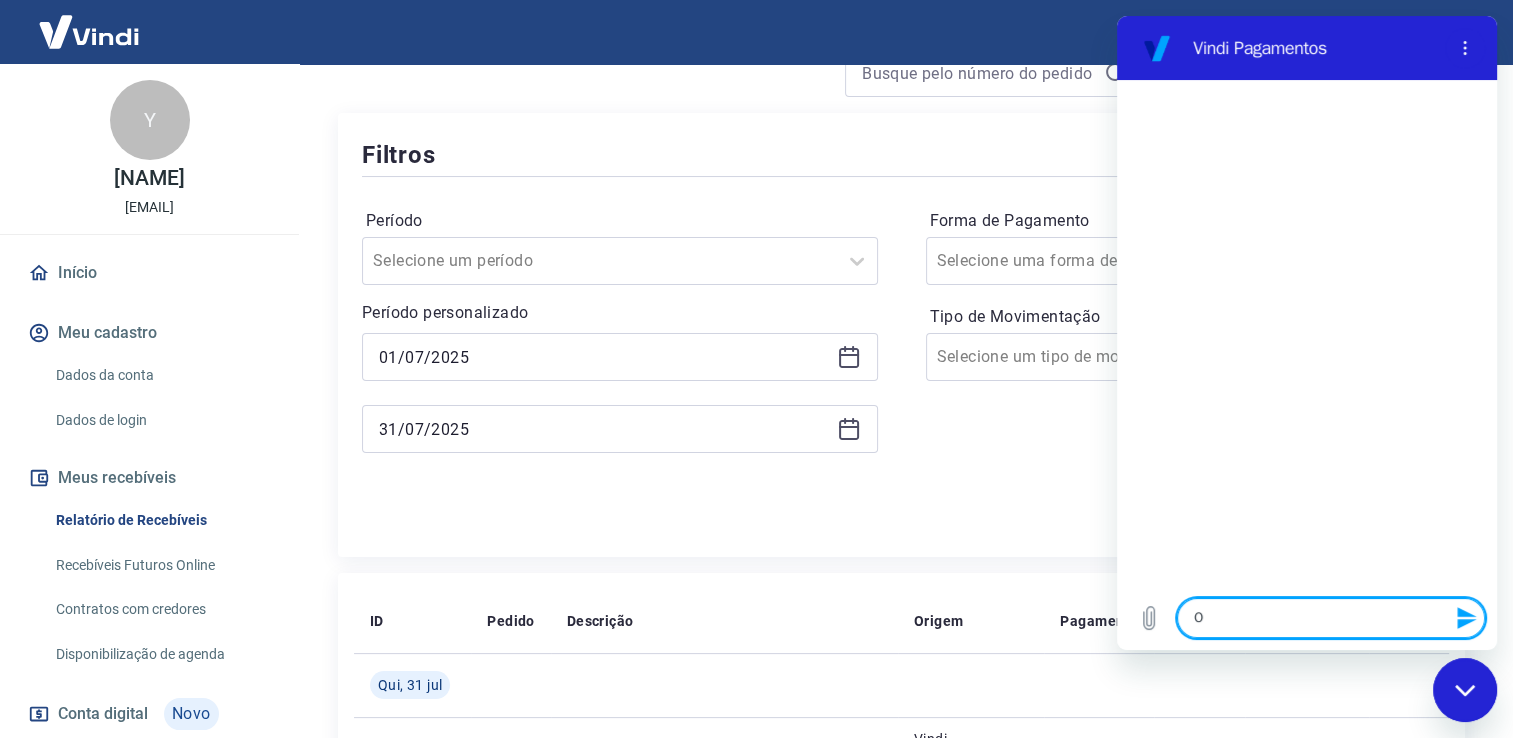 type on "O" 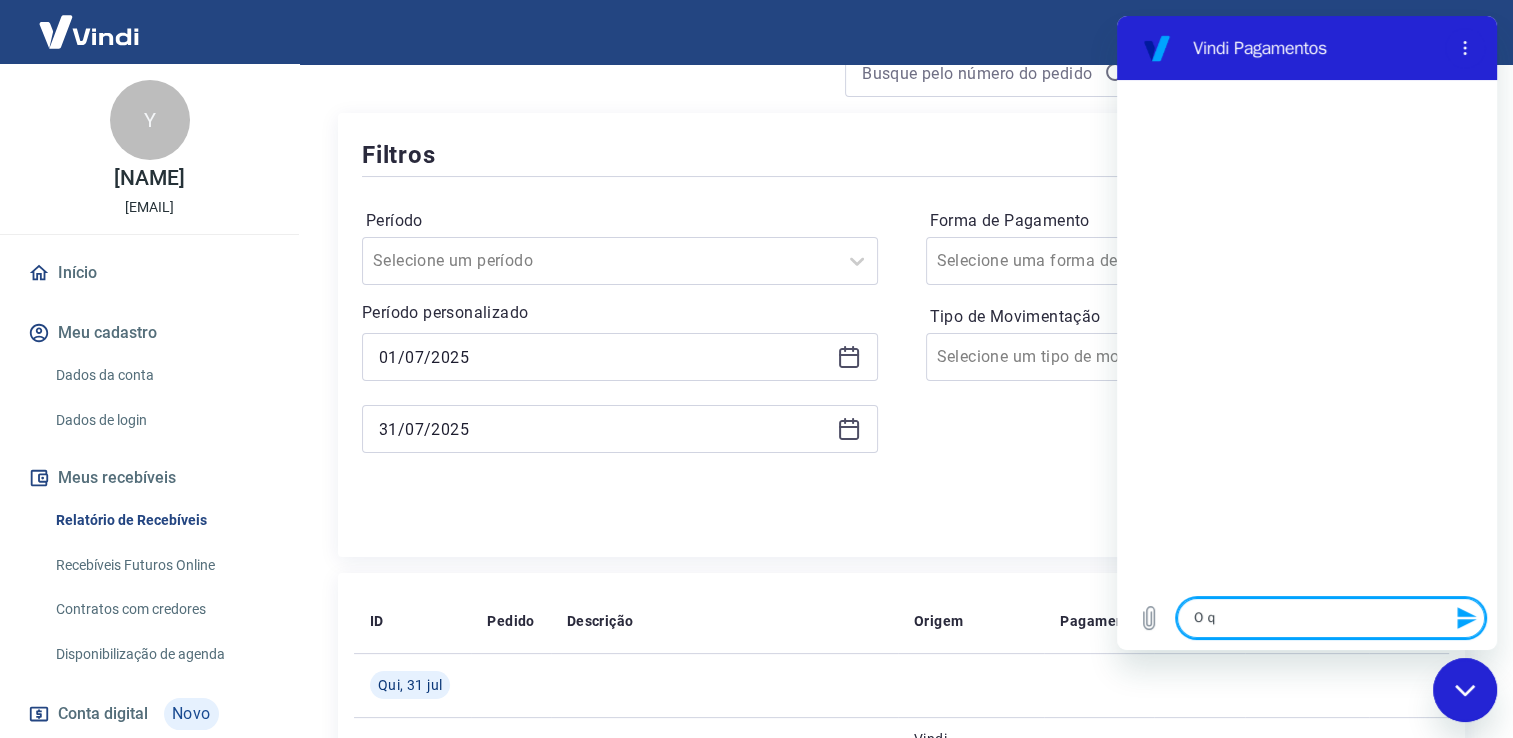 type on "O qu" 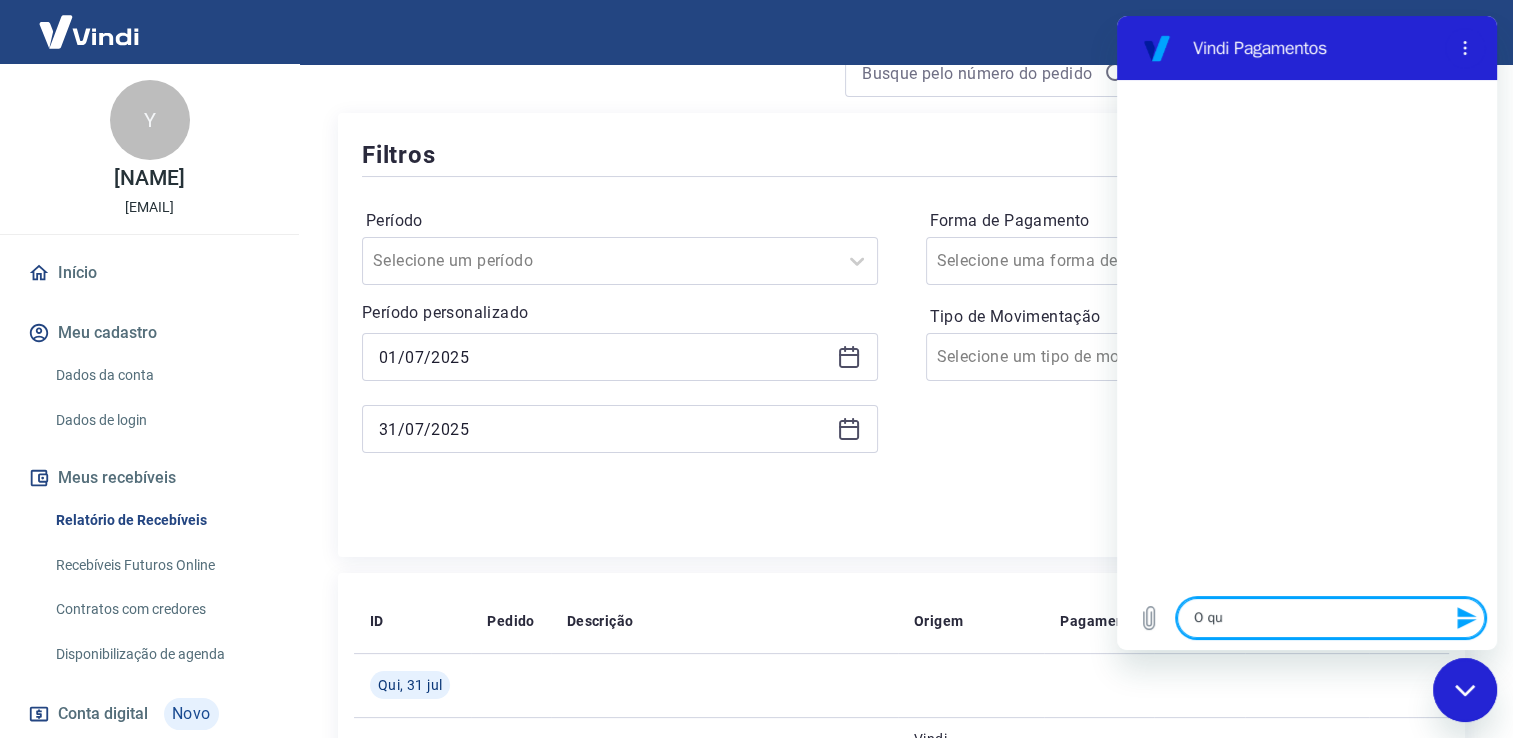 type on "O que" 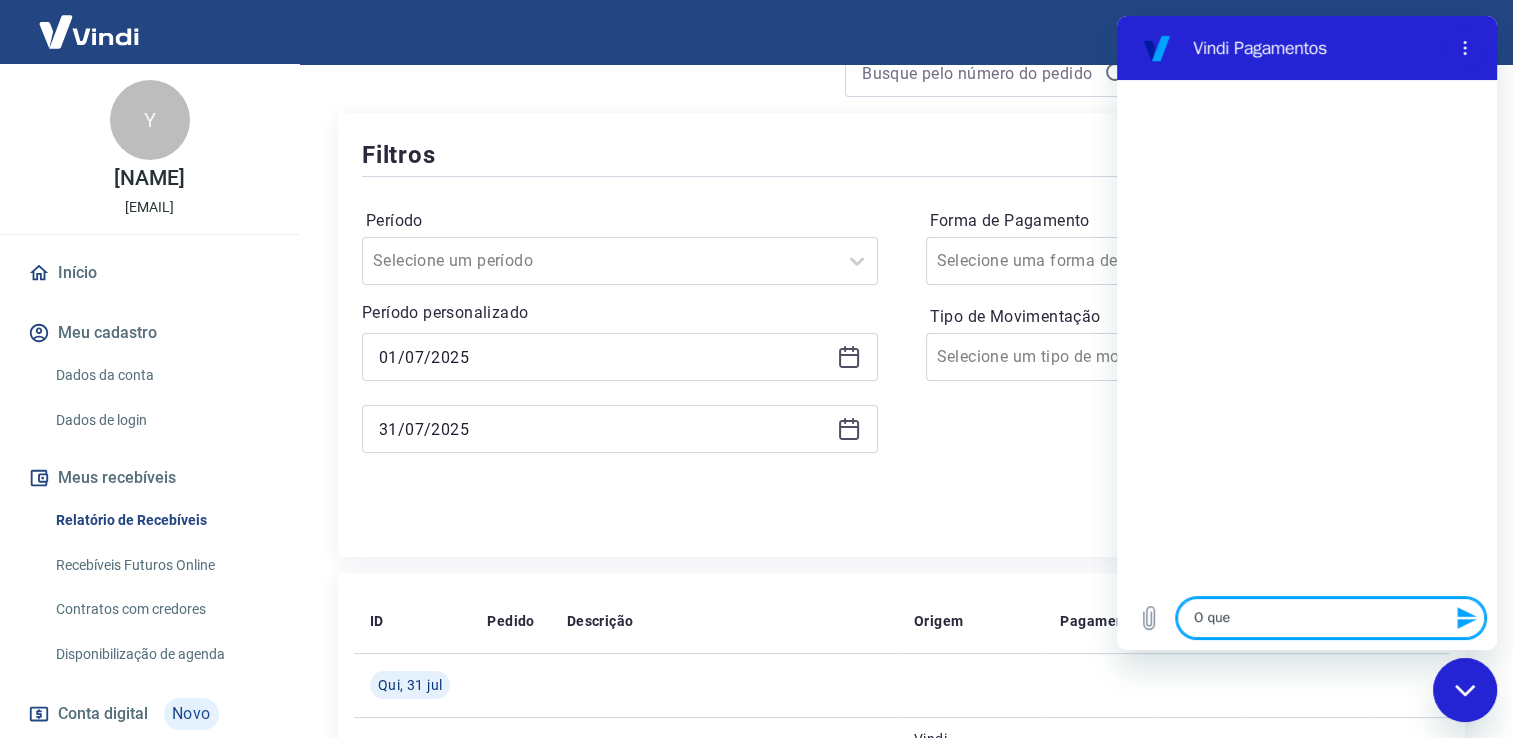 type on "x" 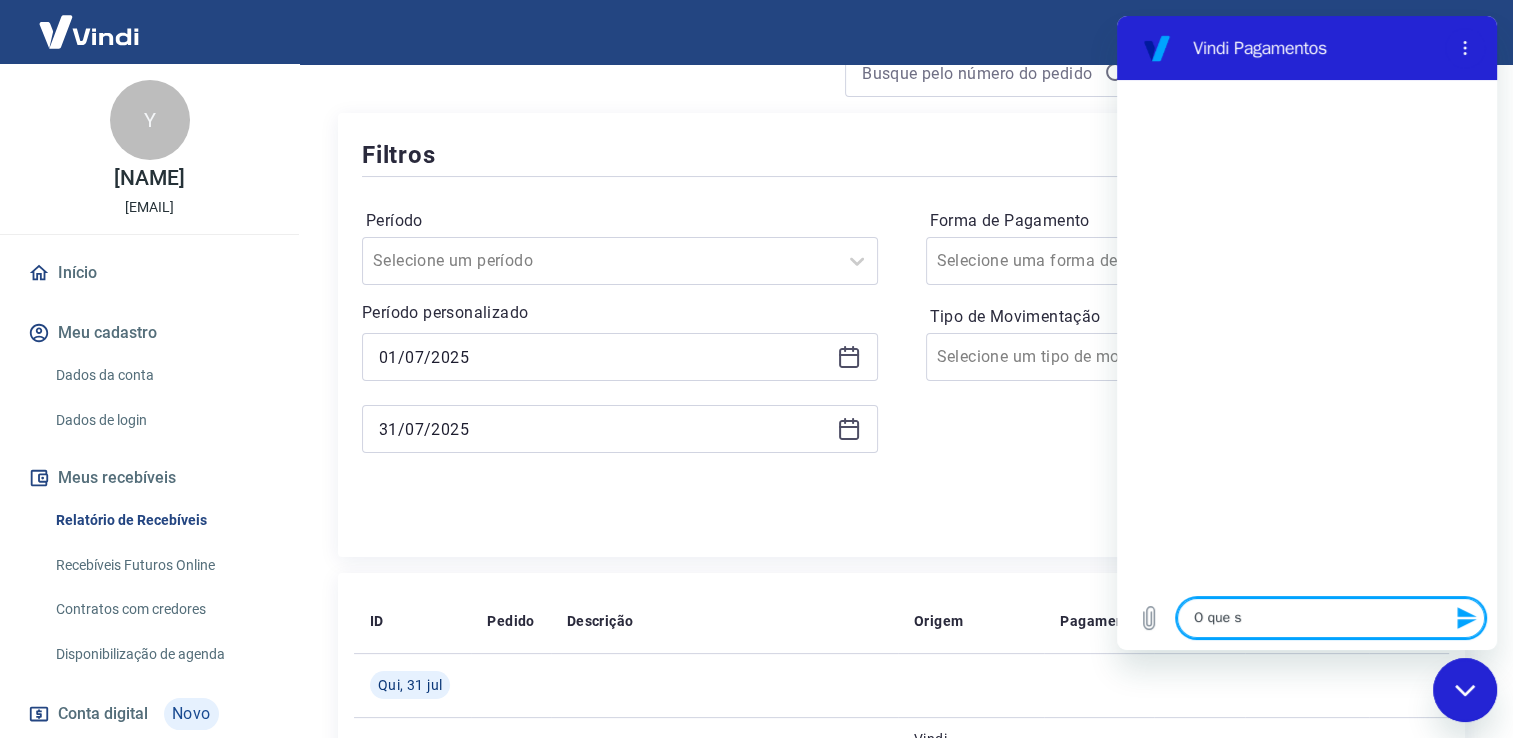 type on "O que sã" 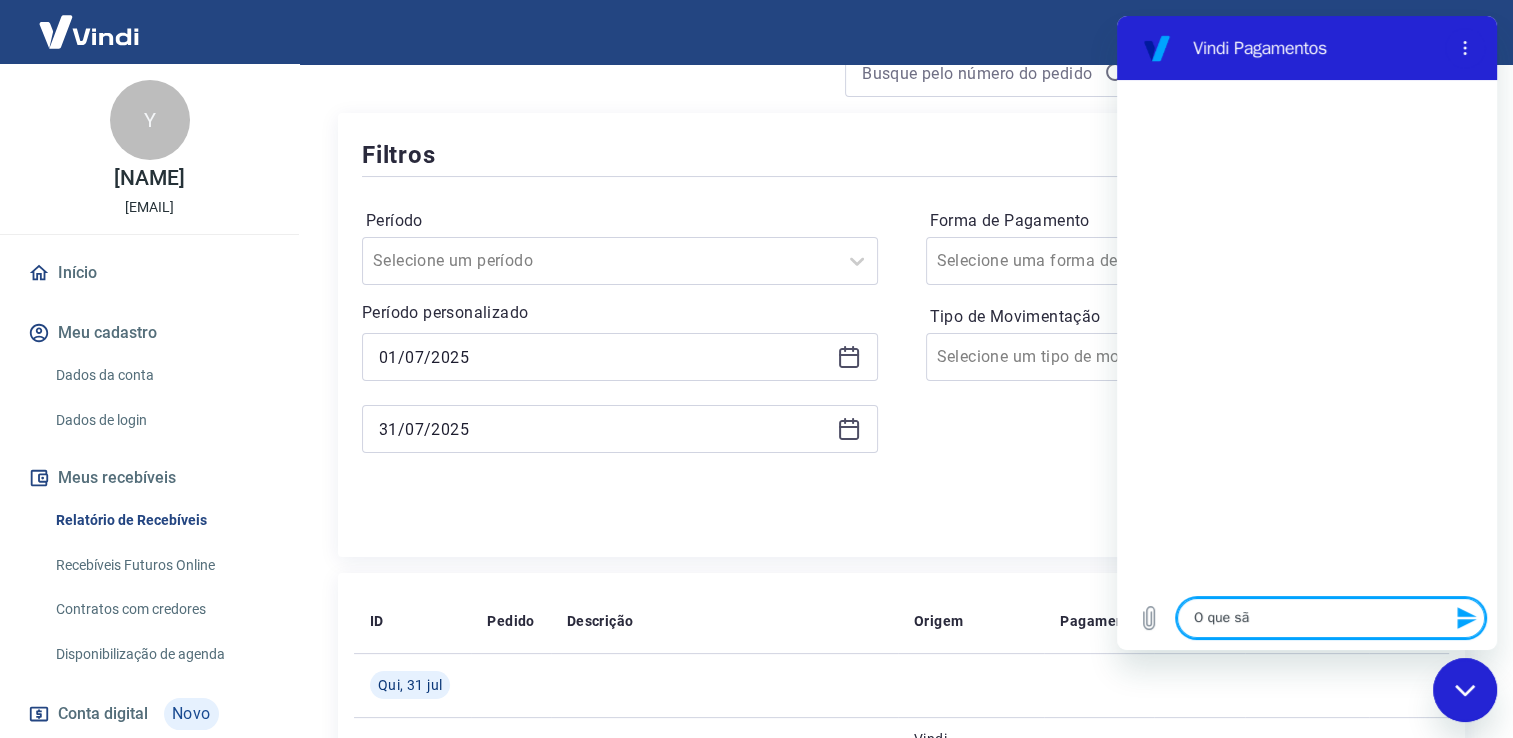 type on "O que são" 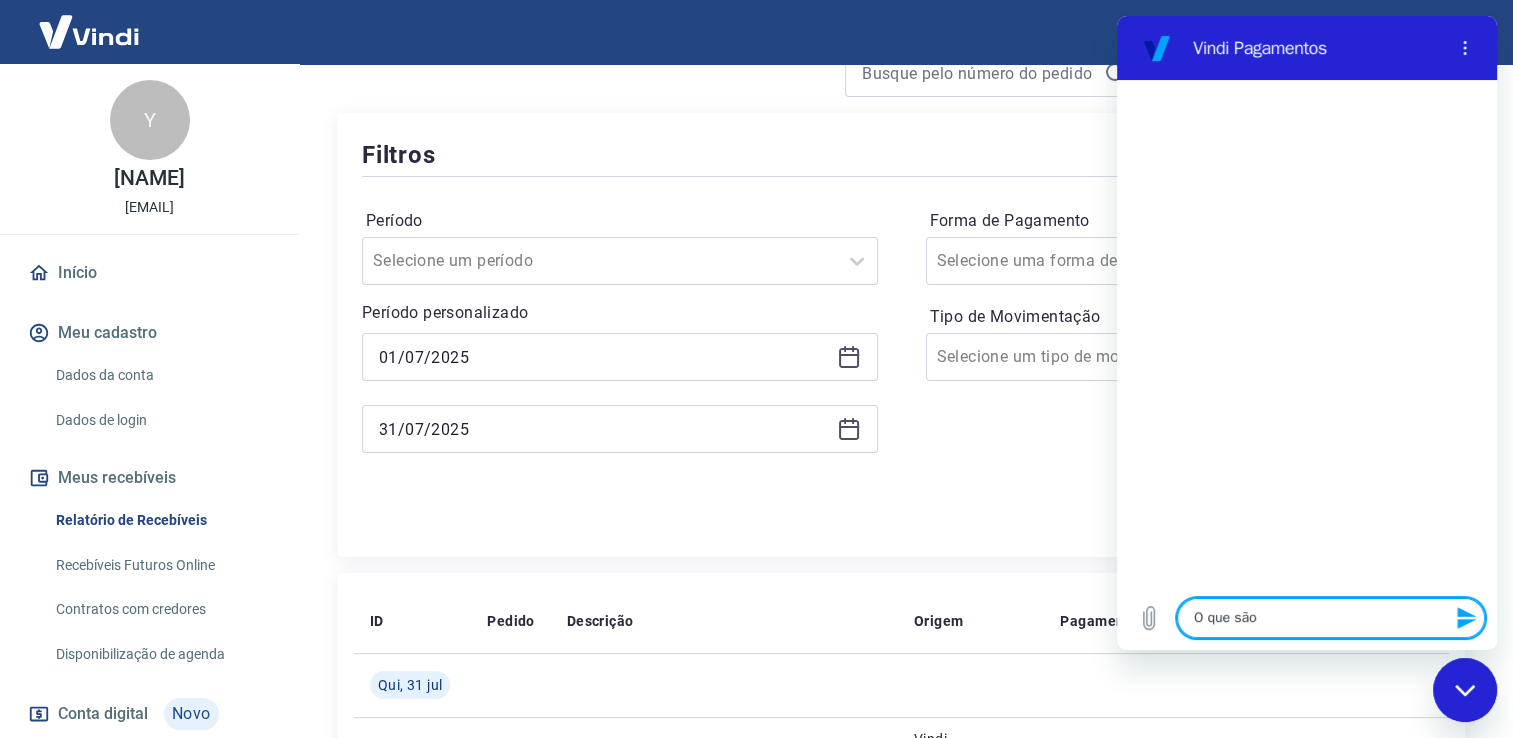 type on "O que são" 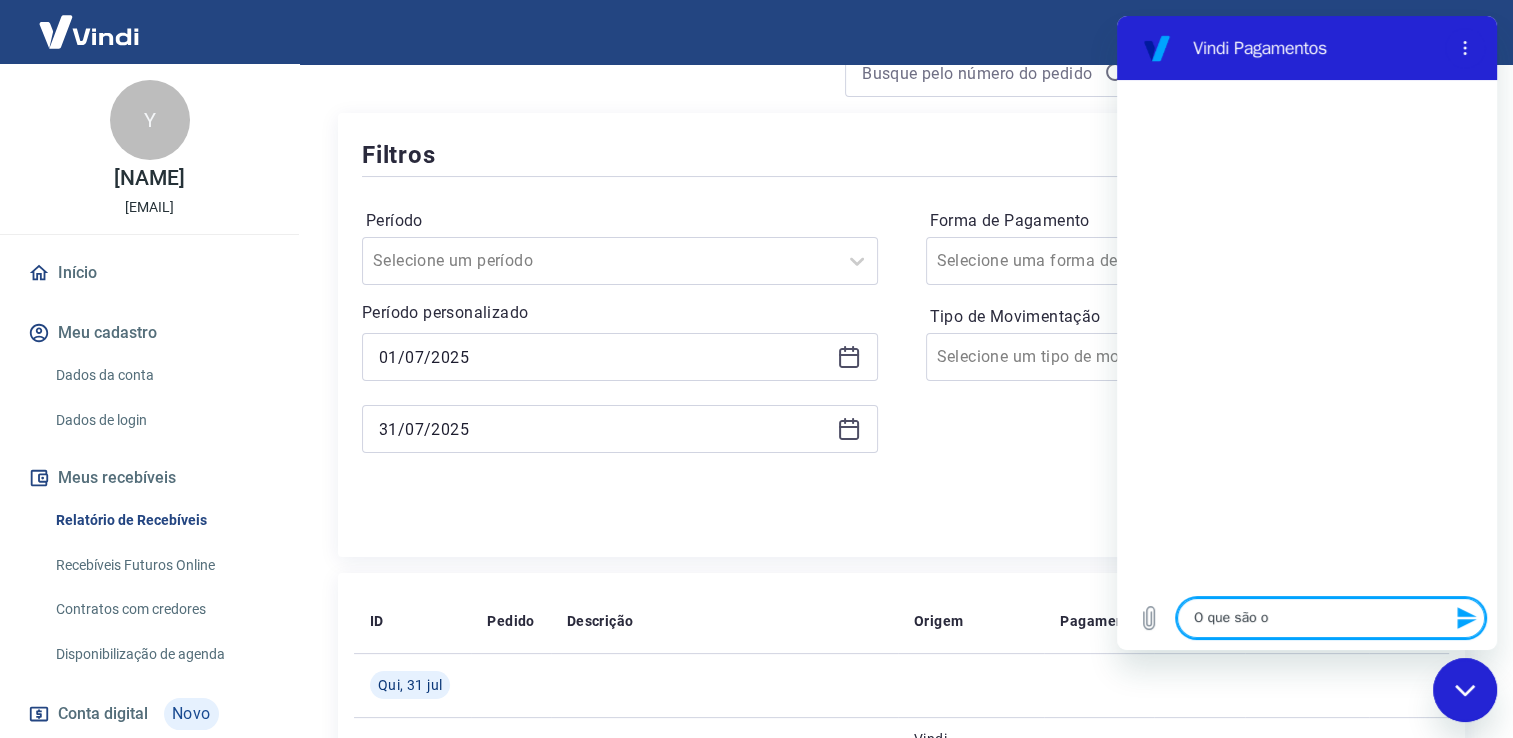 type on "O que são os" 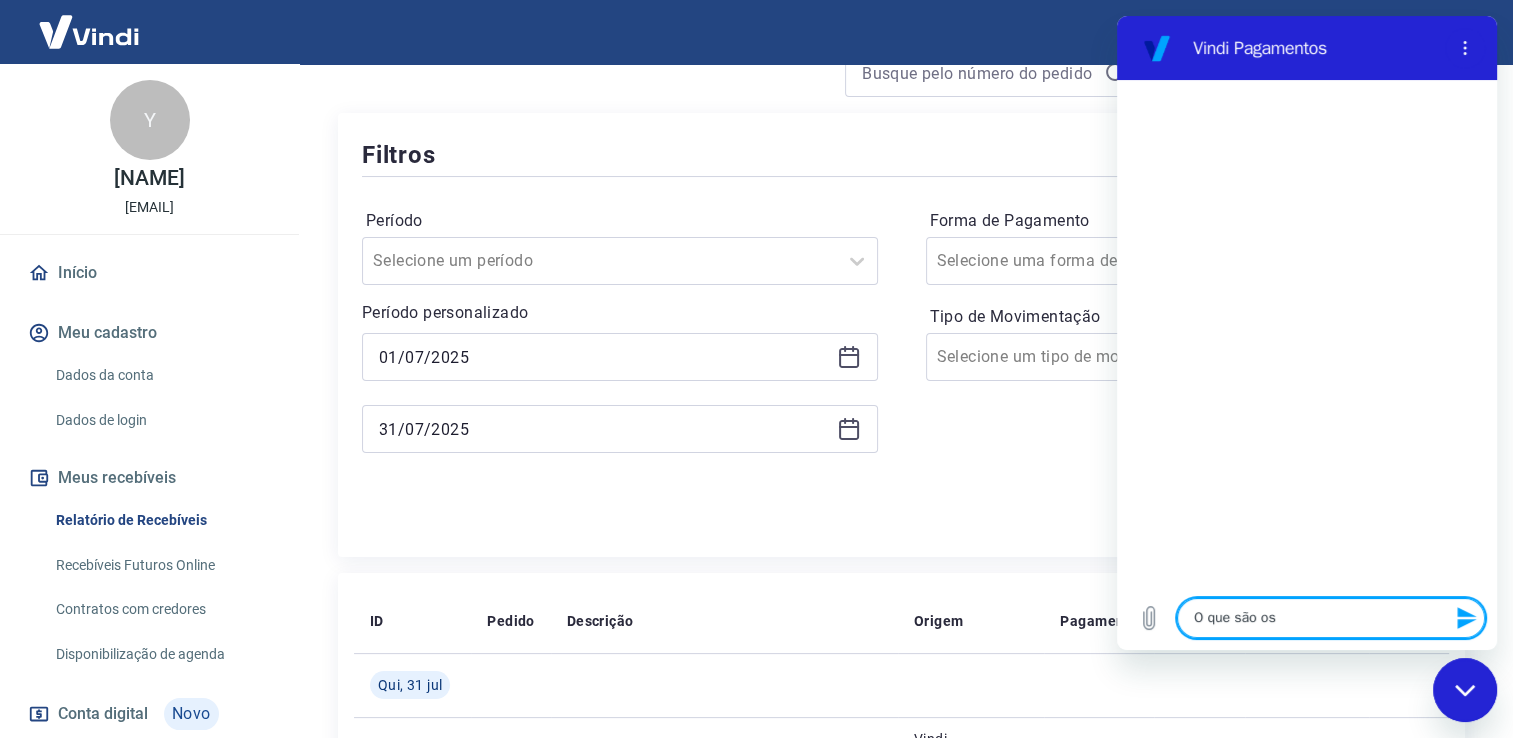 type on "O que são os" 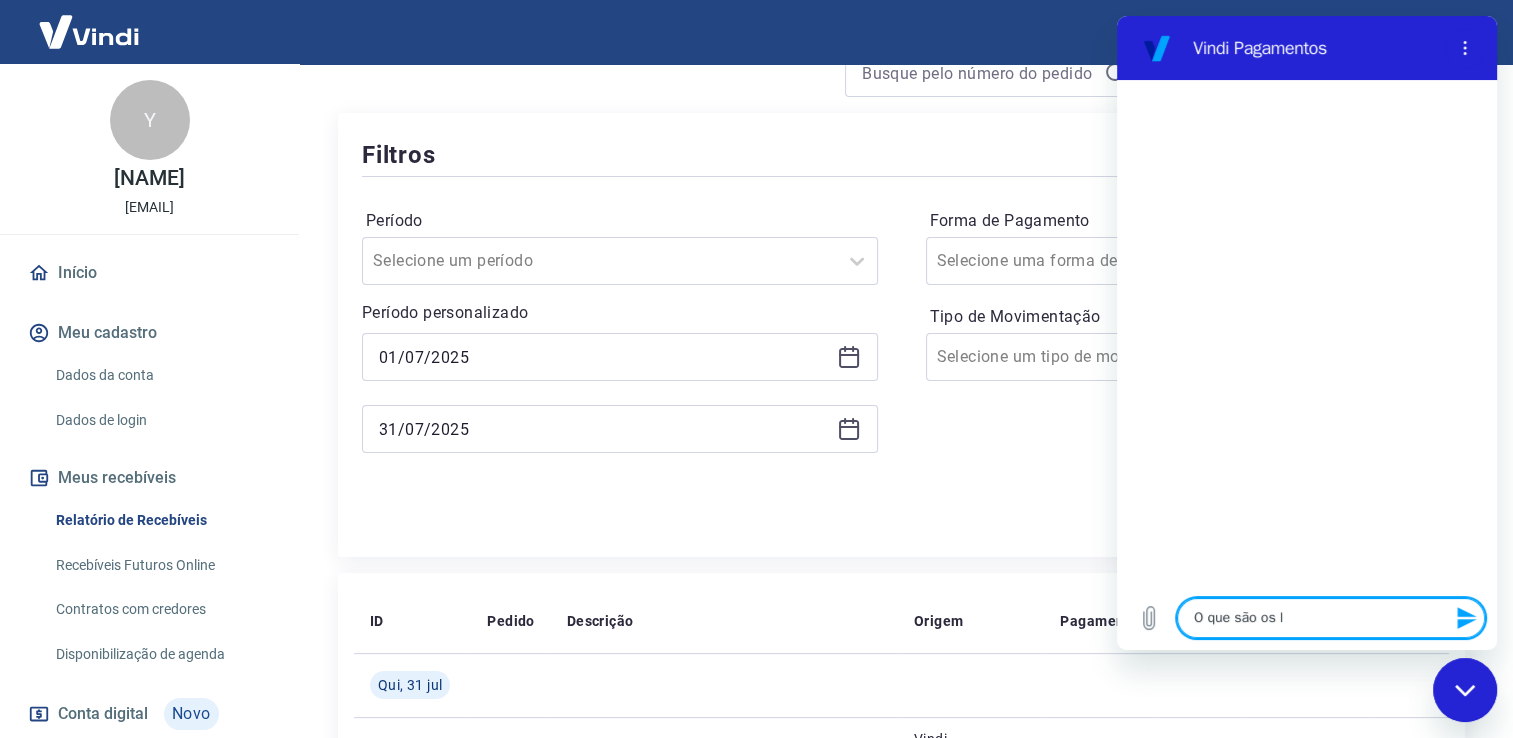 type on "O que são os la" 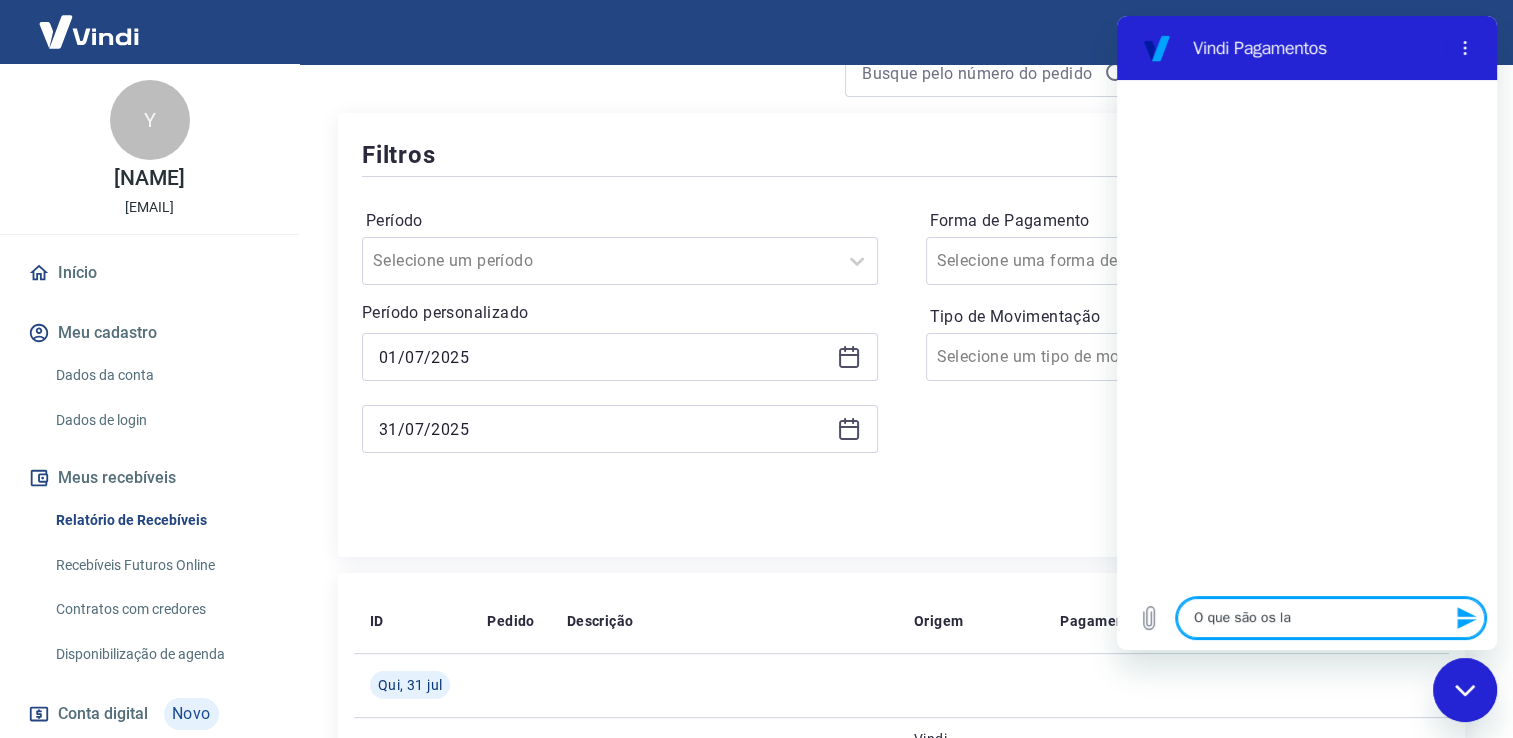 type on "O que são os lan" 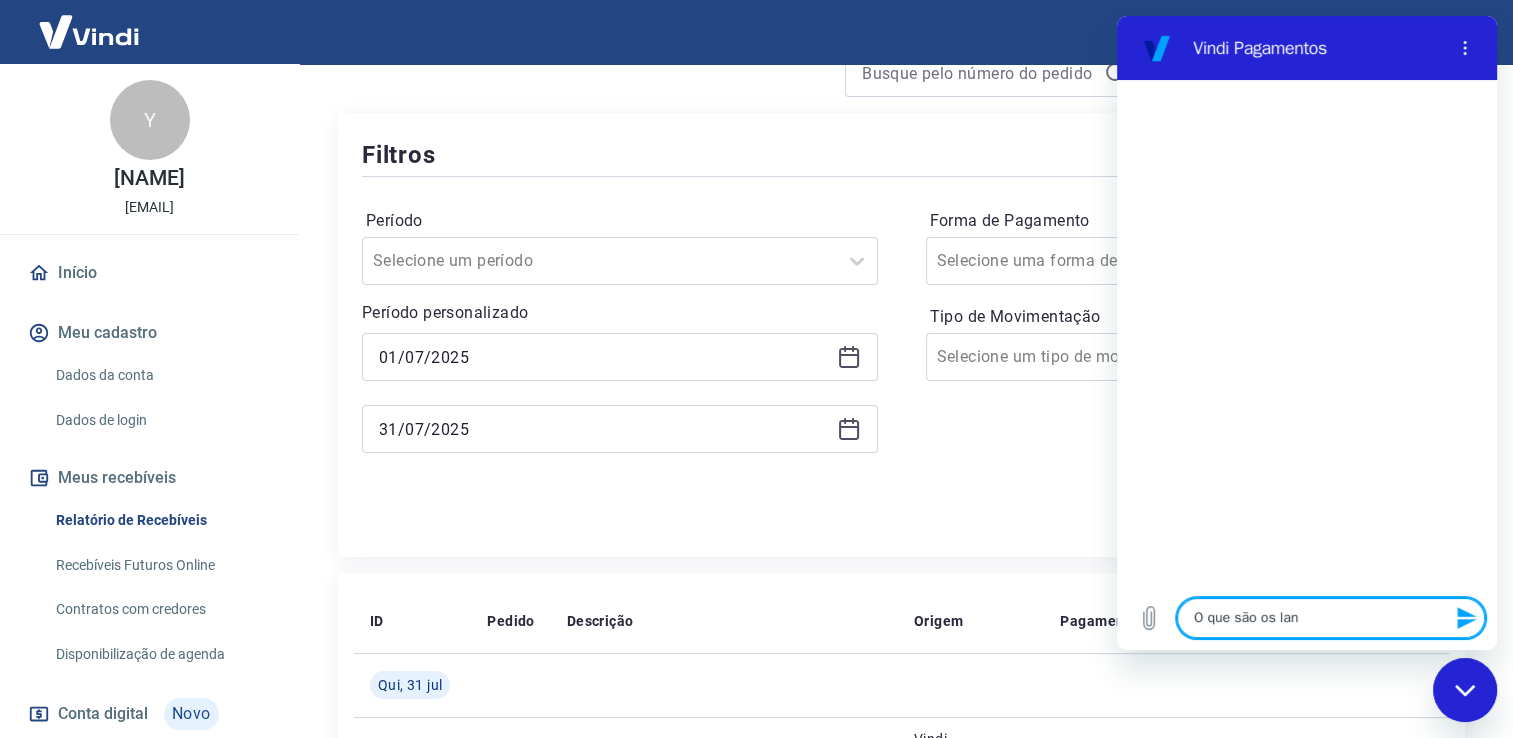 type on "O que são os lanç" 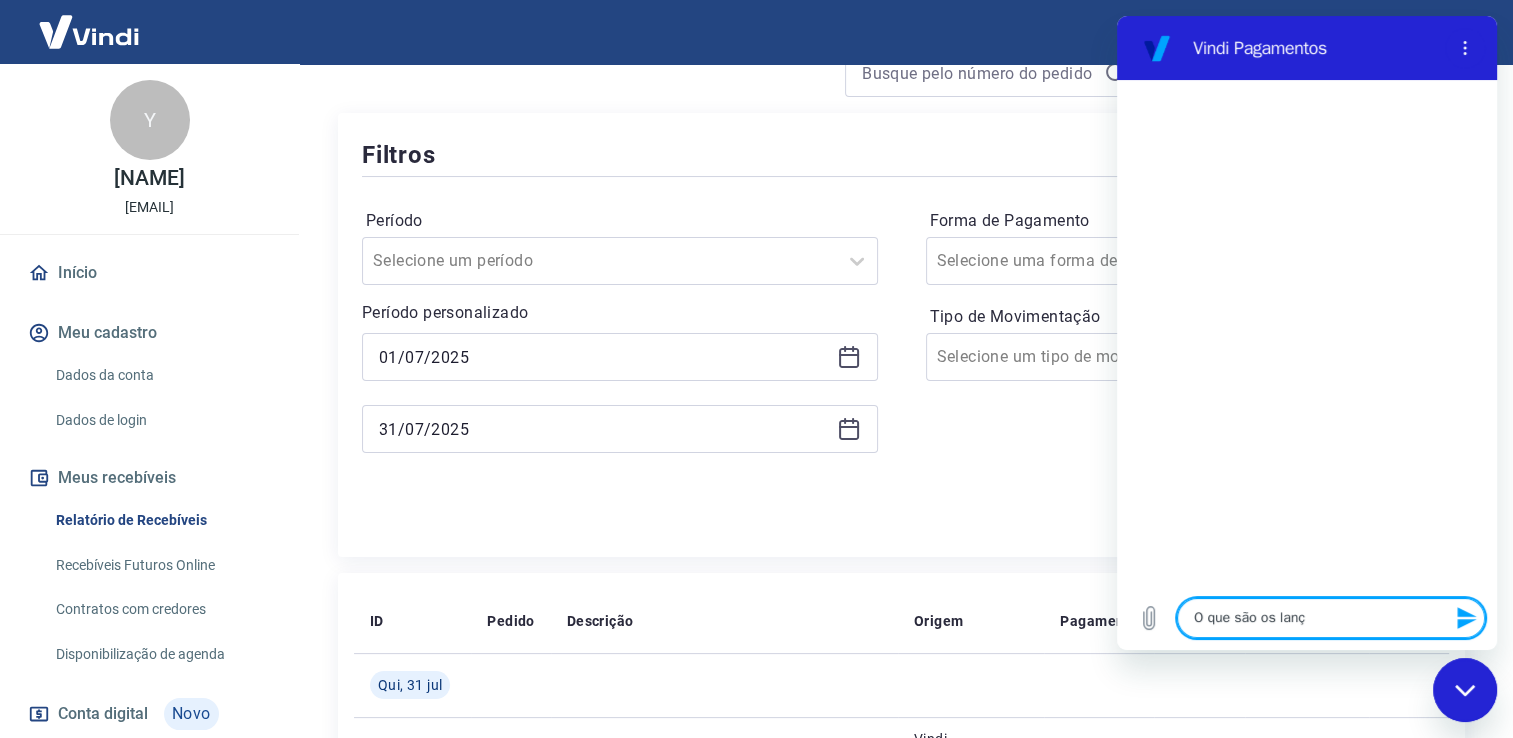 type on "O que são os lança" 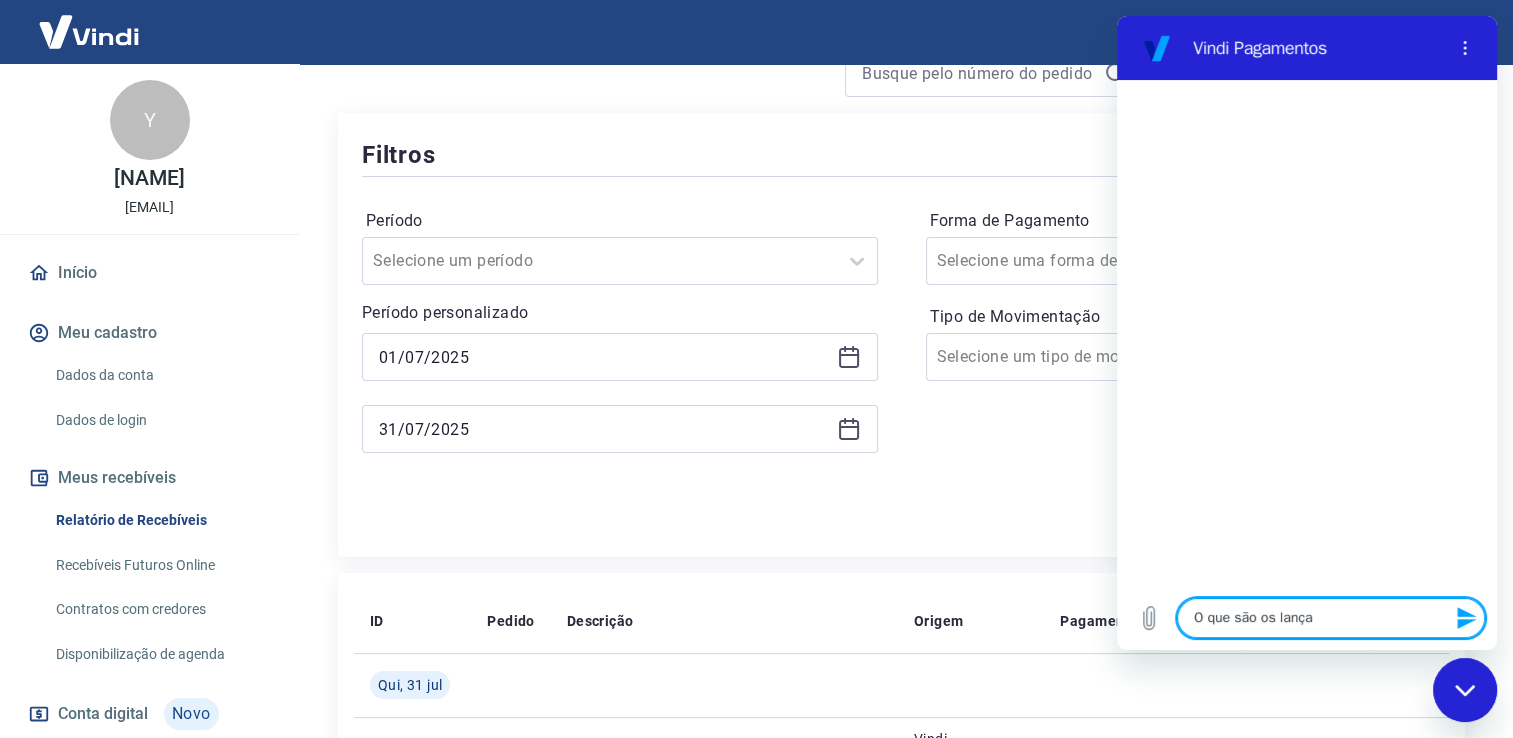 type on "O que são os lançam" 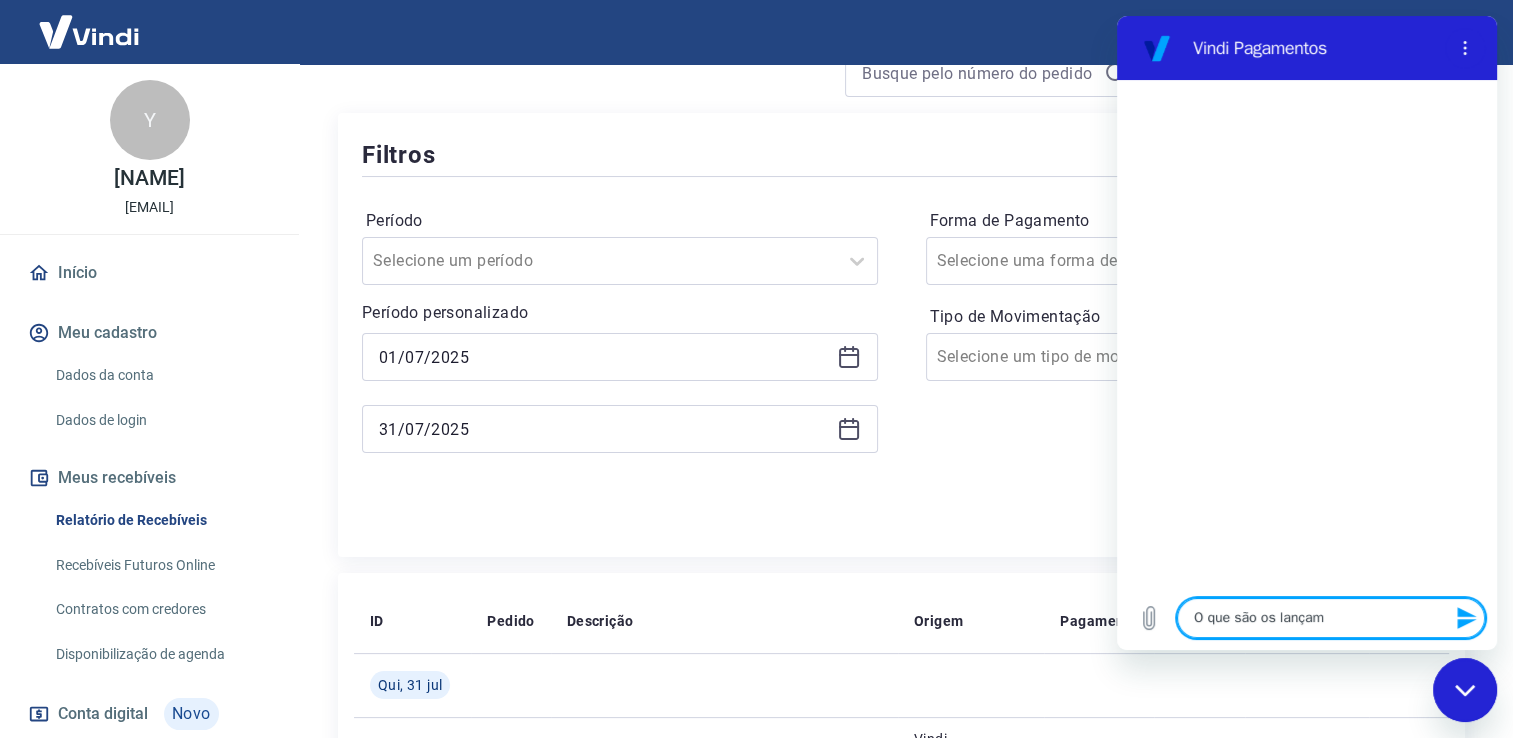 type on "O que são os lançame" 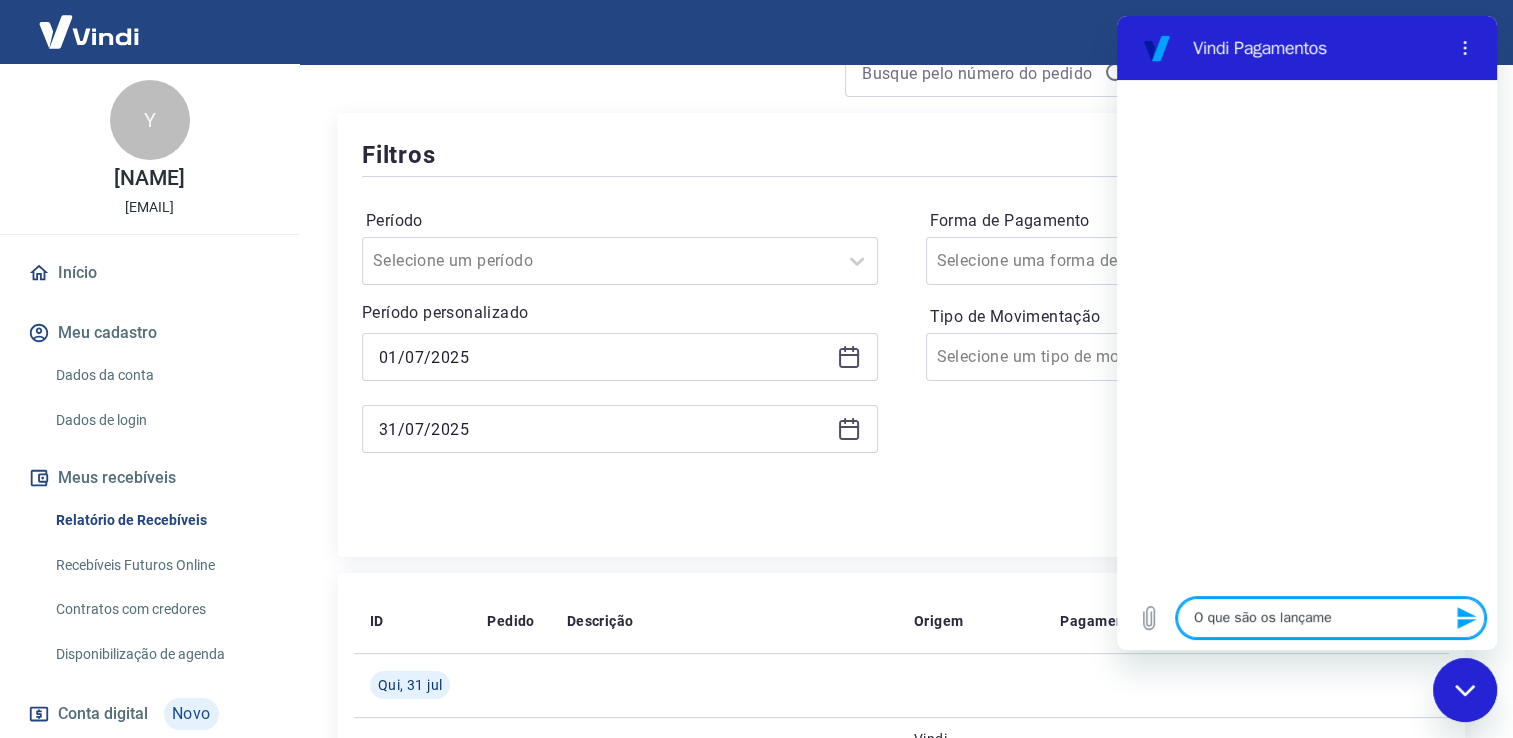 type on "O que são os lançamen" 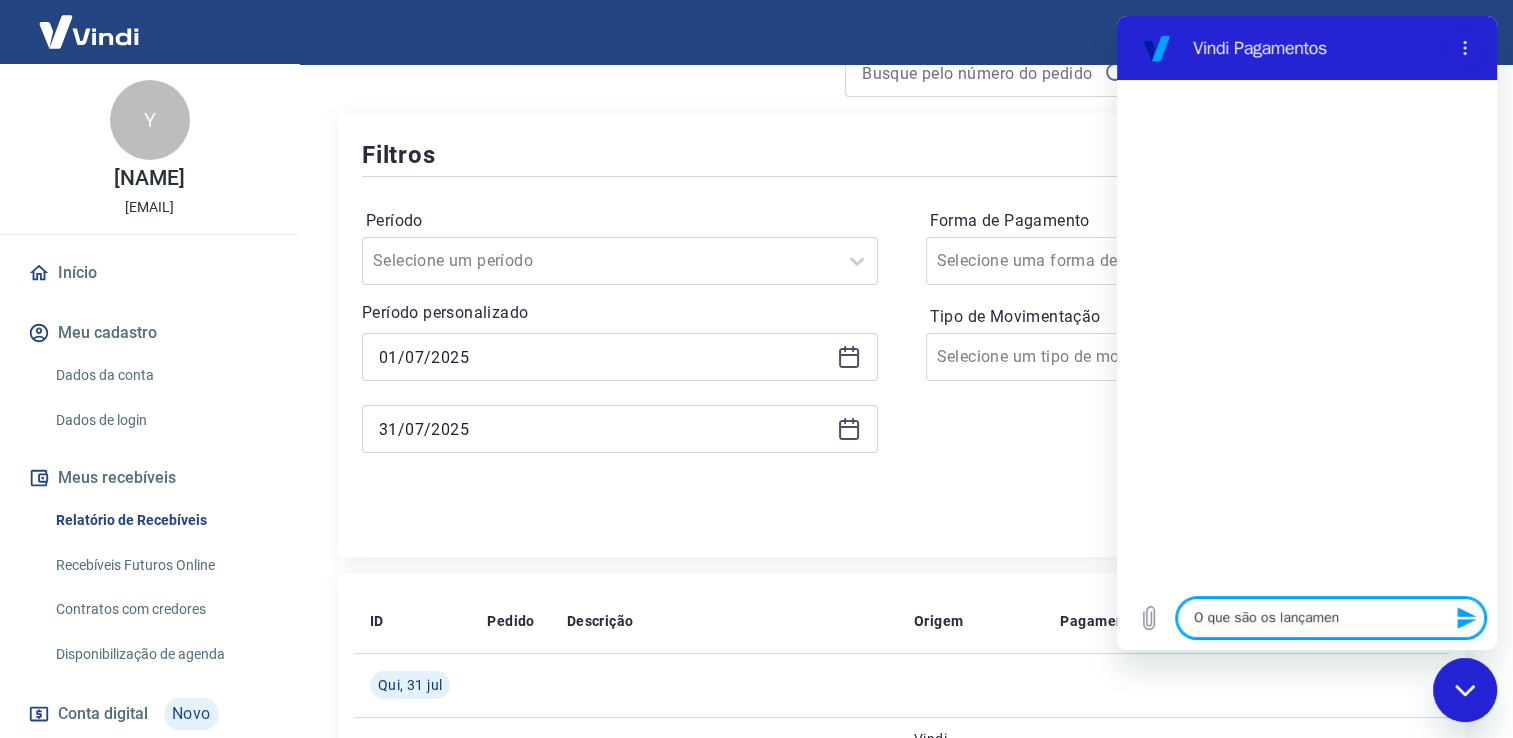 type on "O que são os lançament" 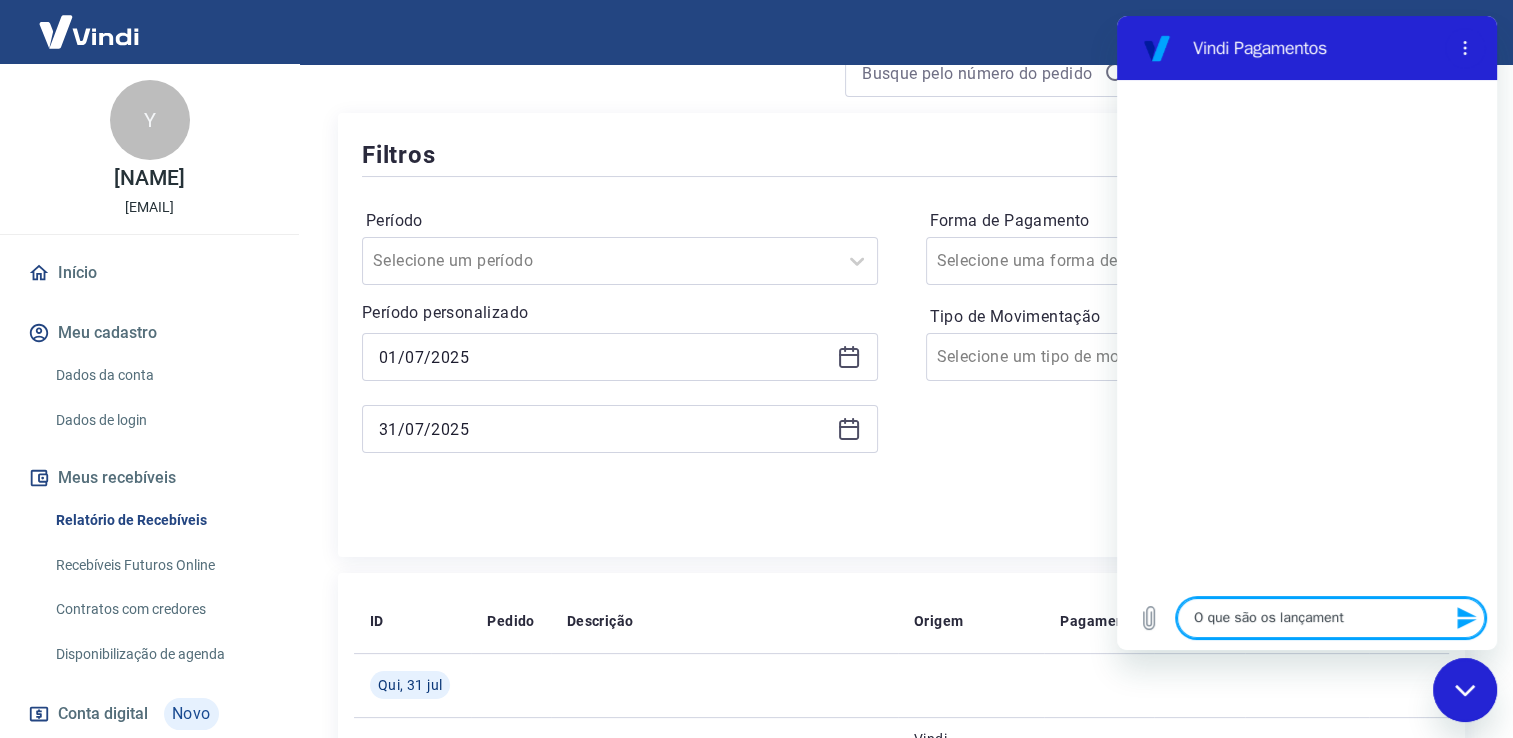 type on "O que são os lançamento" 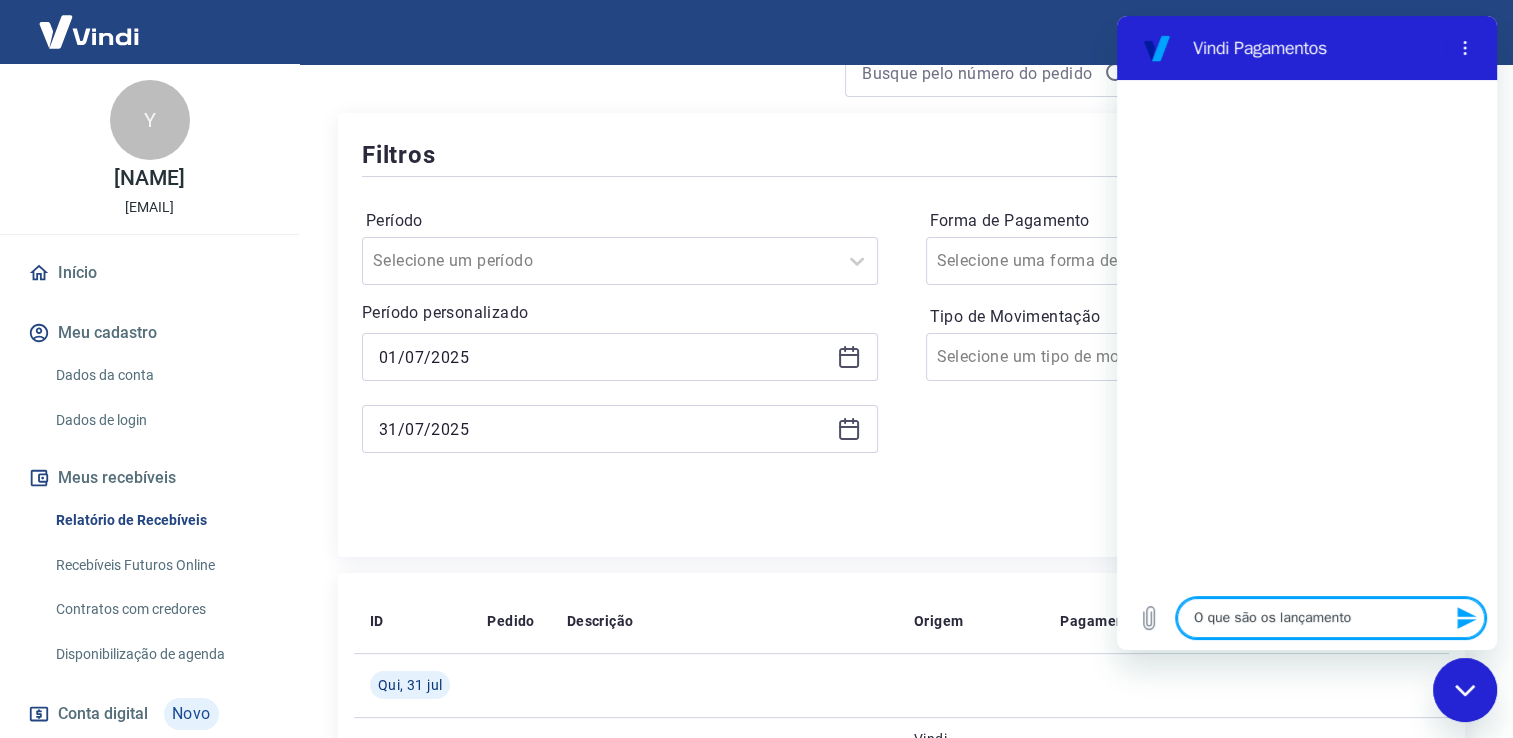 type on "O que são os lançamentos" 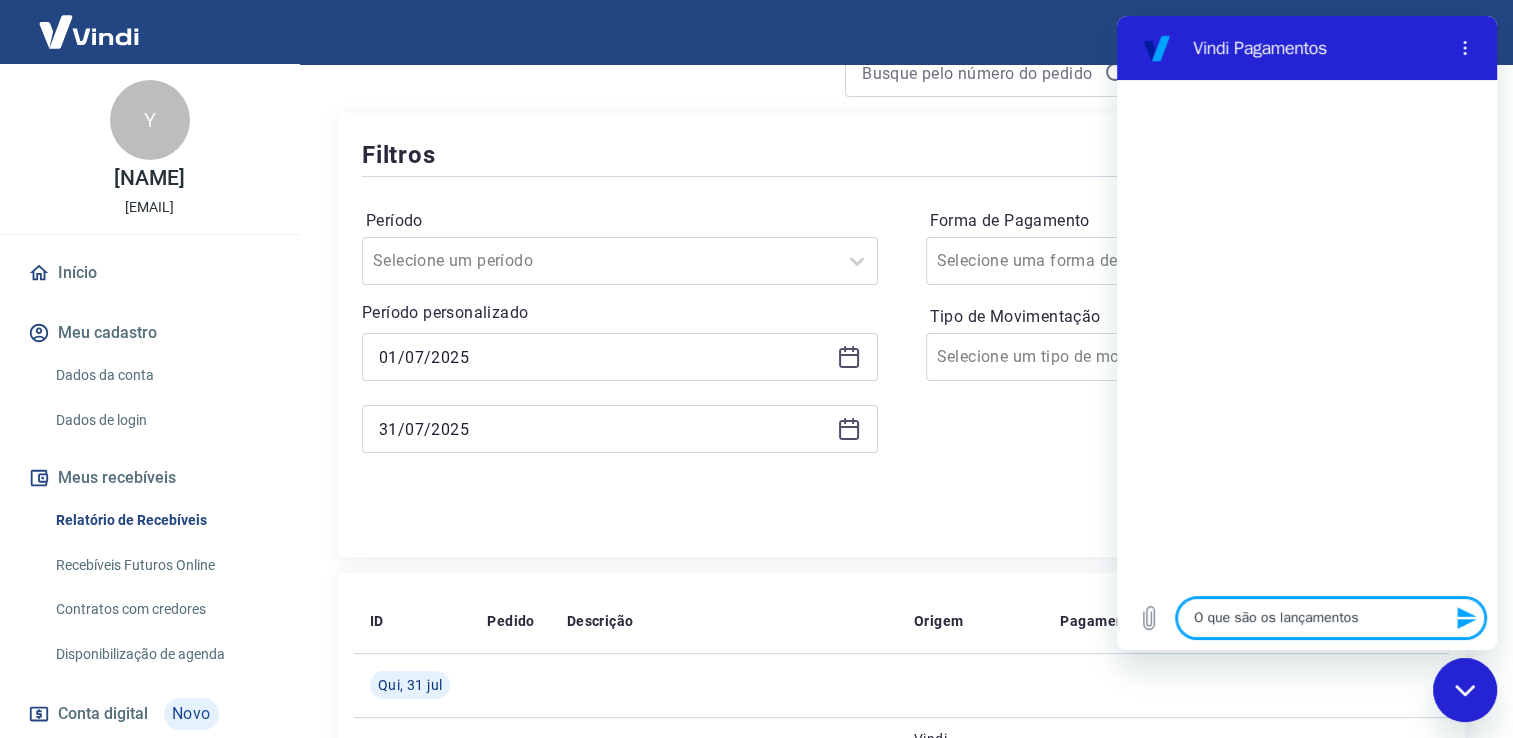 type on "O que são os lançamentos" 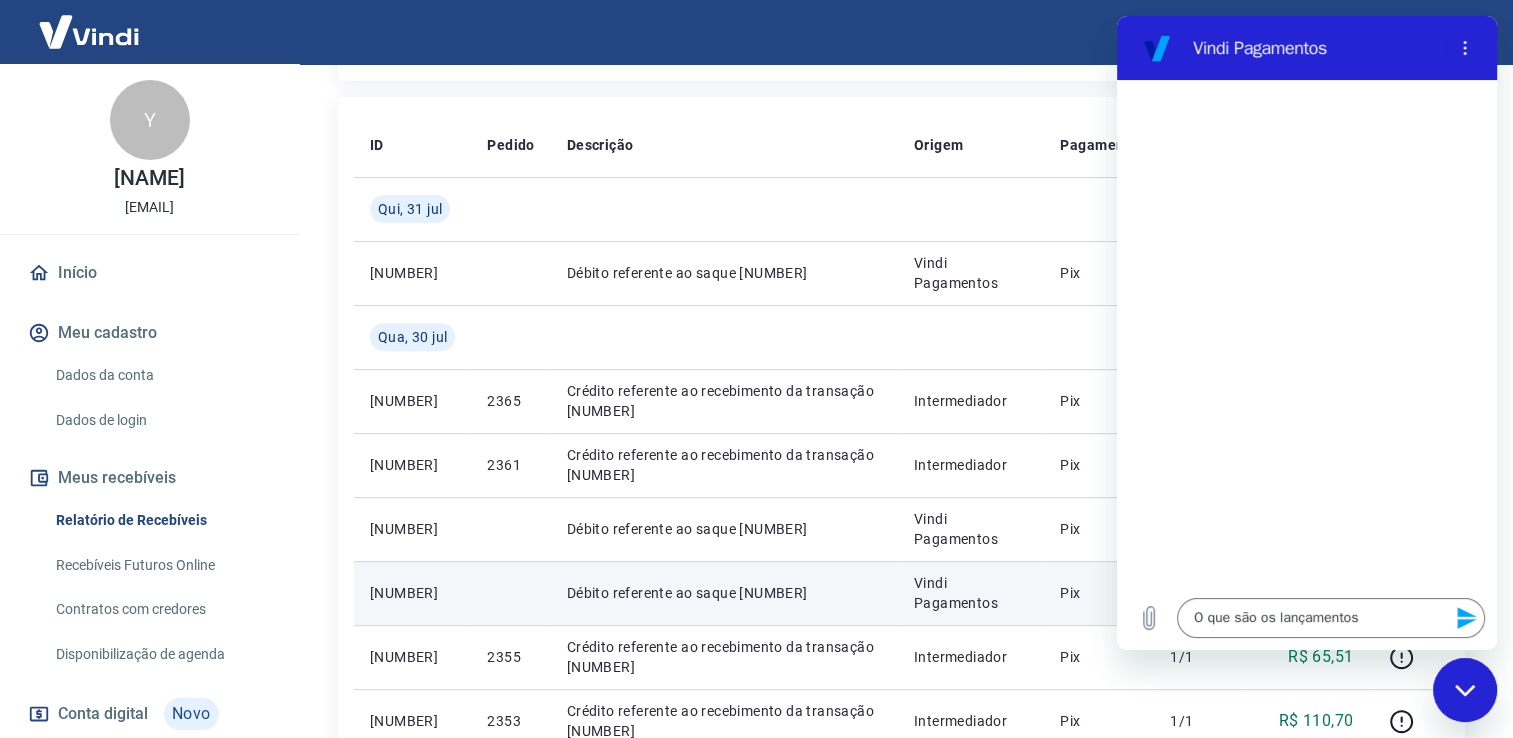 scroll, scrollTop: 700, scrollLeft: 0, axis: vertical 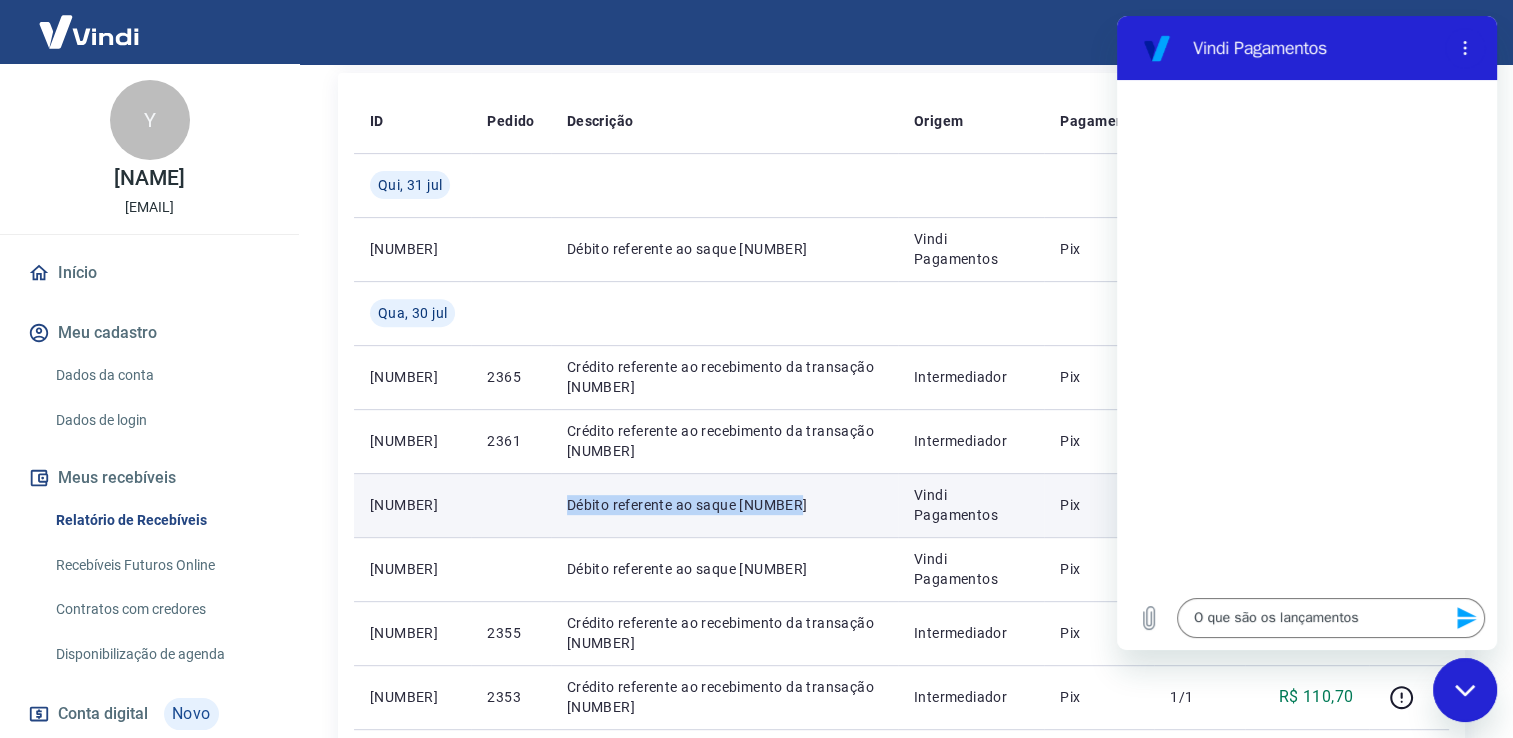 drag, startPoint x: 562, startPoint y: 512, endPoint x: 816, endPoint y: 482, distance: 255.76552 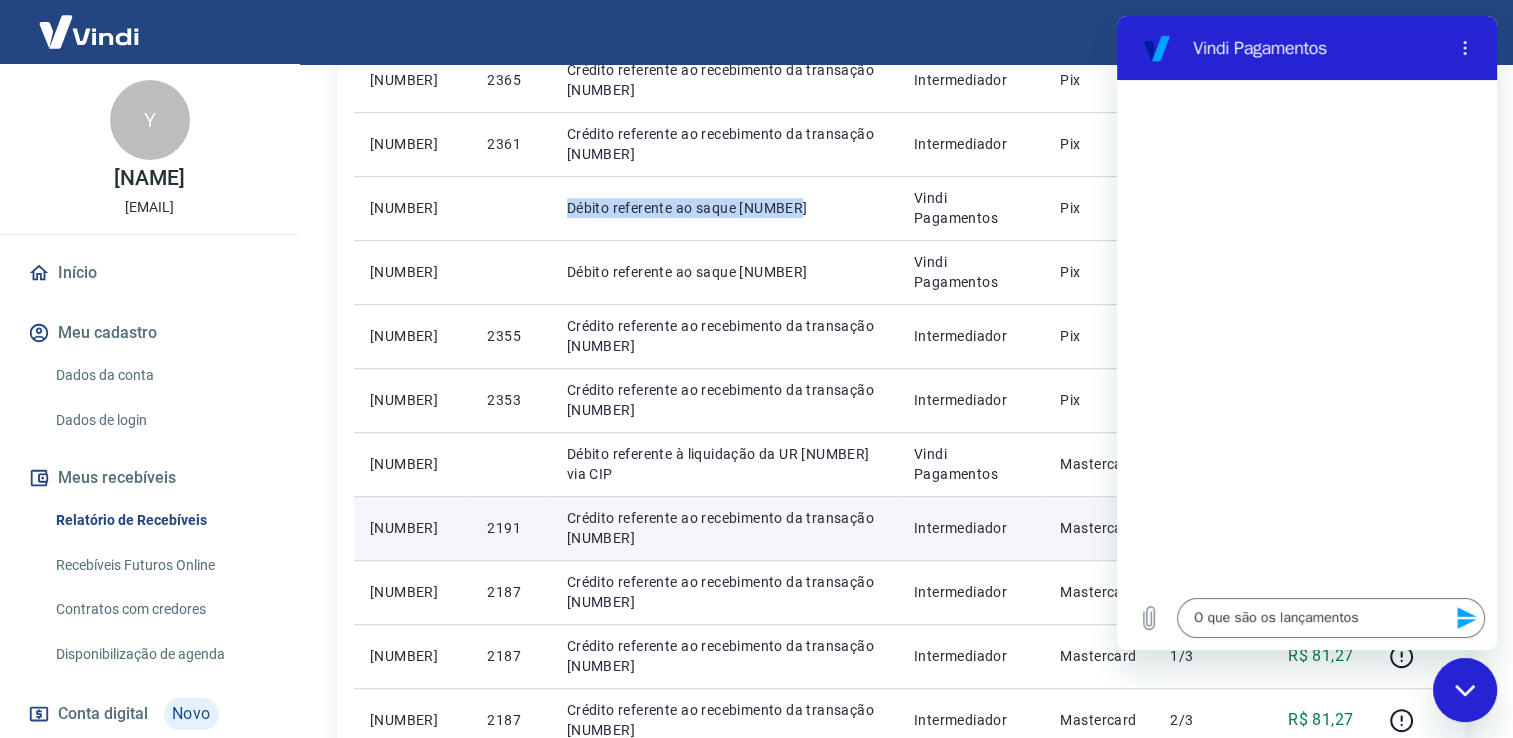 scroll, scrollTop: 1000, scrollLeft: 0, axis: vertical 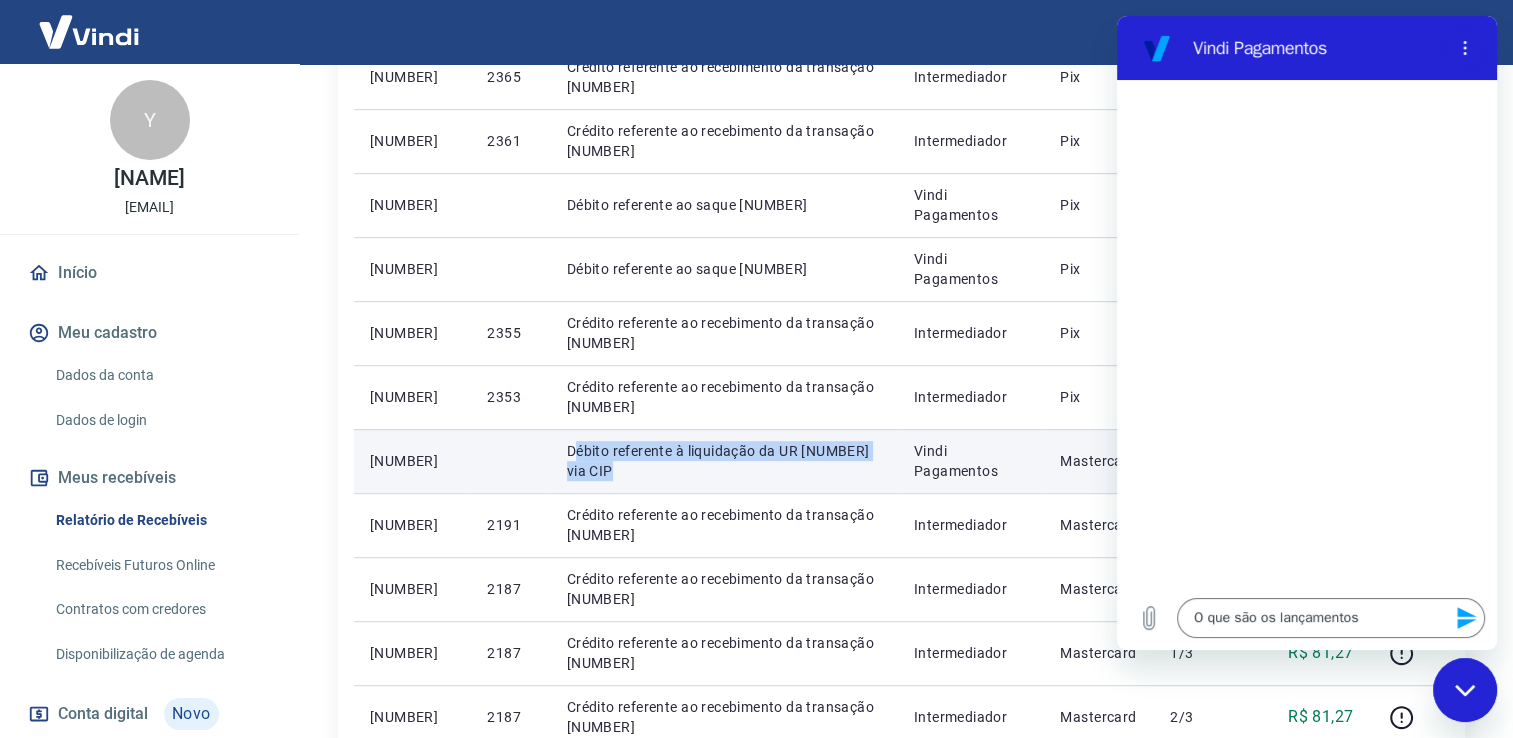 drag, startPoint x: 570, startPoint y: 449, endPoint x: 622, endPoint y: 473, distance: 57.271286 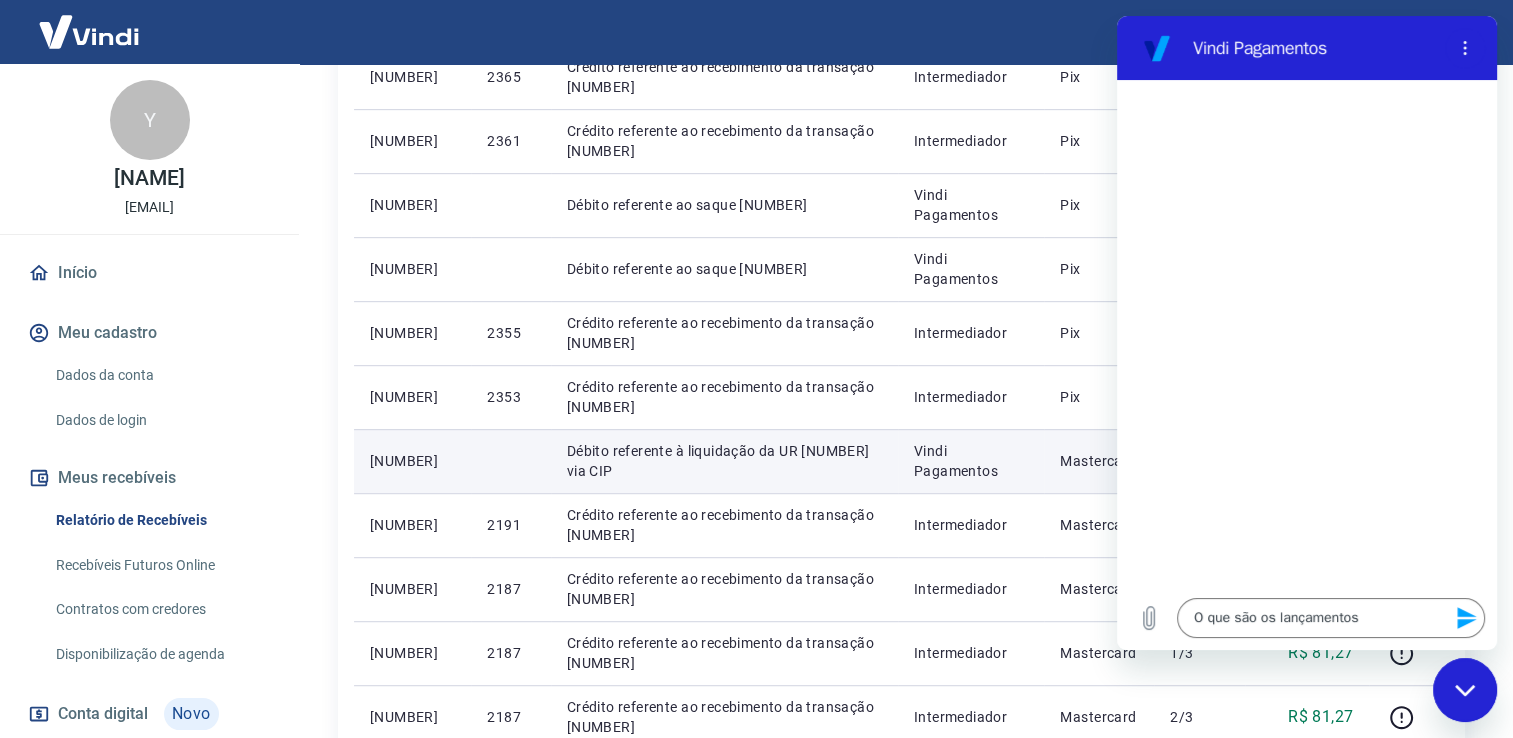 drag, startPoint x: 622, startPoint y: 473, endPoint x: 560, endPoint y: 442, distance: 69.31811 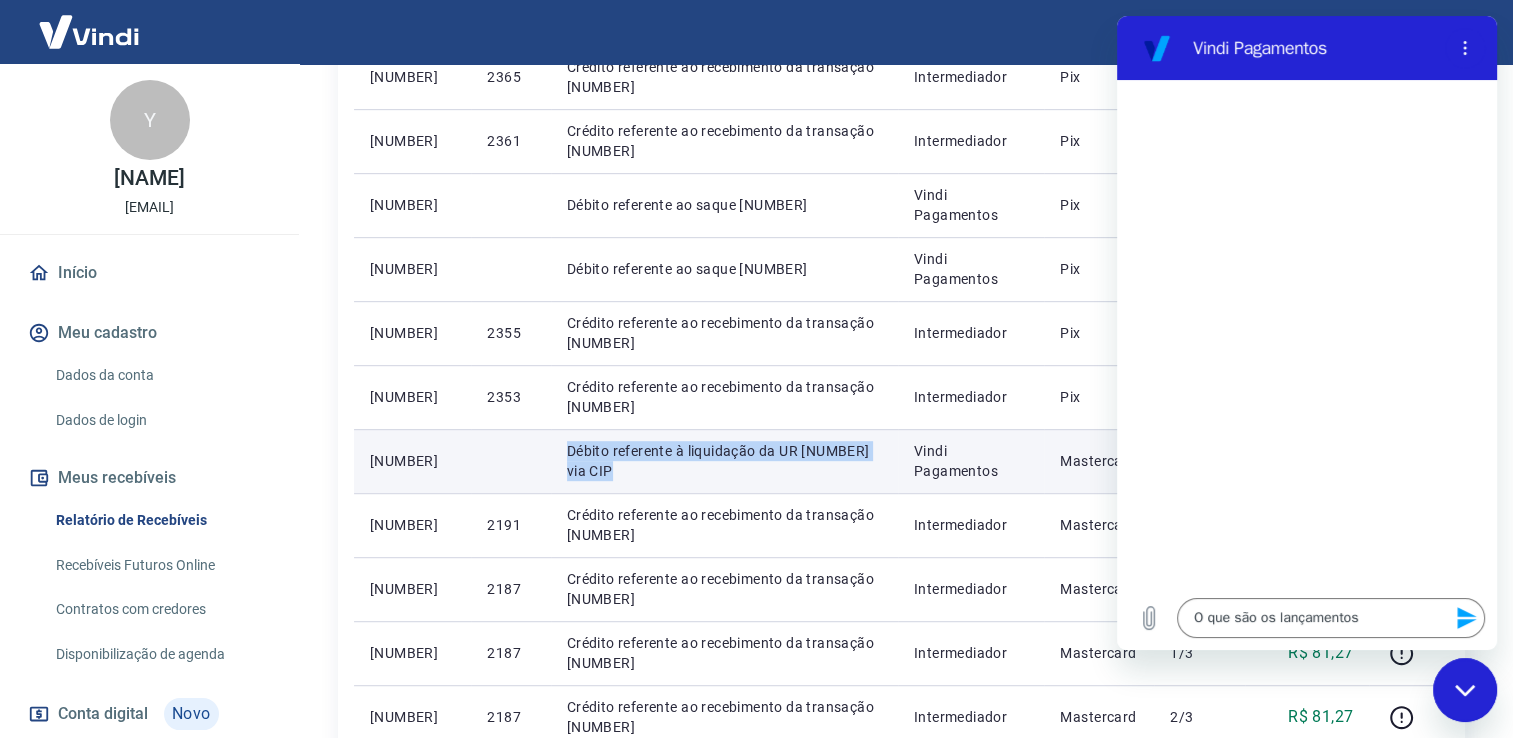 drag, startPoint x: 566, startPoint y: 452, endPoint x: 607, endPoint y: 476, distance: 47.507893 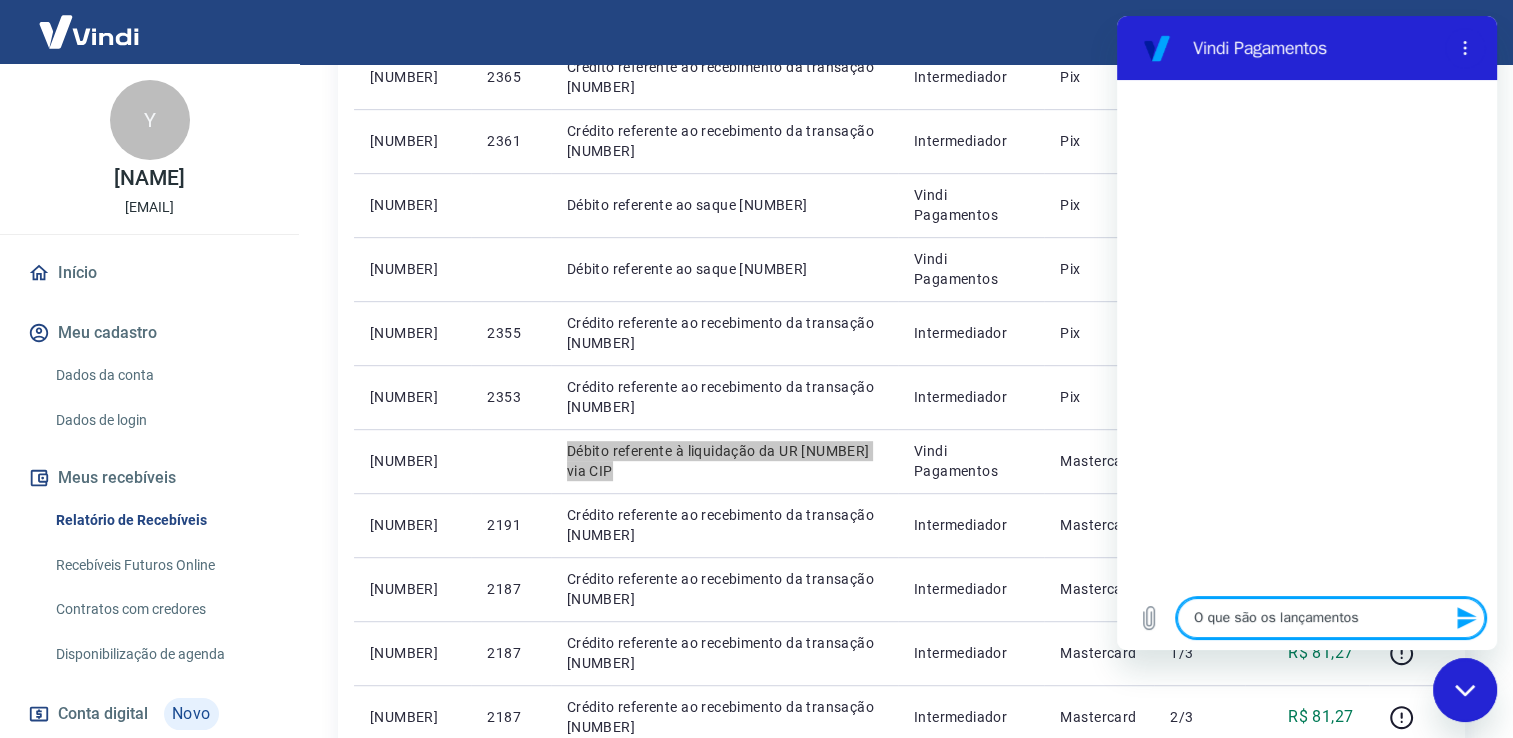 click on "O que são os lançamentos" at bounding box center (1331, 618) 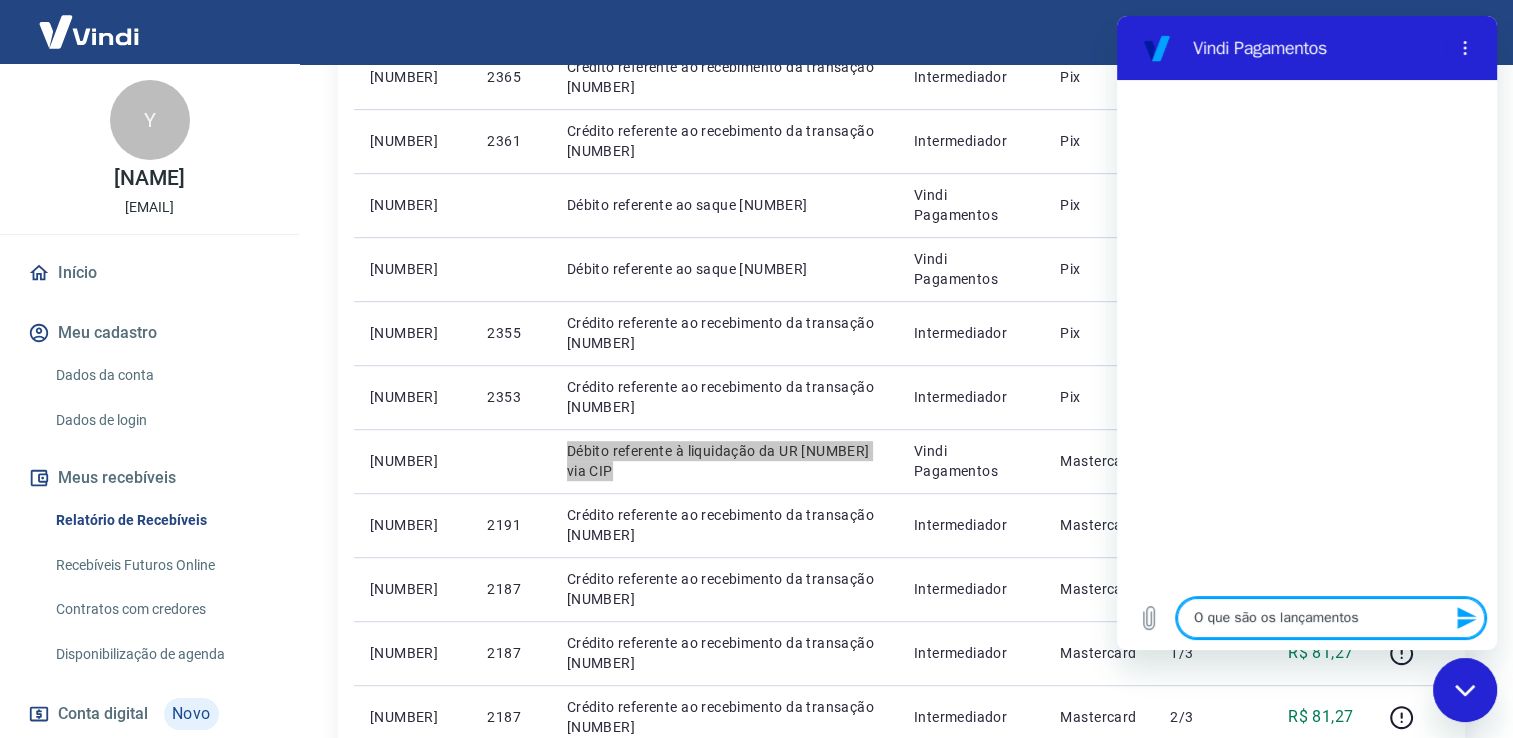paste on "Débito referente à liquidação da UR [NUMBER] via CIP" 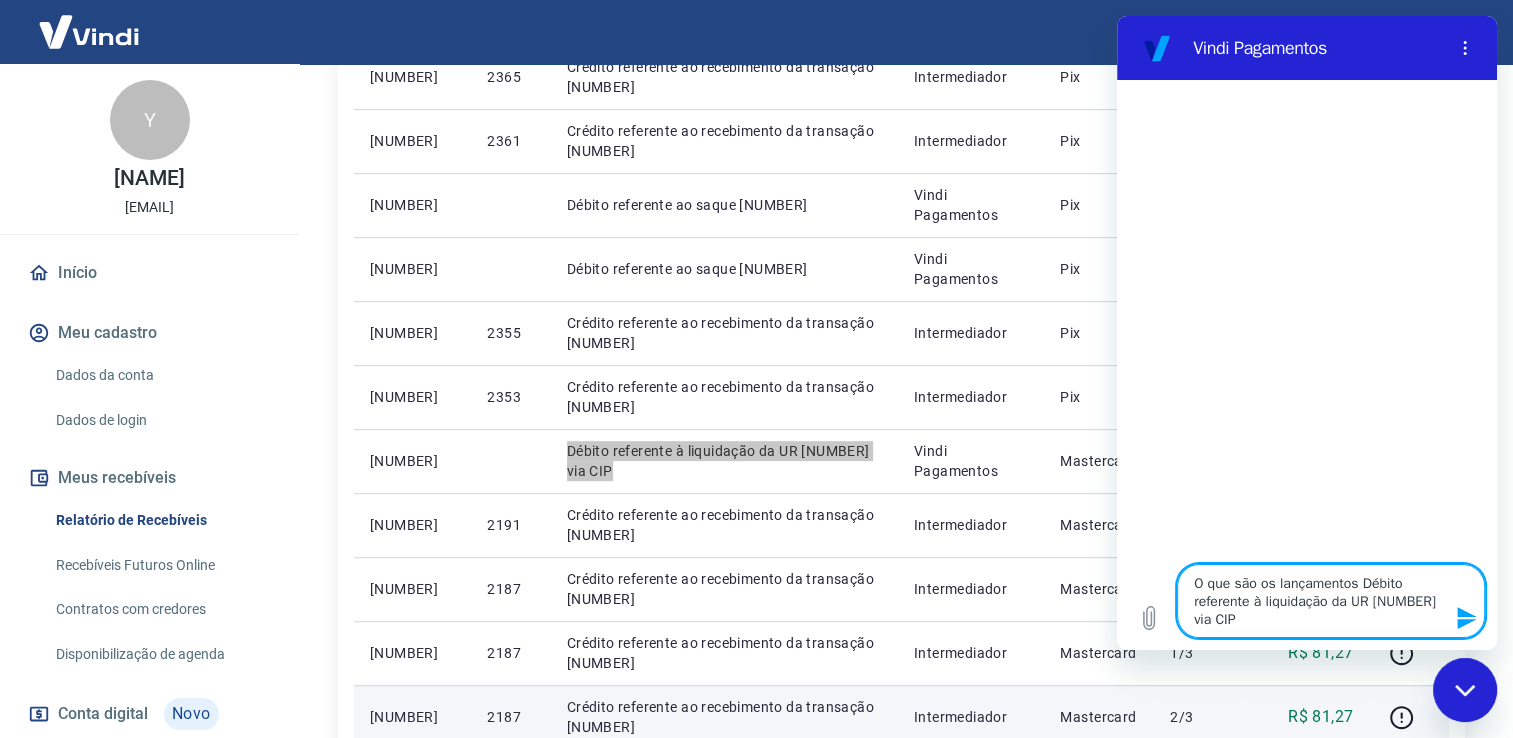 type 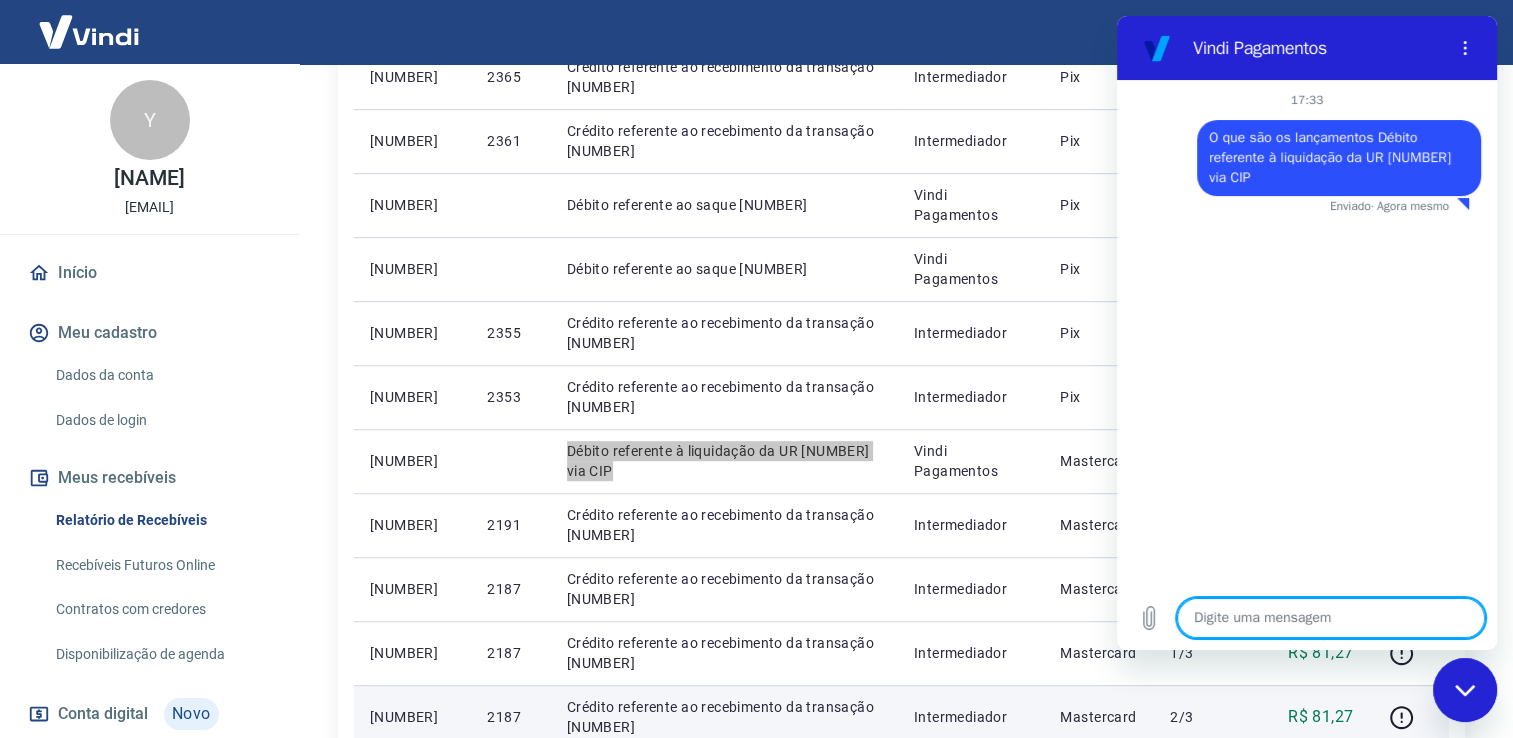 type on "x" 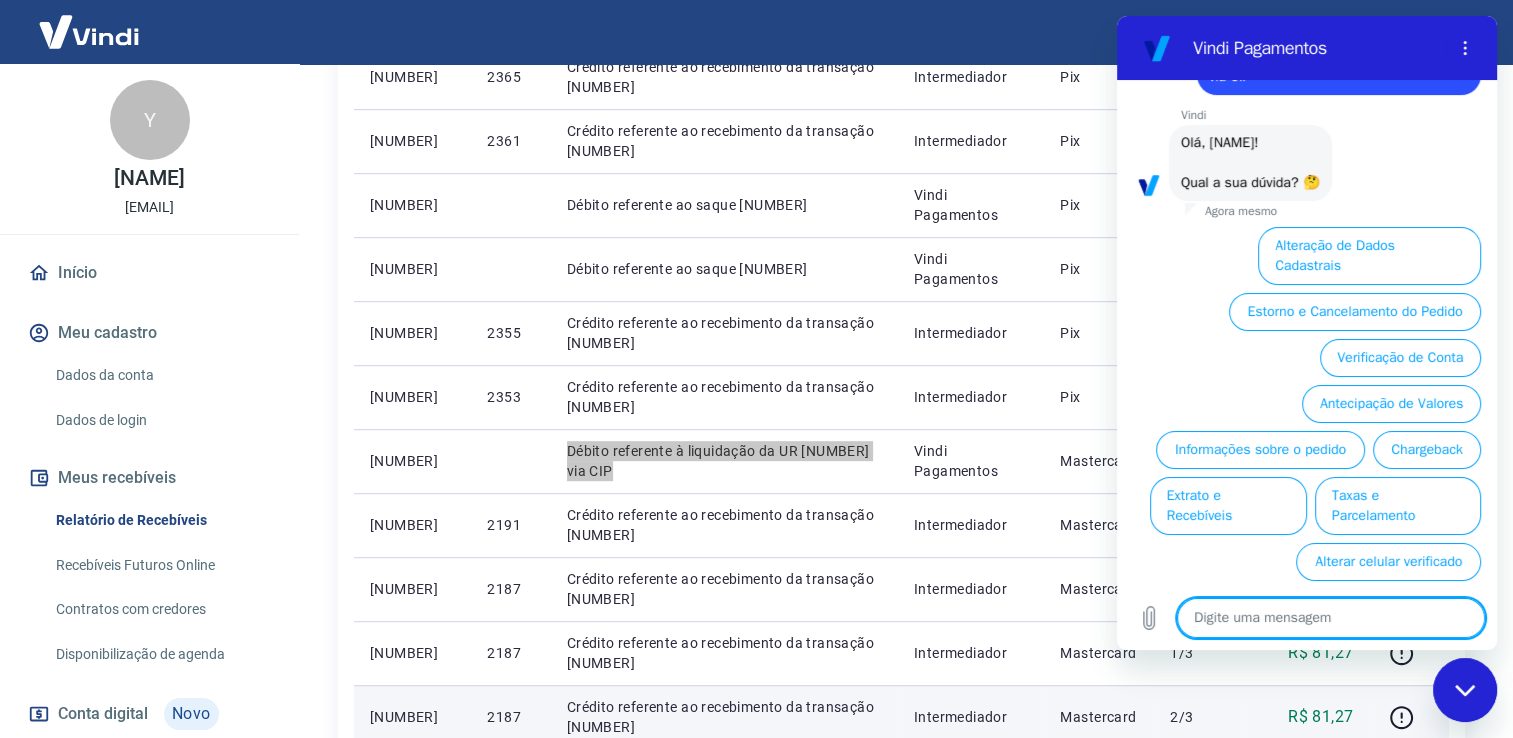 scroll, scrollTop: 103, scrollLeft: 0, axis: vertical 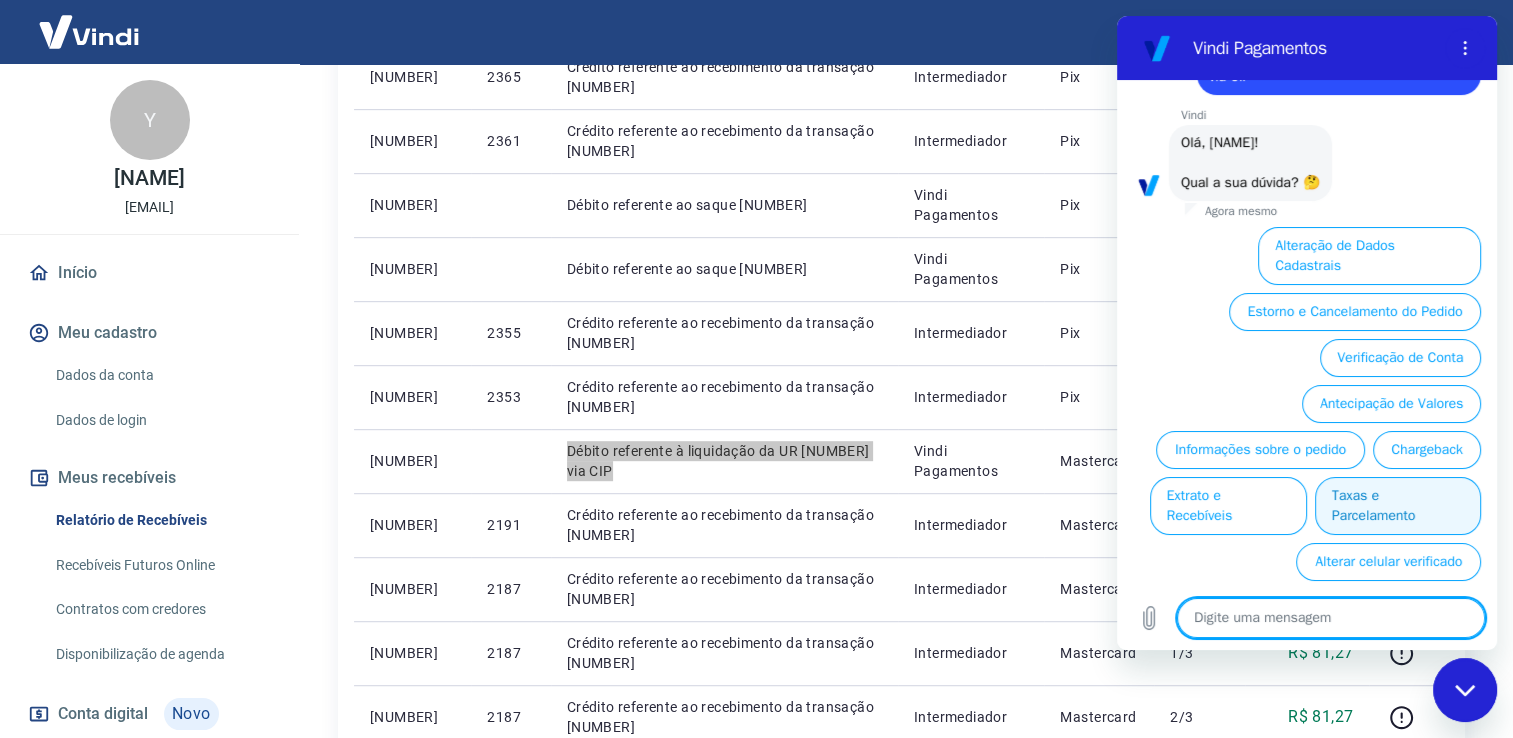 type 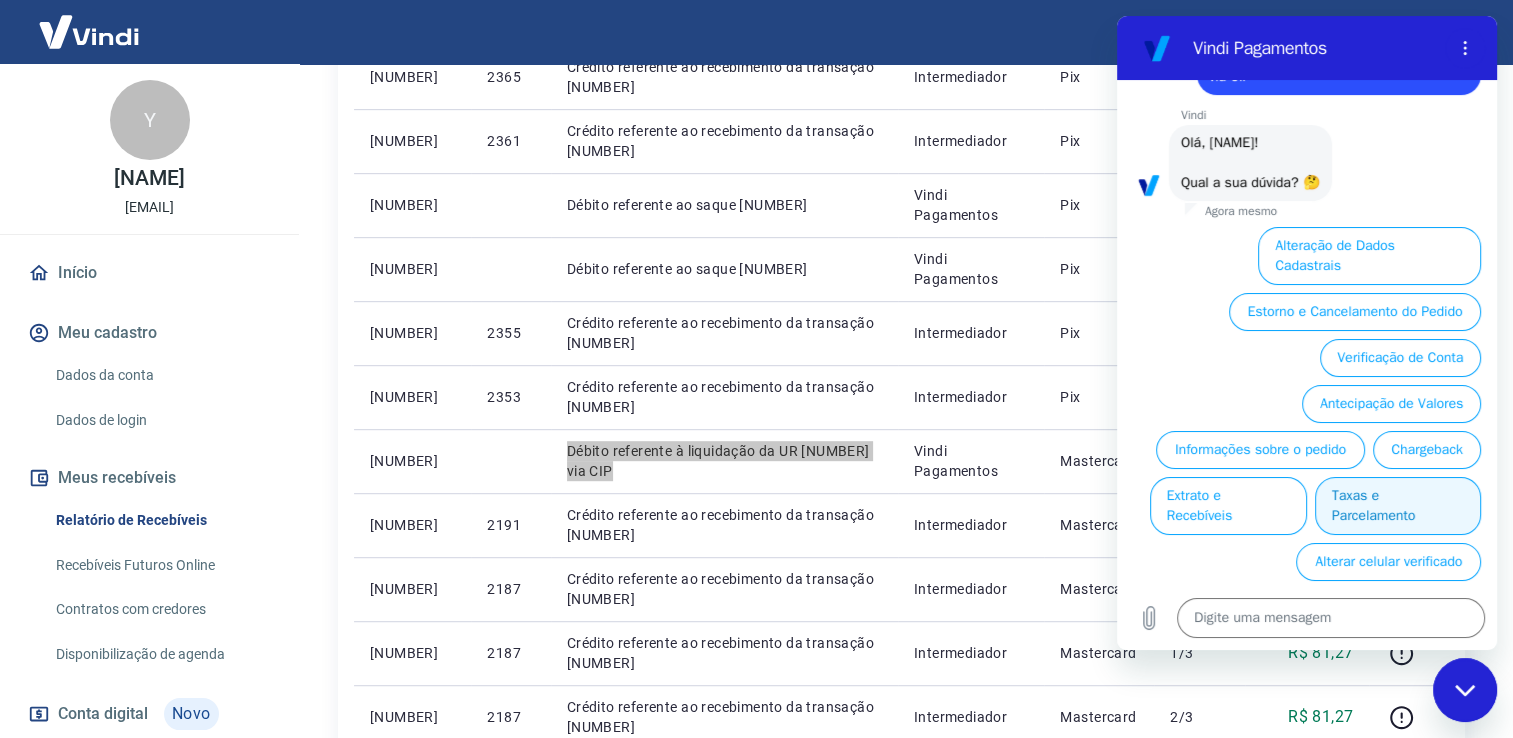 click on "Taxas e Parcelamento" at bounding box center [1398, 506] 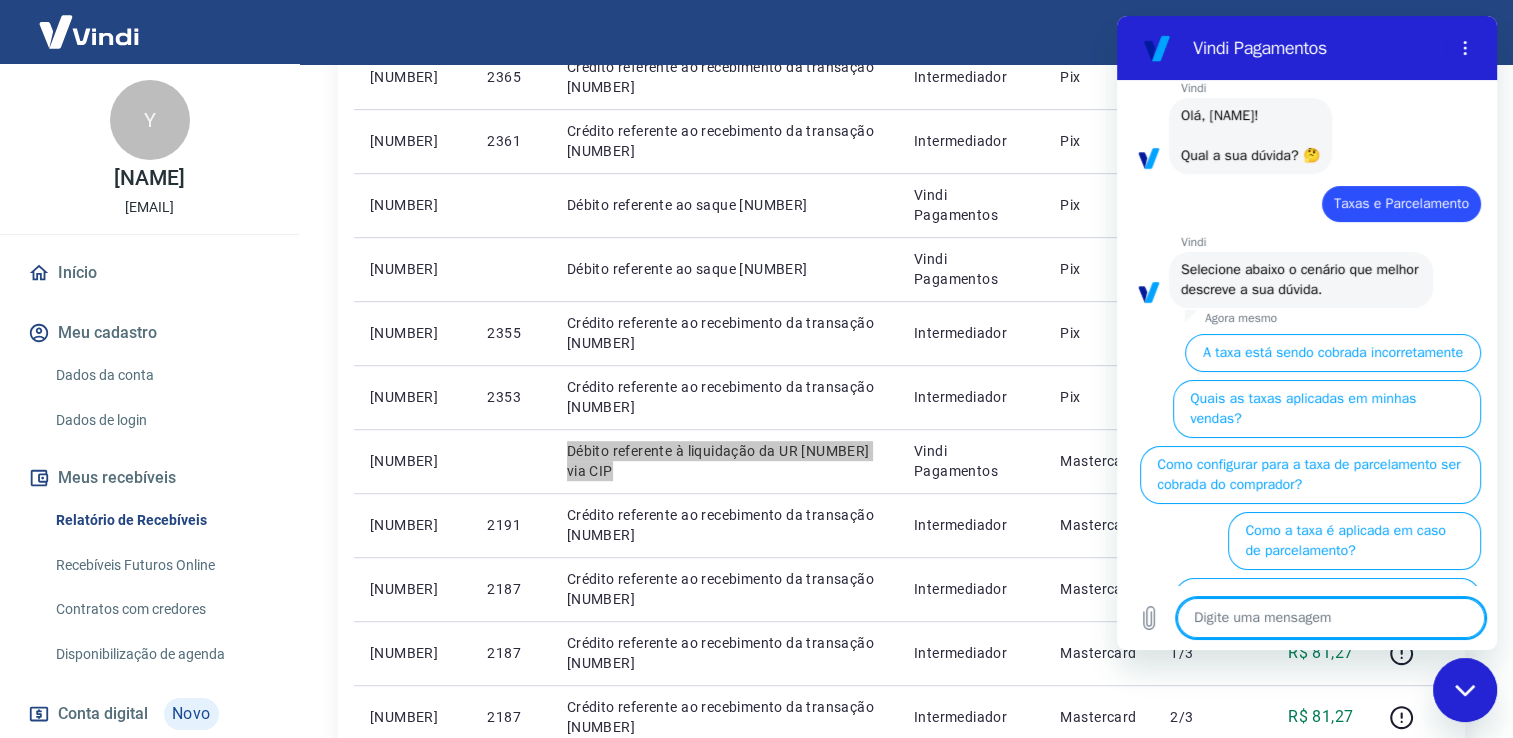 scroll, scrollTop: 140, scrollLeft: 0, axis: vertical 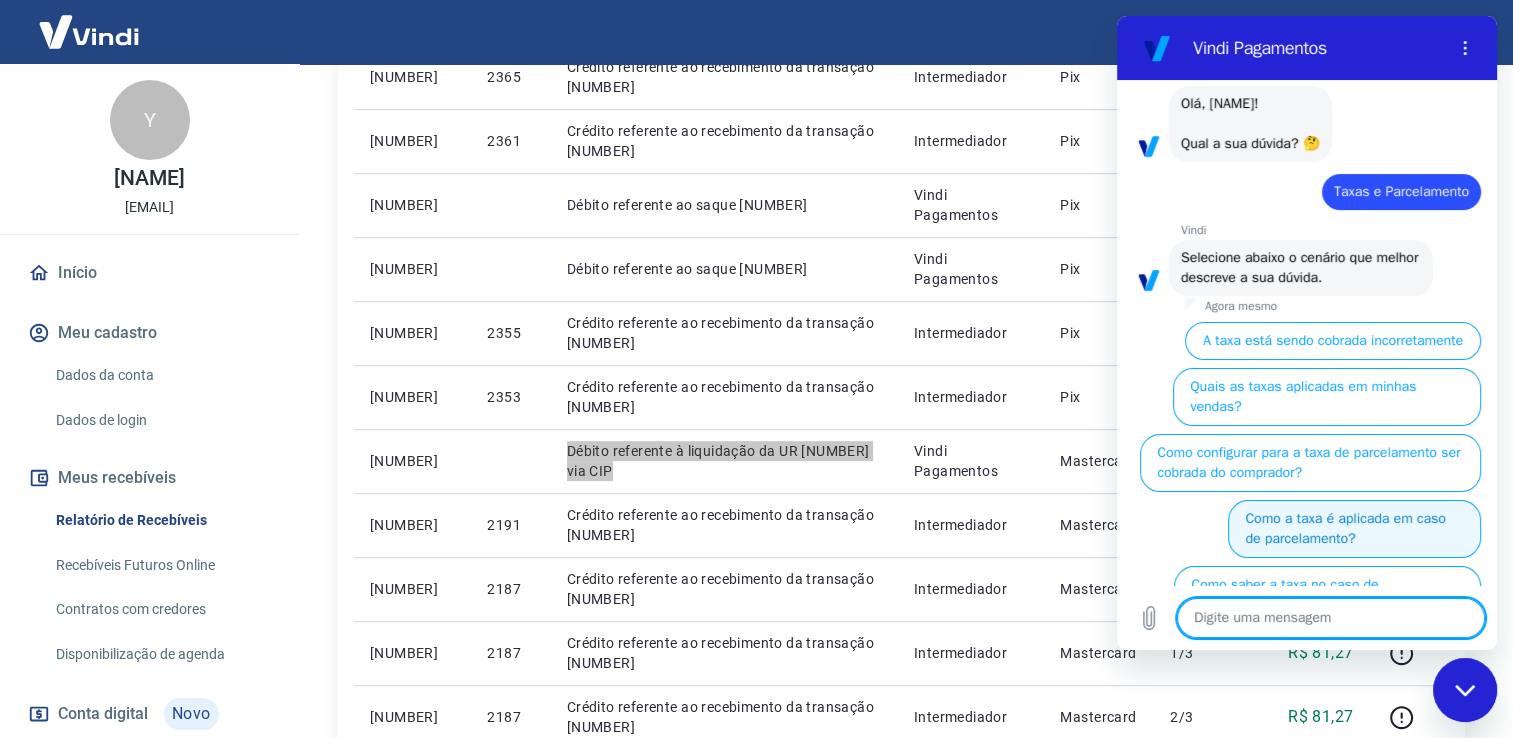 click on "Como a taxa é aplicada em caso de parcelamento?" at bounding box center (1354, 529) 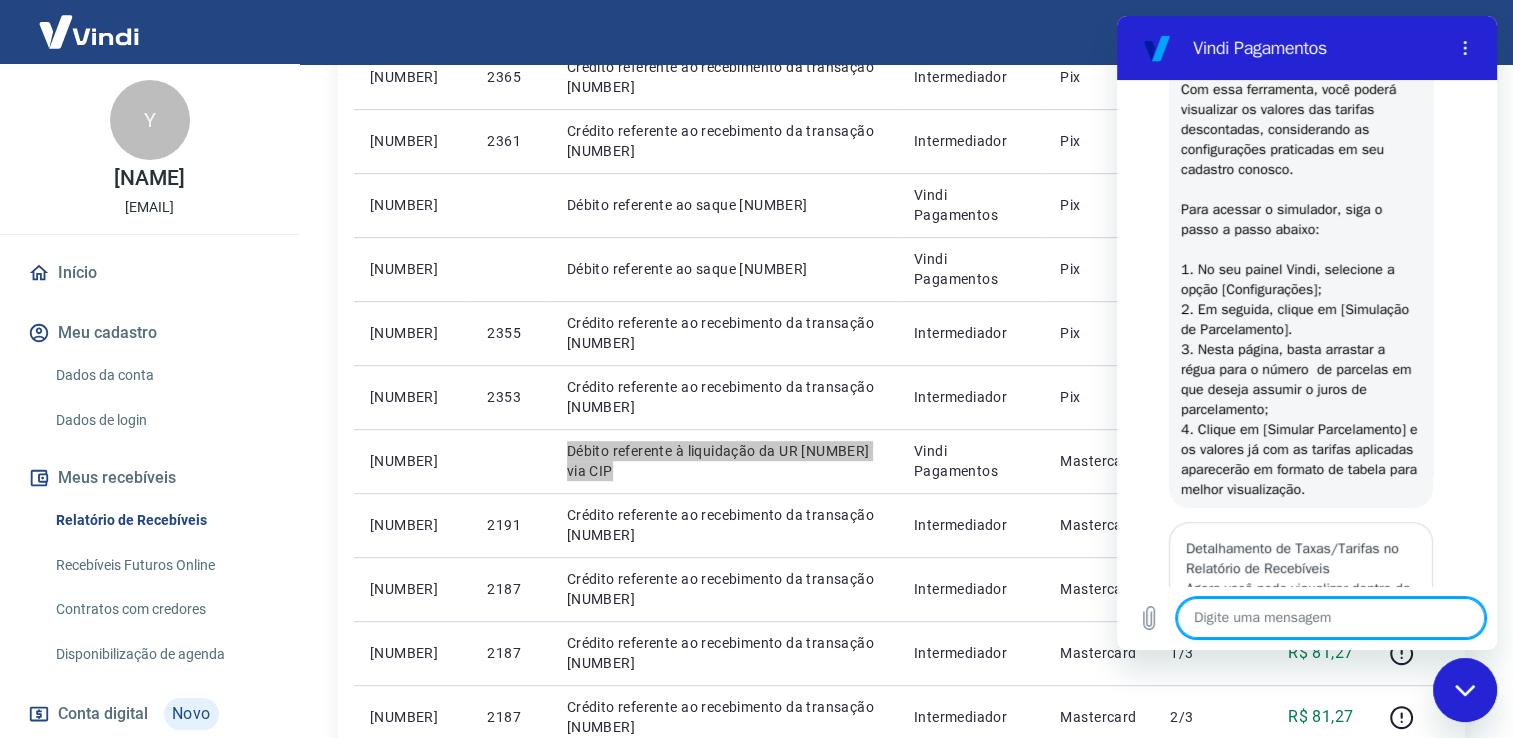 scroll, scrollTop: 824, scrollLeft: 0, axis: vertical 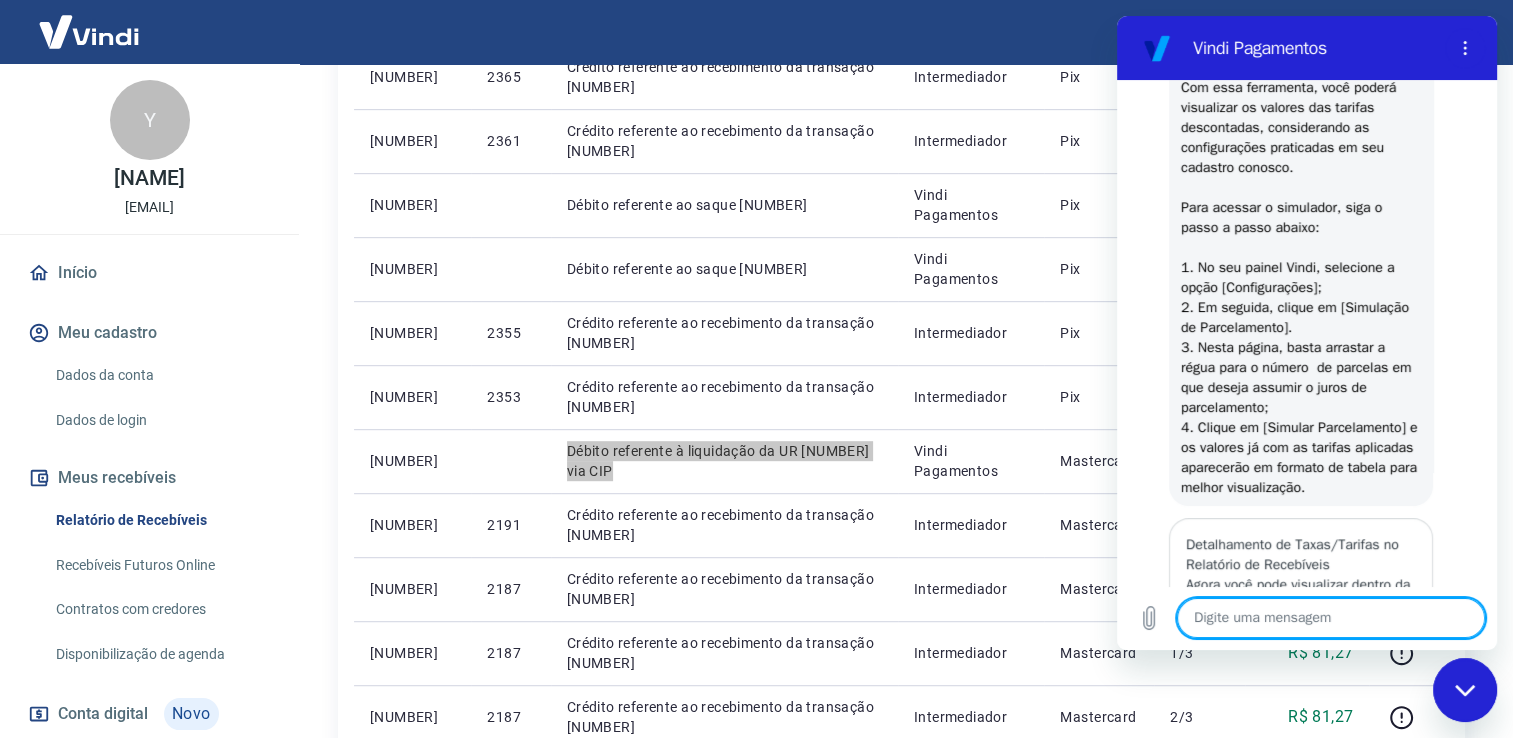 type on "x" 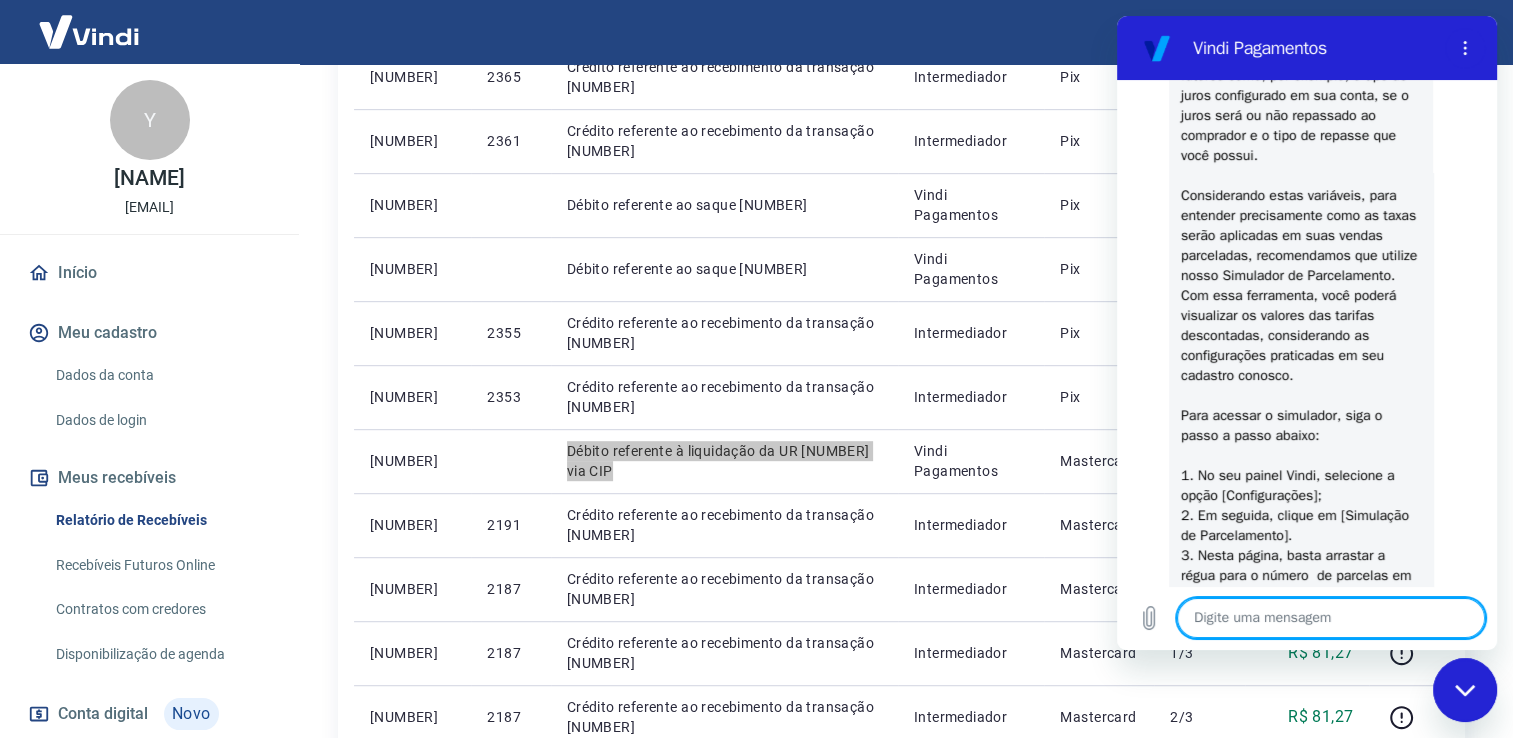 scroll, scrollTop: 624, scrollLeft: 0, axis: vertical 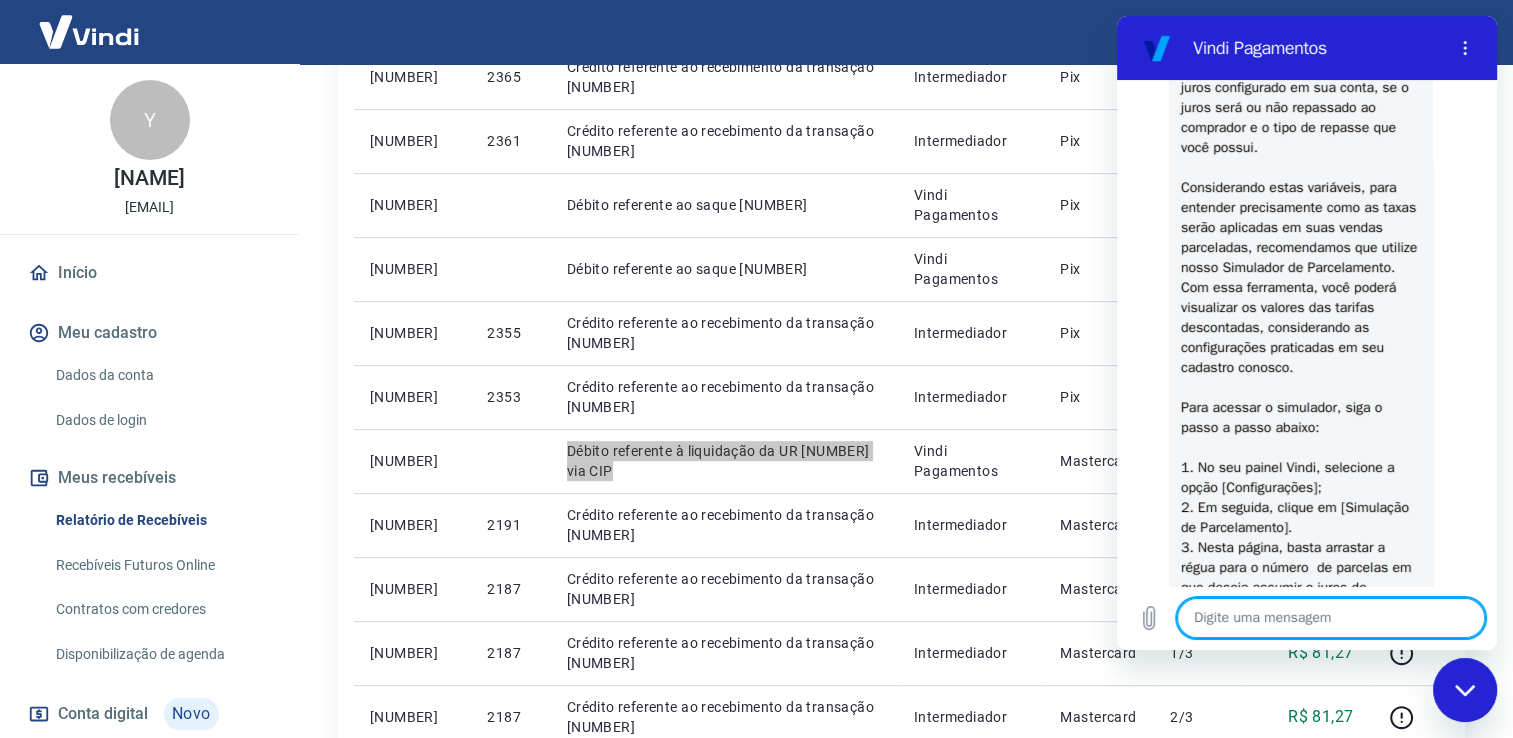 paste on "Débito referente à liquidação da UR [NUMBER] via CIP" 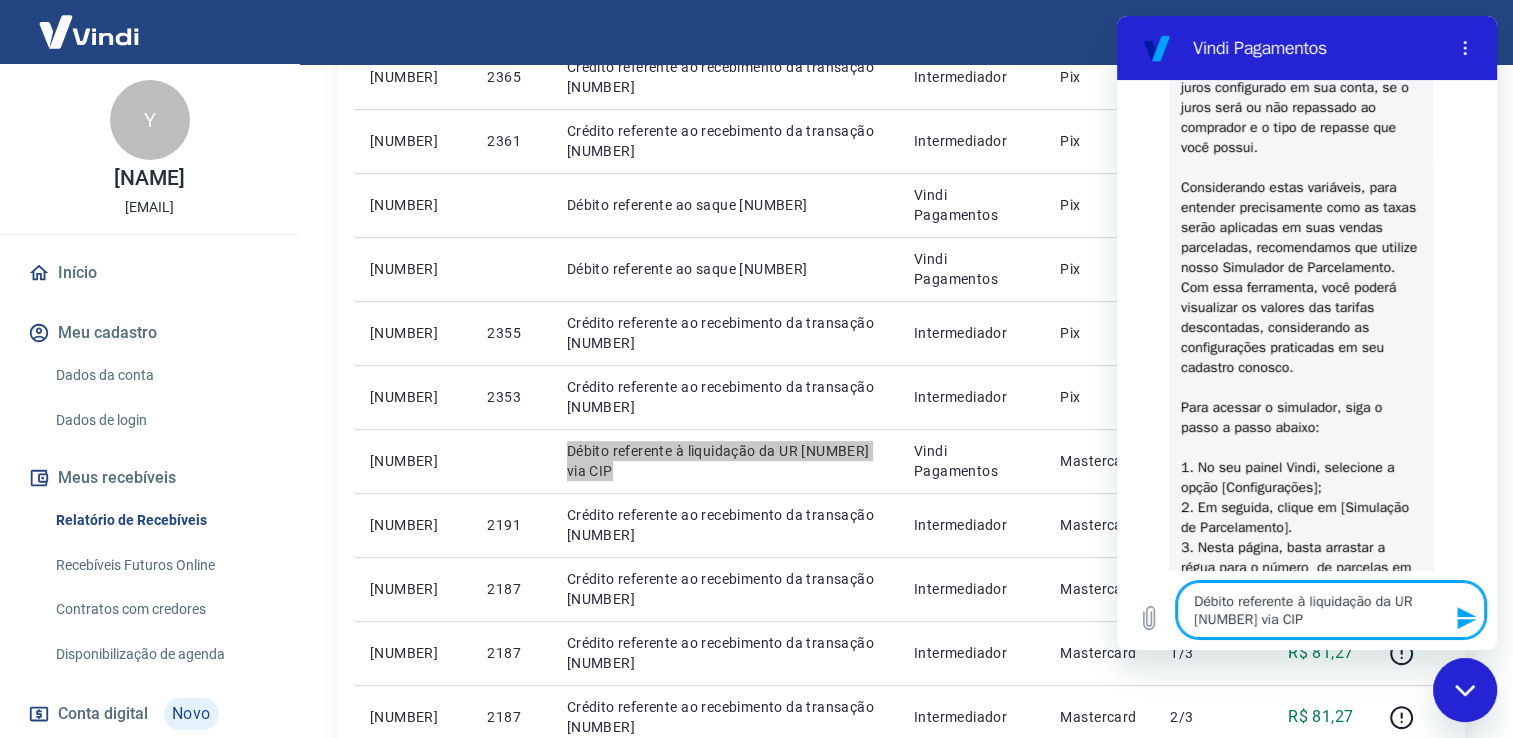 type 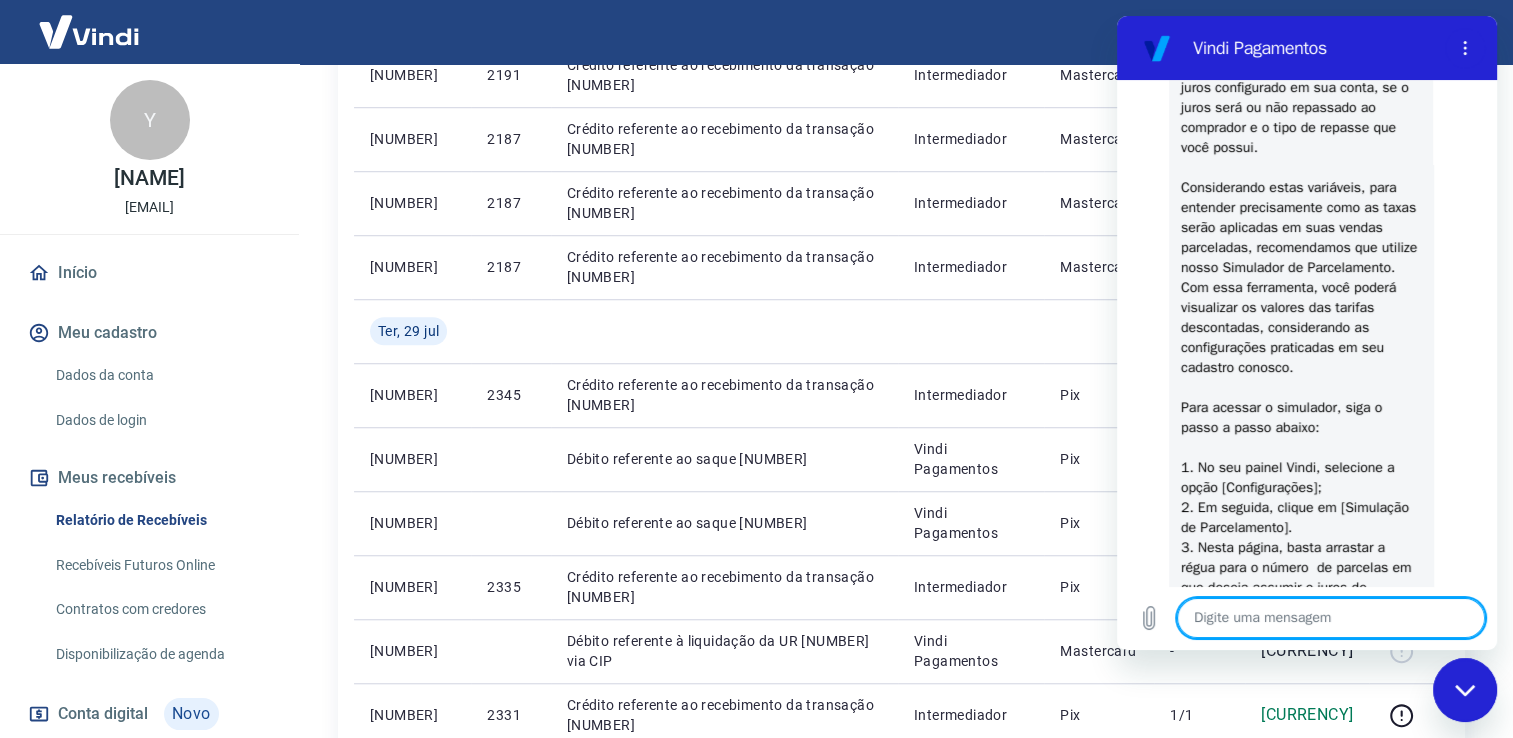 scroll, scrollTop: 1900, scrollLeft: 0, axis: vertical 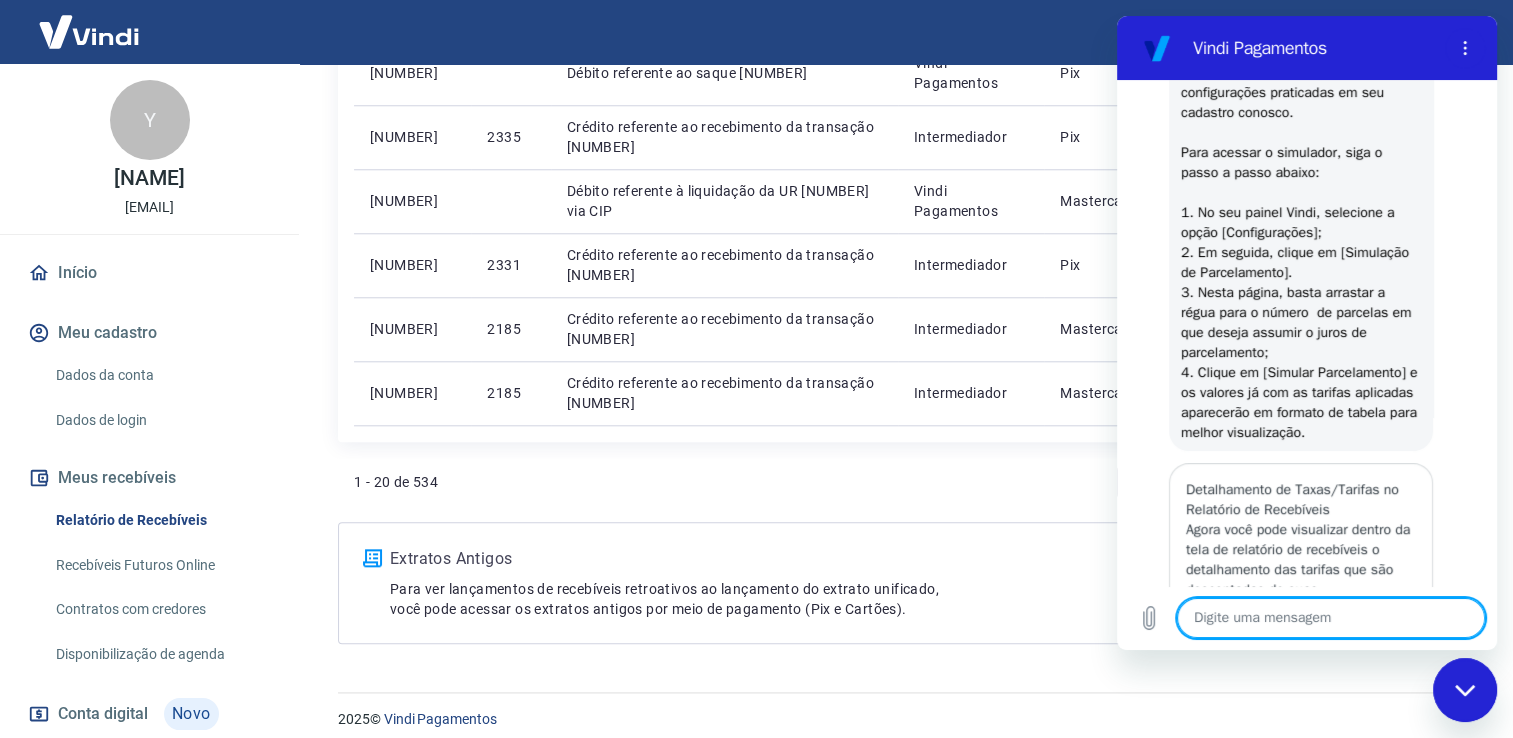 type on "x" 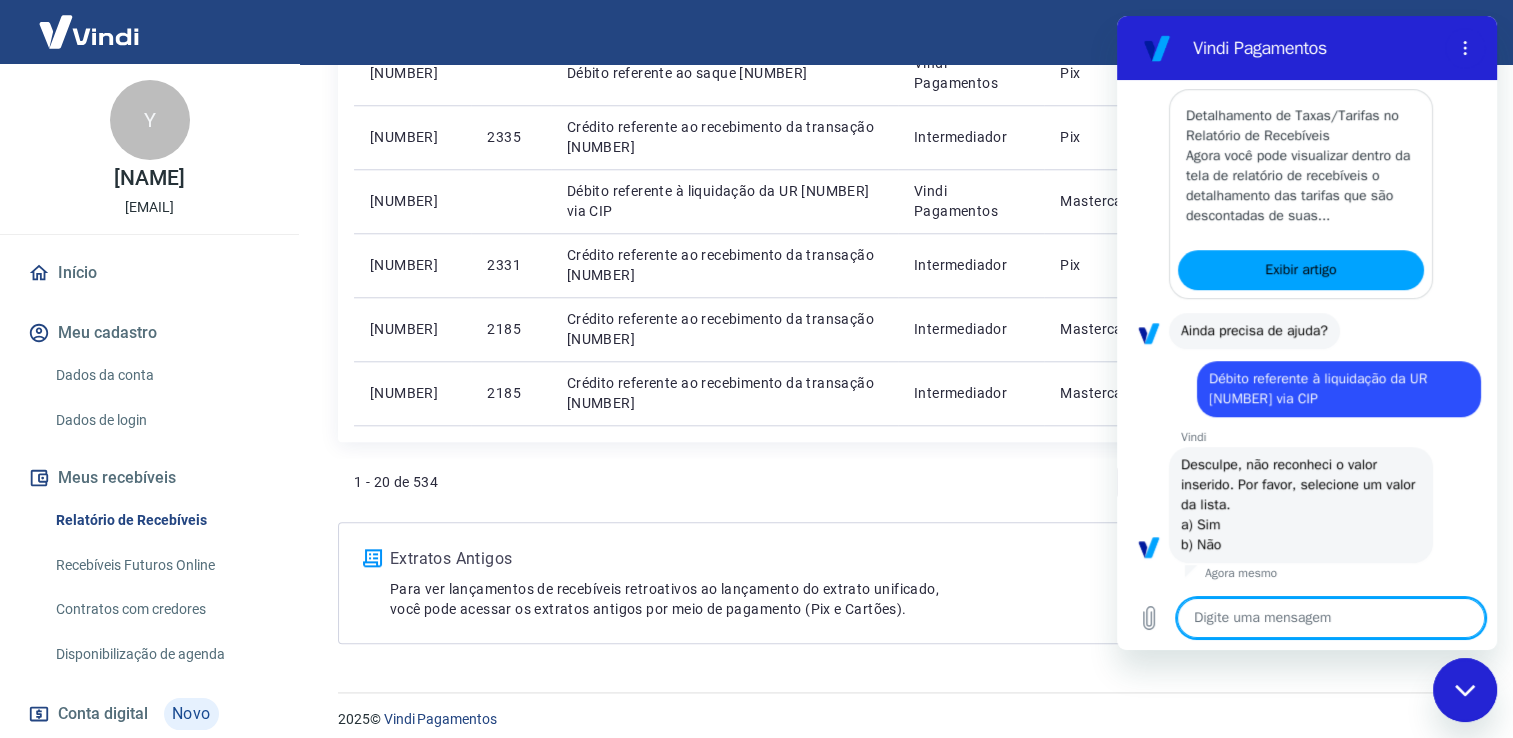 scroll, scrollTop: 1312, scrollLeft: 0, axis: vertical 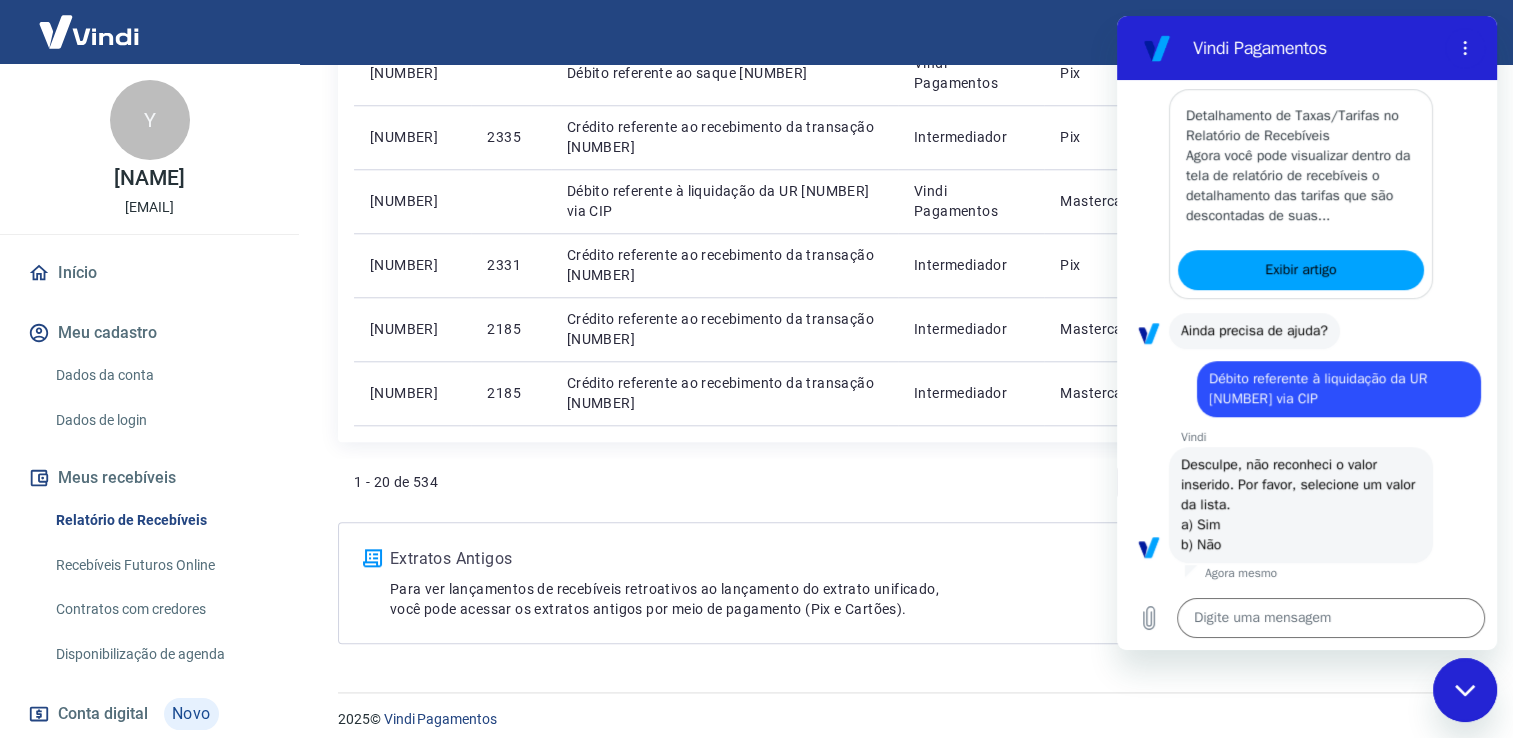 click on "Vindi diz:  Desculpe, não reconheci o valor inserido. Por favor, selecione um valor da lista.
a) Sim
b) Não" at bounding box center [1301, 505] 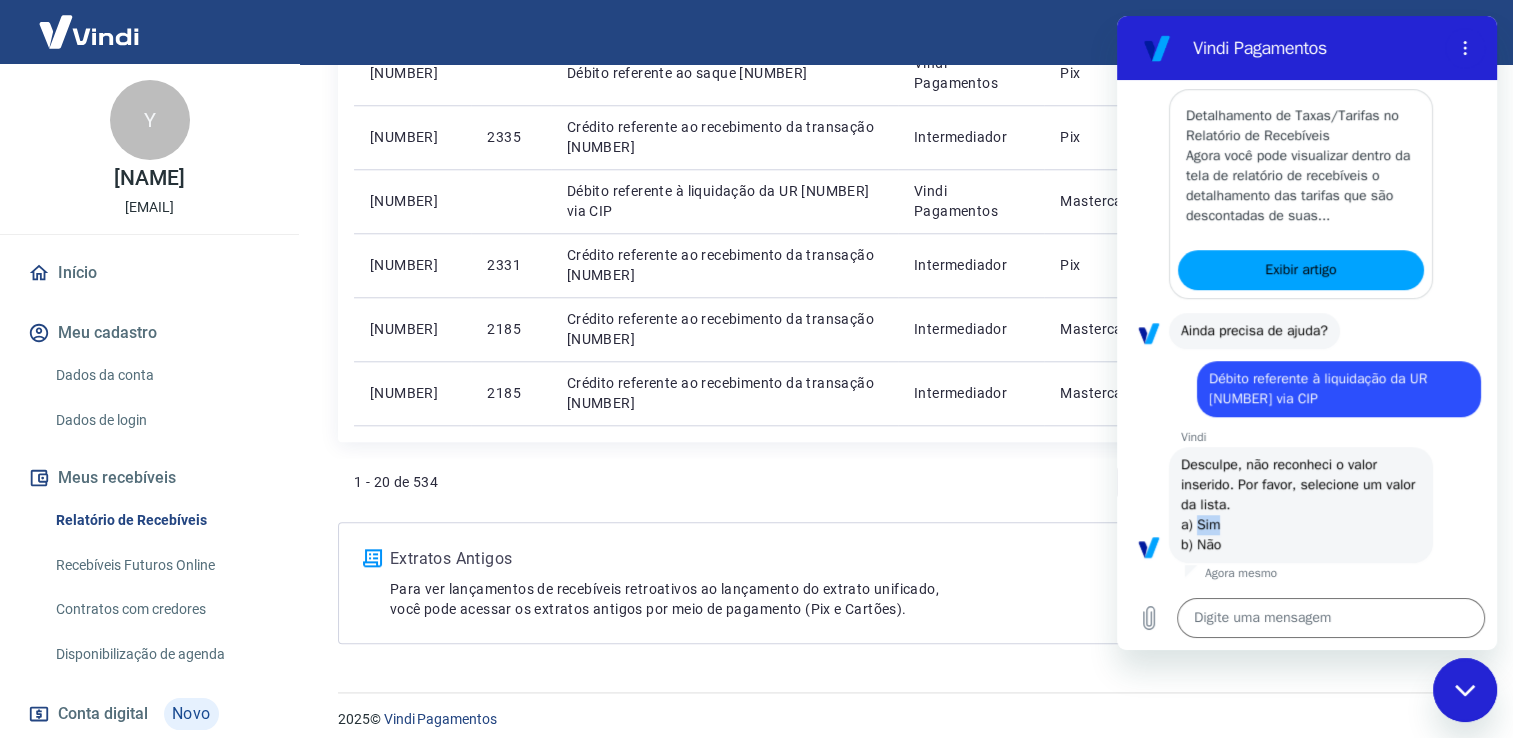click on "Desculpe, não reconheci o valor inserido. Por favor, selecione um valor da lista.
a) Sim
b) Não" at bounding box center (1300, 504) 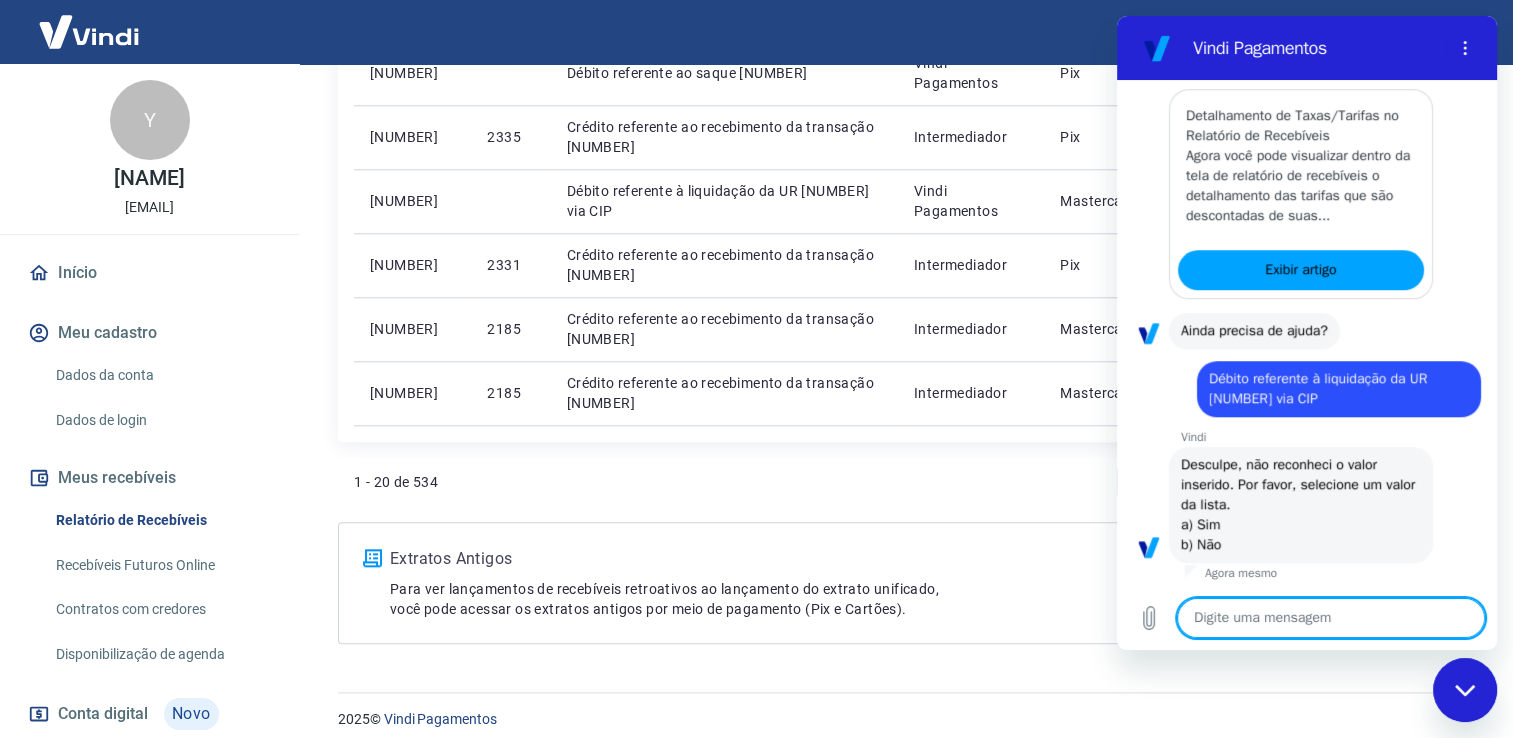 drag, startPoint x: 1198, startPoint y: 526, endPoint x: 1225, endPoint y: 613, distance: 91.09336 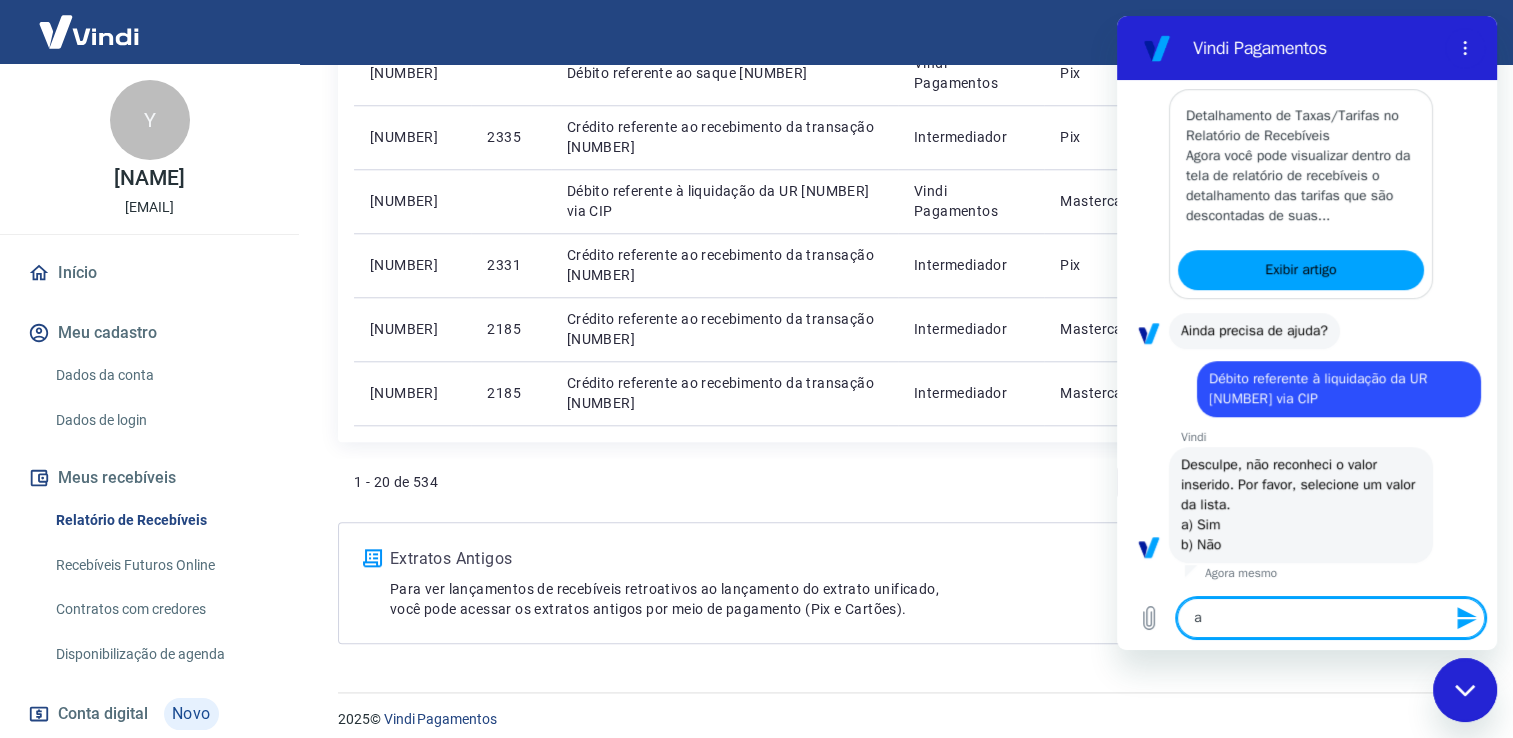 type 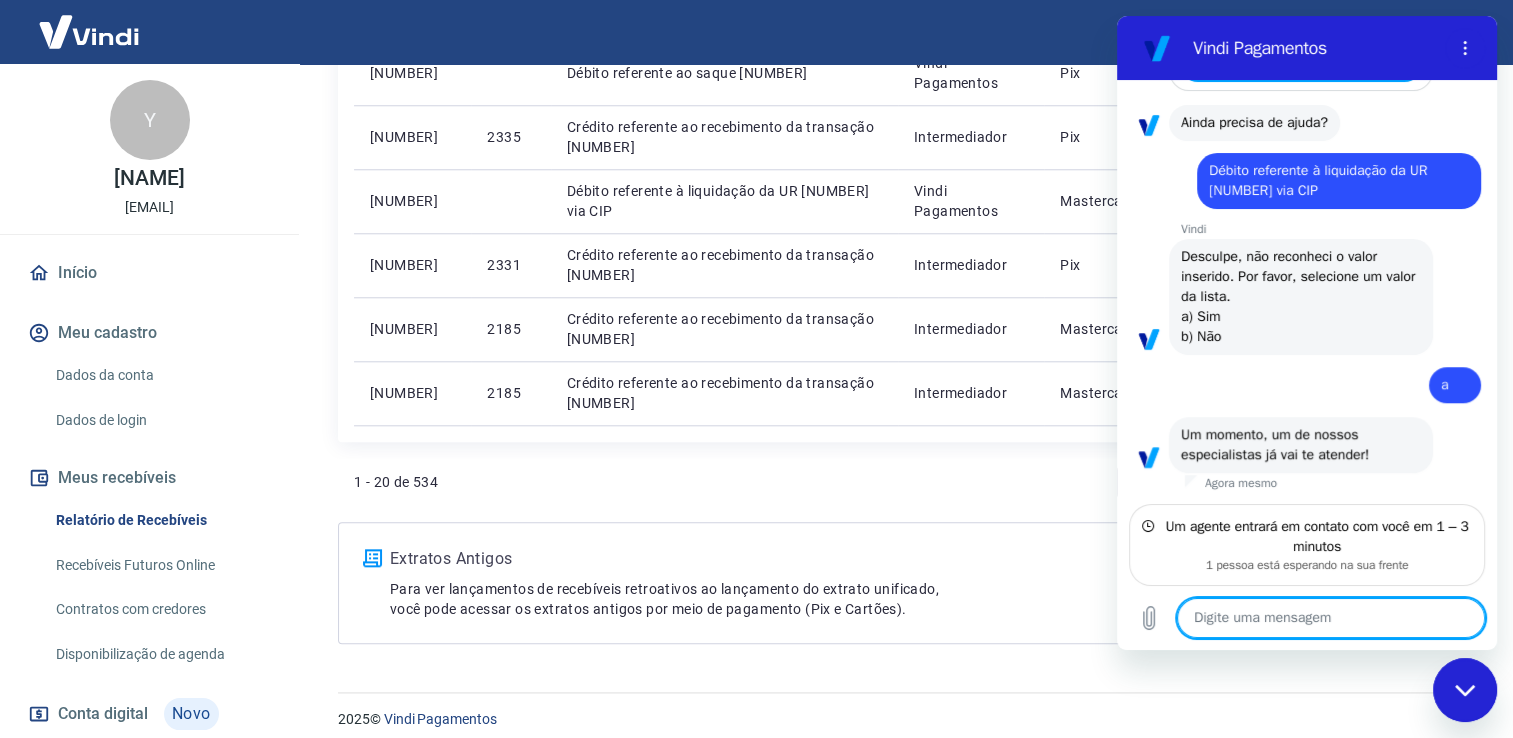 scroll, scrollTop: 1500, scrollLeft: 0, axis: vertical 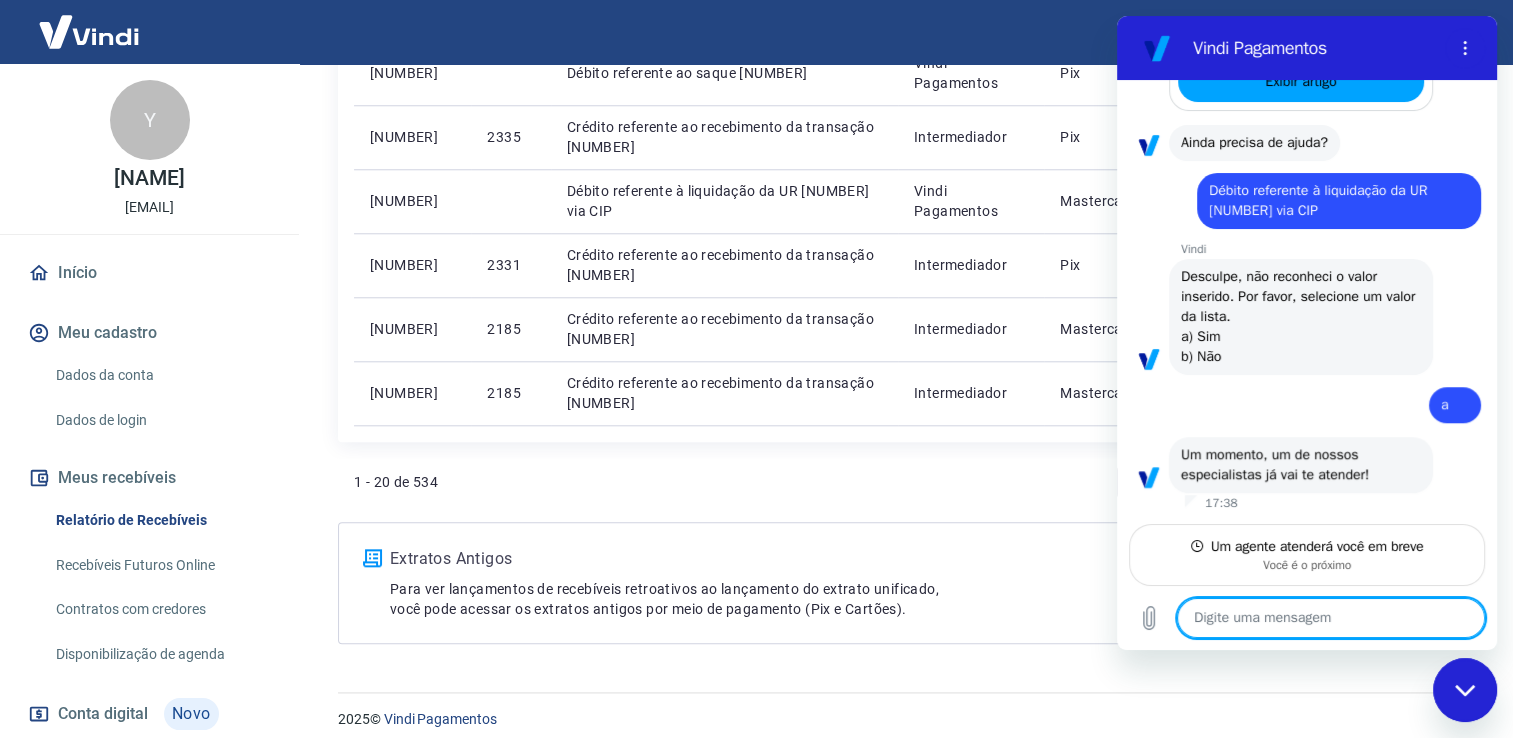 type on "x" 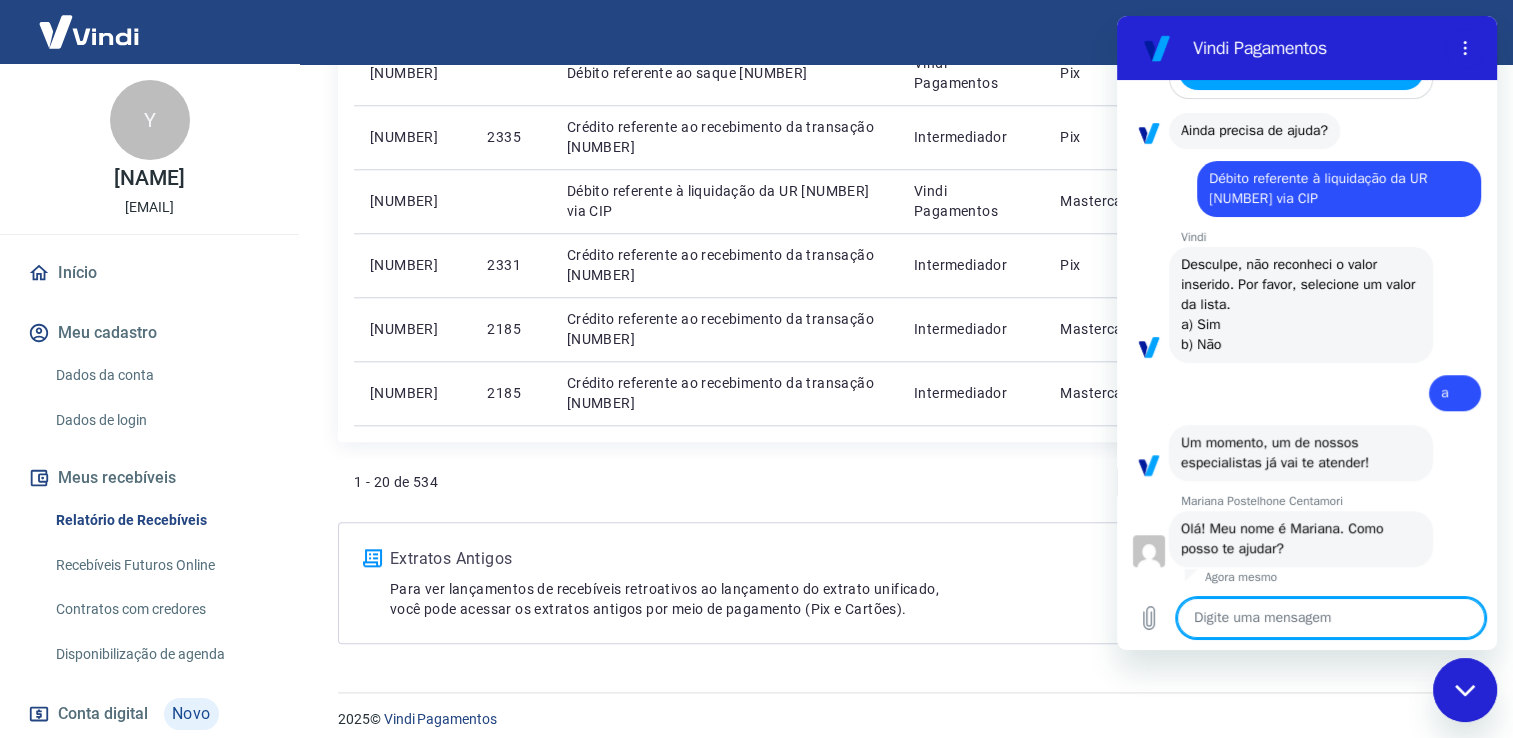 scroll, scrollTop: 1516, scrollLeft: 0, axis: vertical 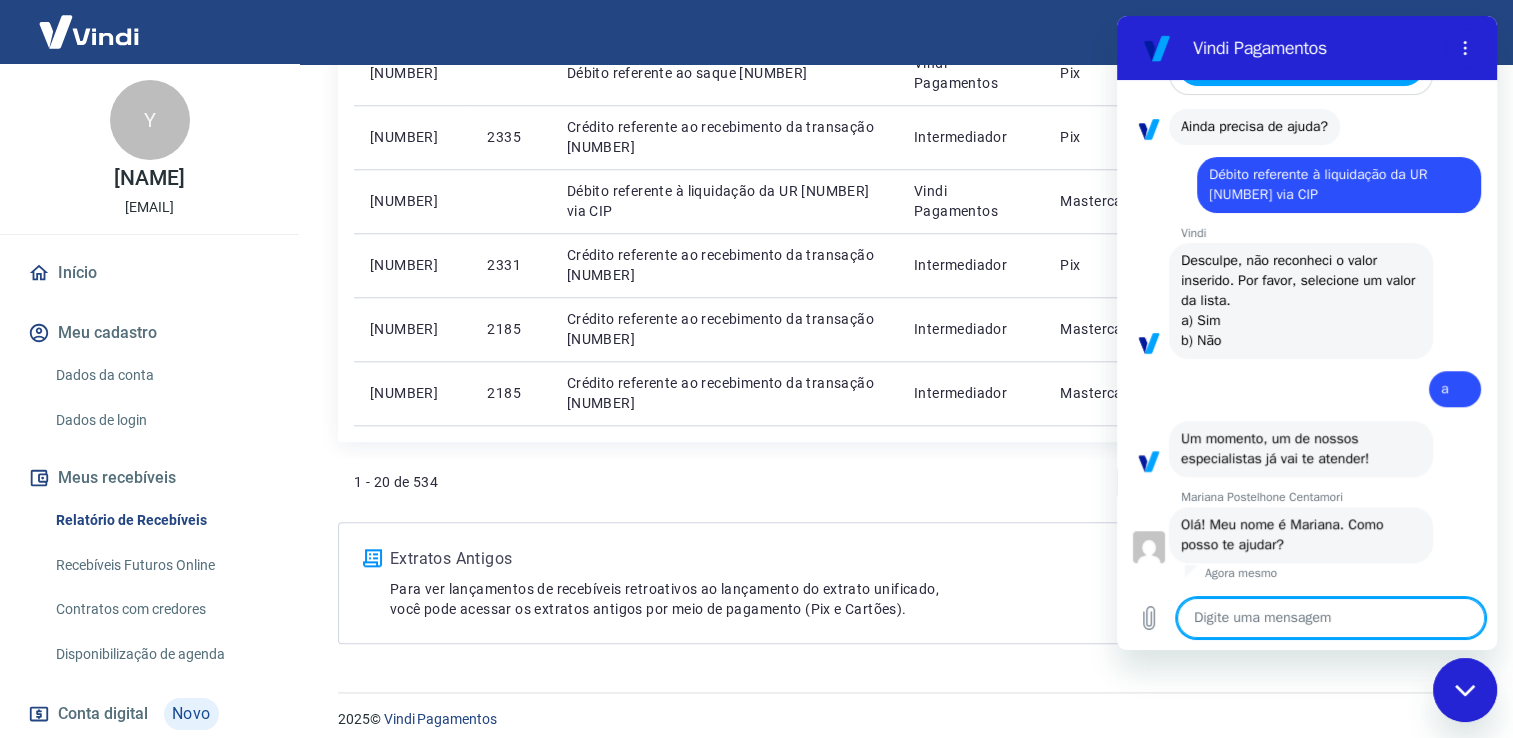 click at bounding box center (1331, 618) 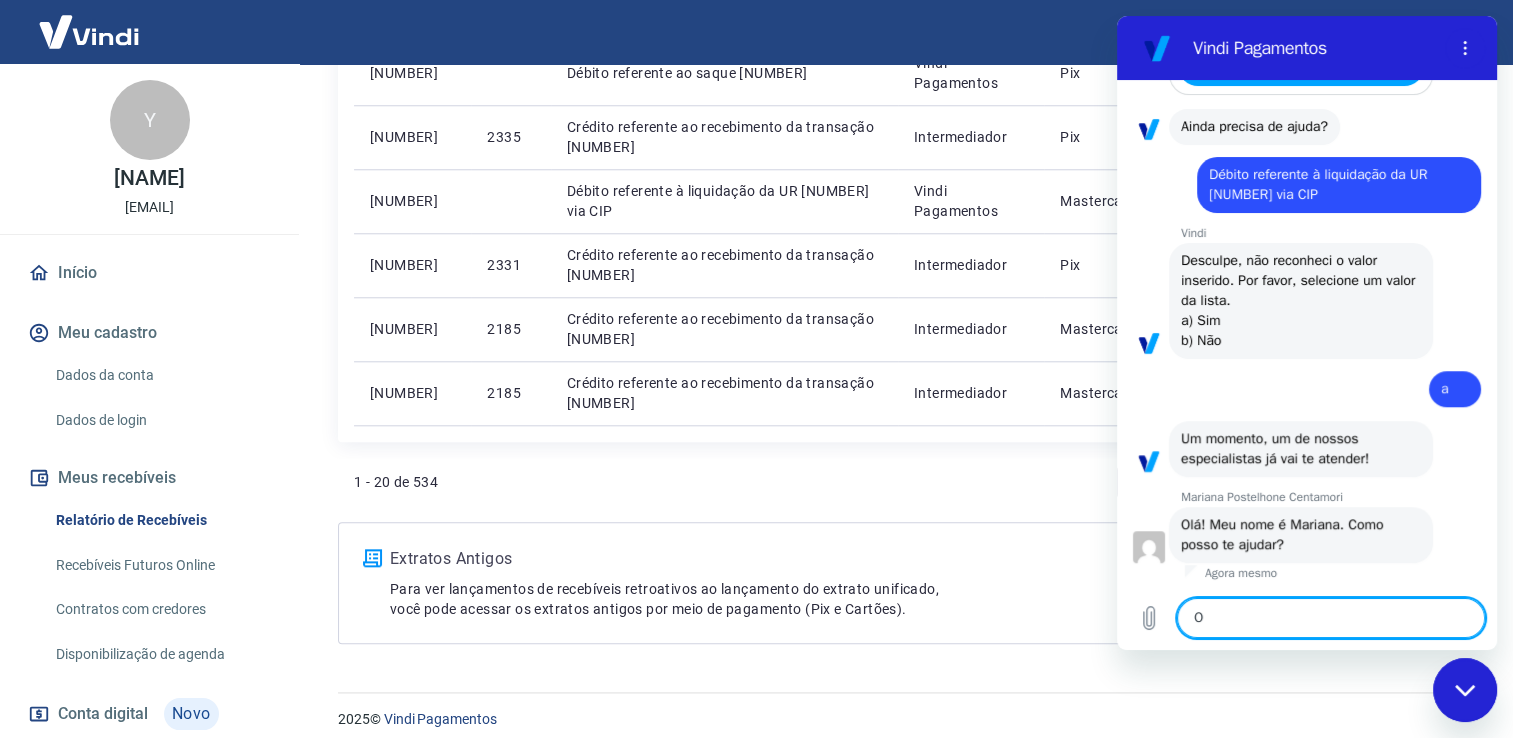 type on "Ol" 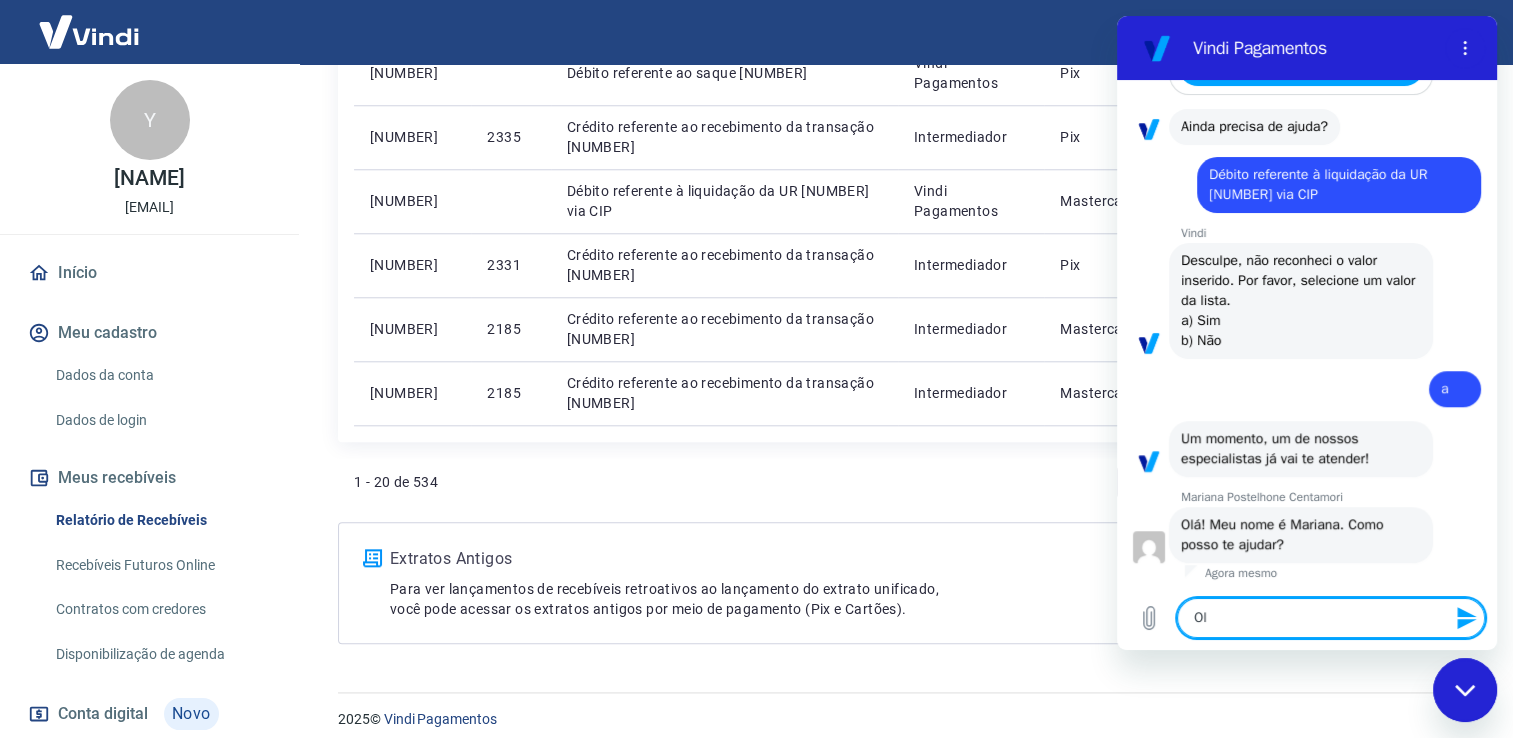 type on "Olá" 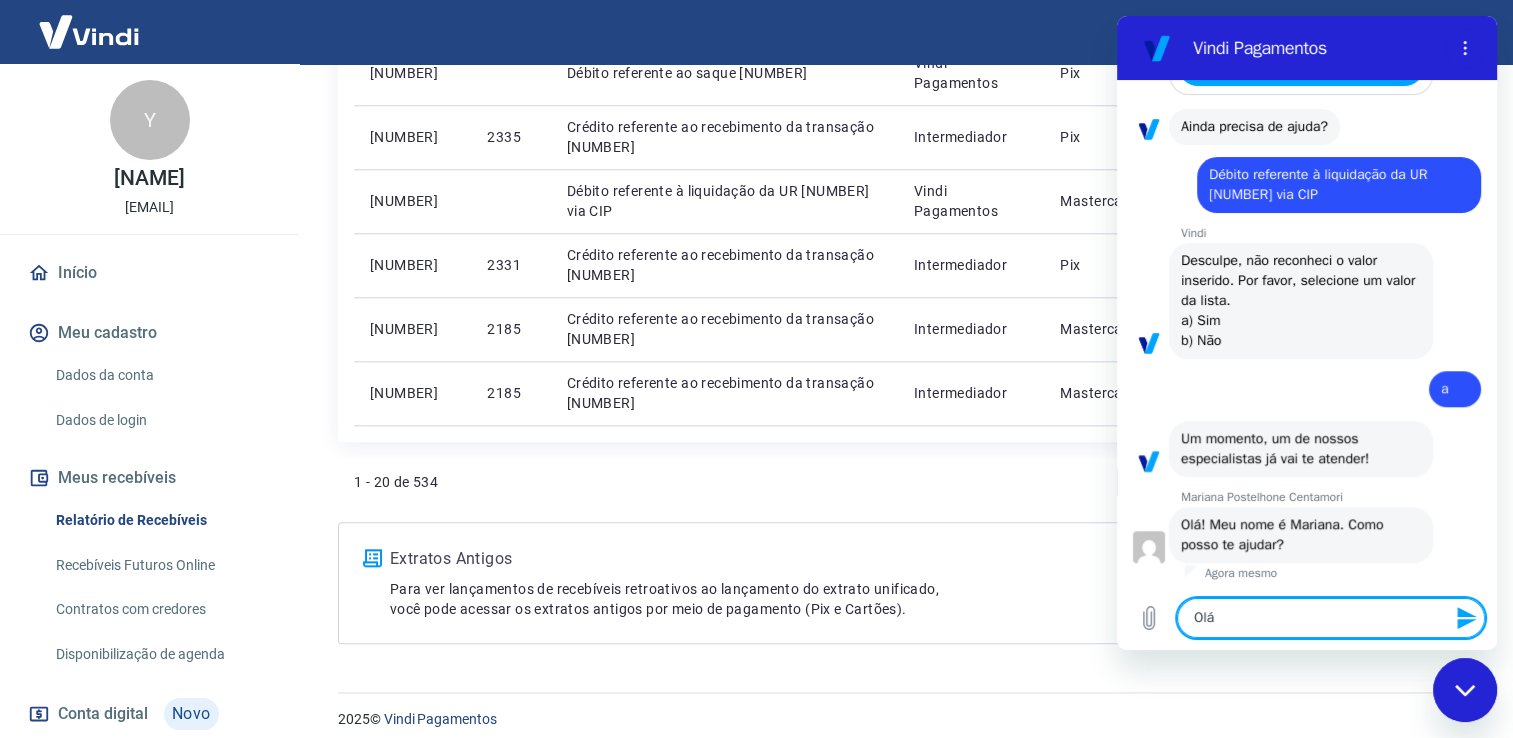 type on "Olá" 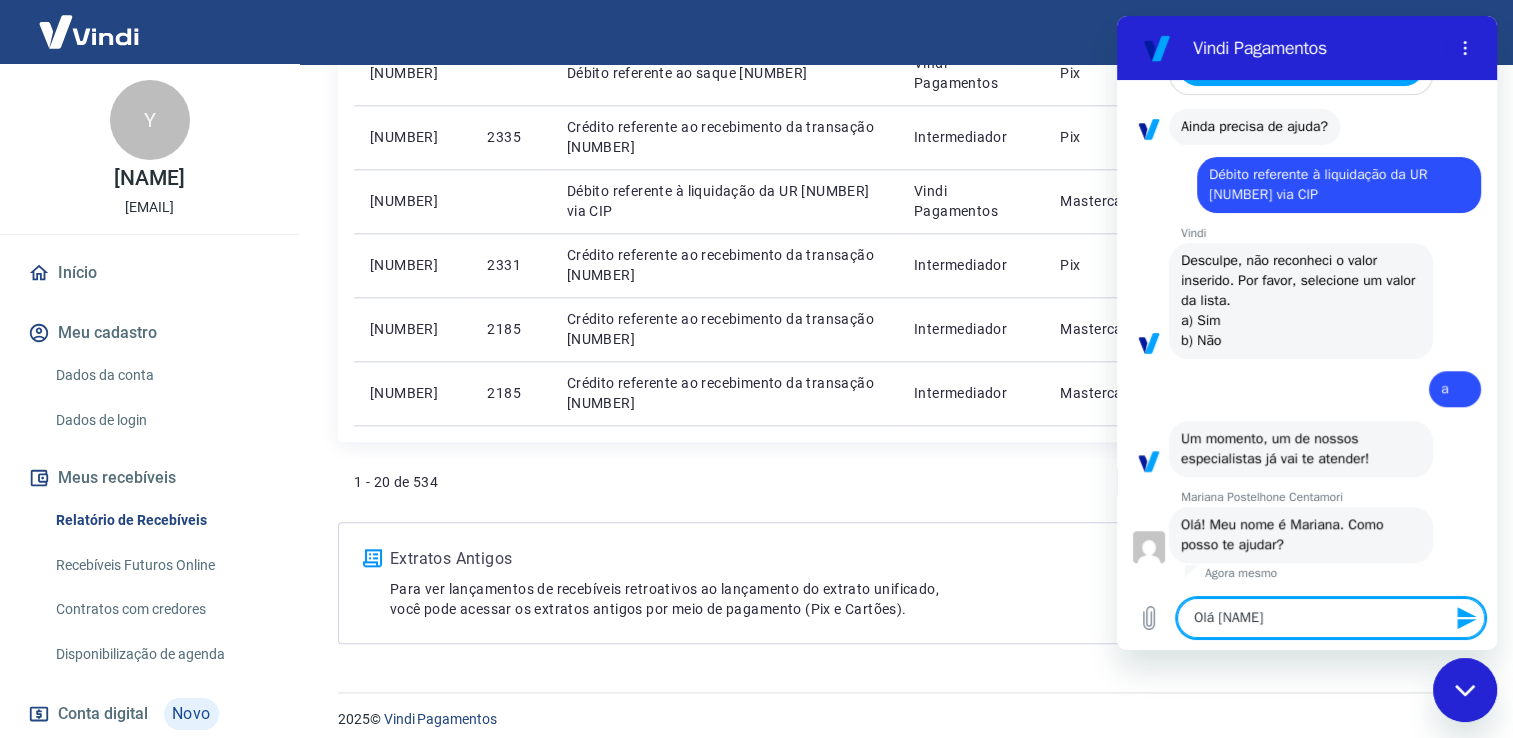 type on "Olá [NAME]" 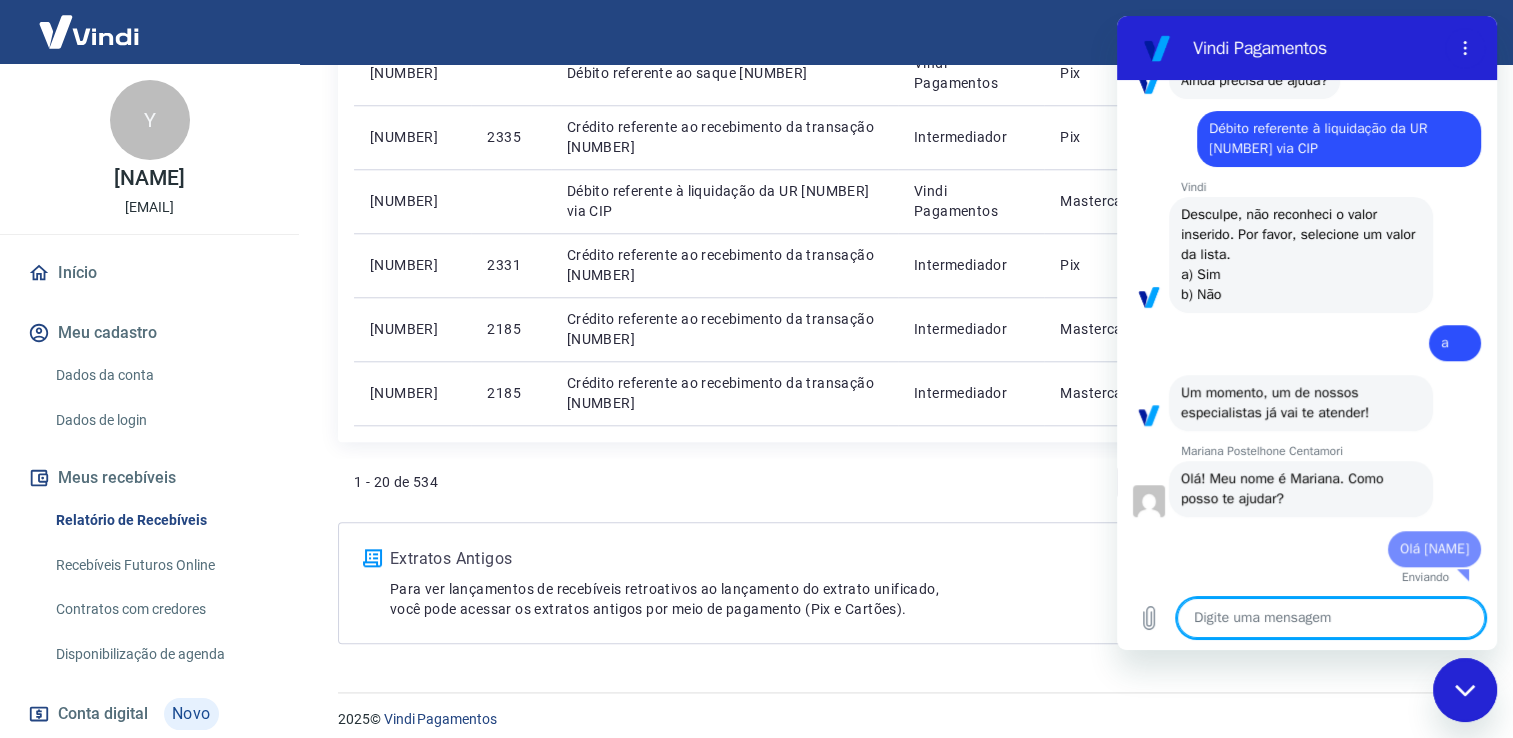 type on "x" 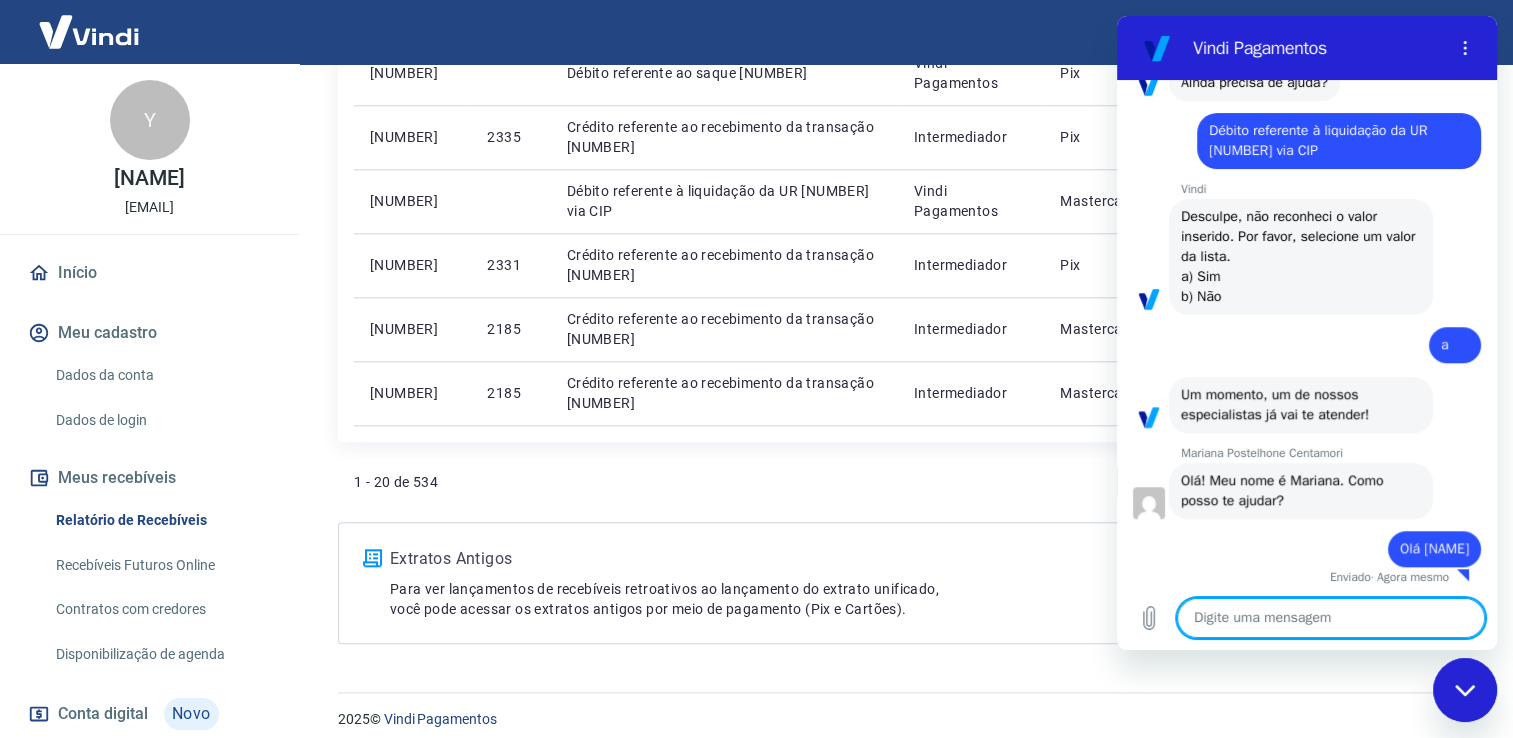 scroll, scrollTop: 1564, scrollLeft: 0, axis: vertical 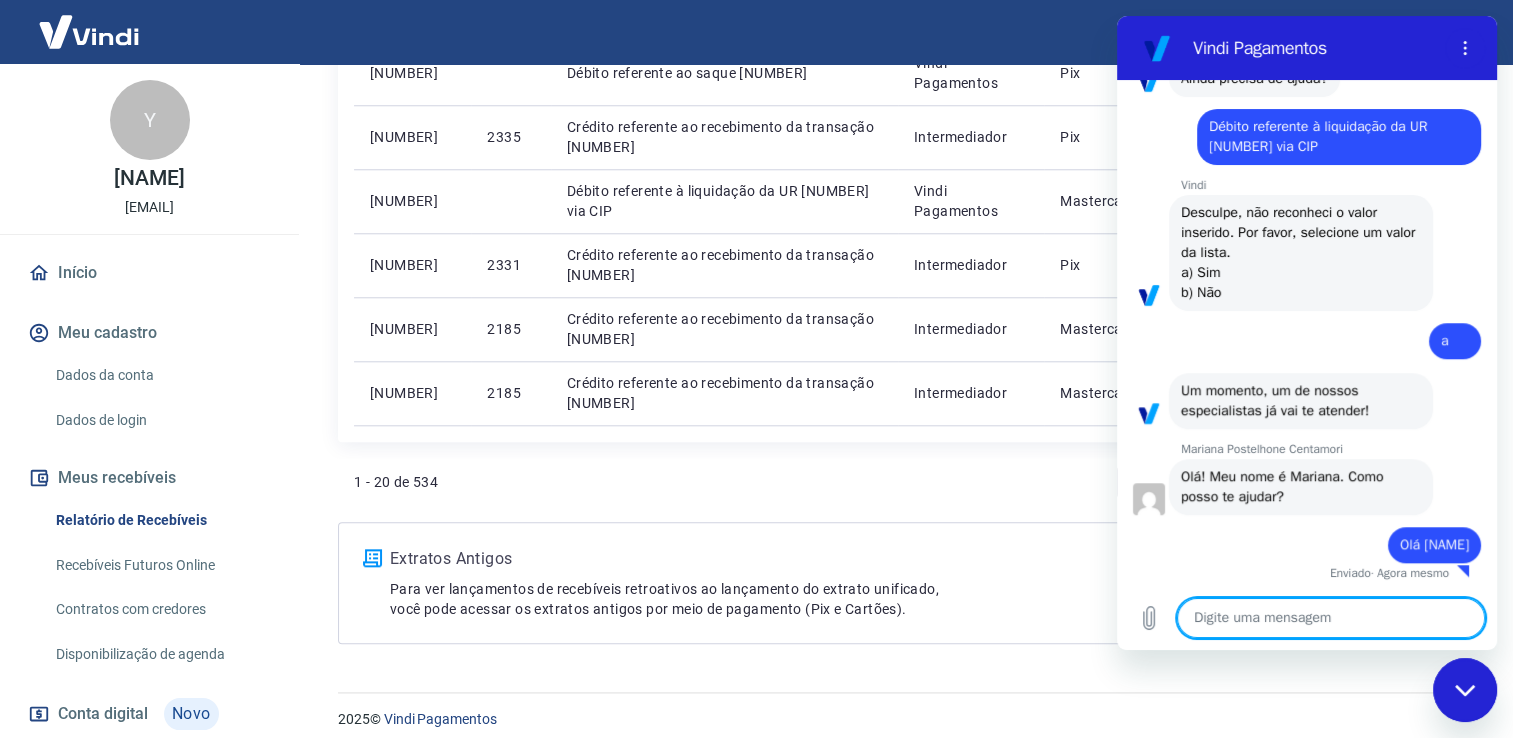 type on "P" 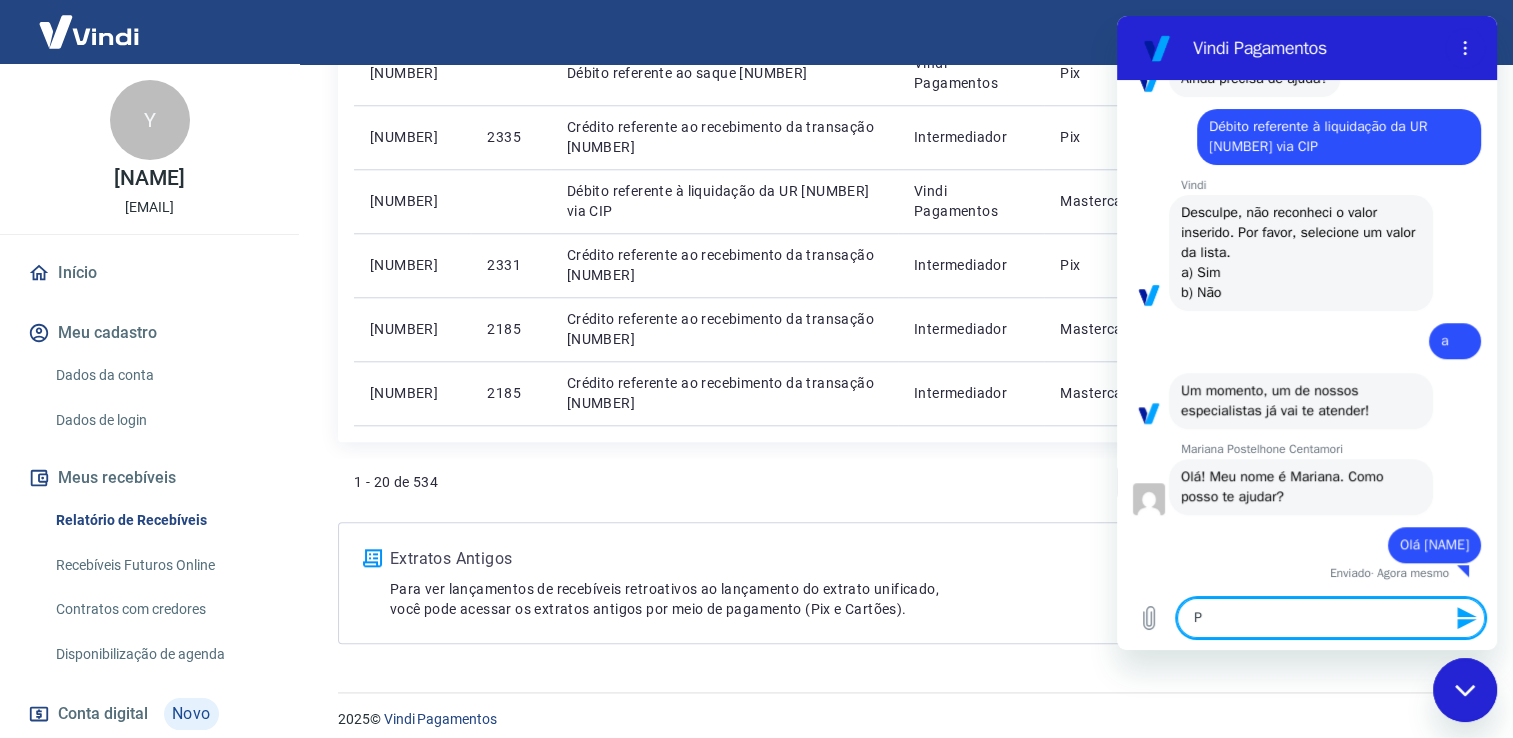type on "Po" 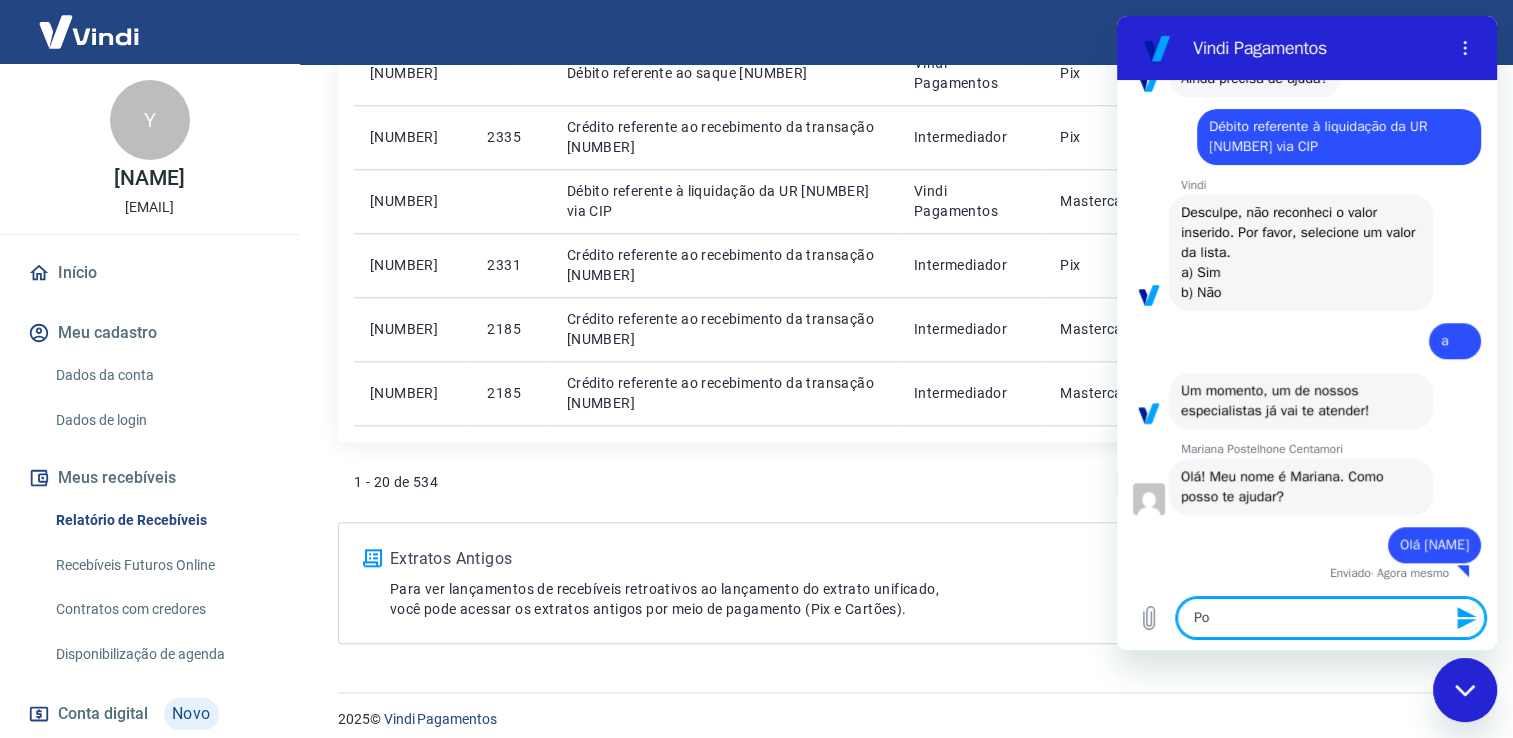 type on "Por" 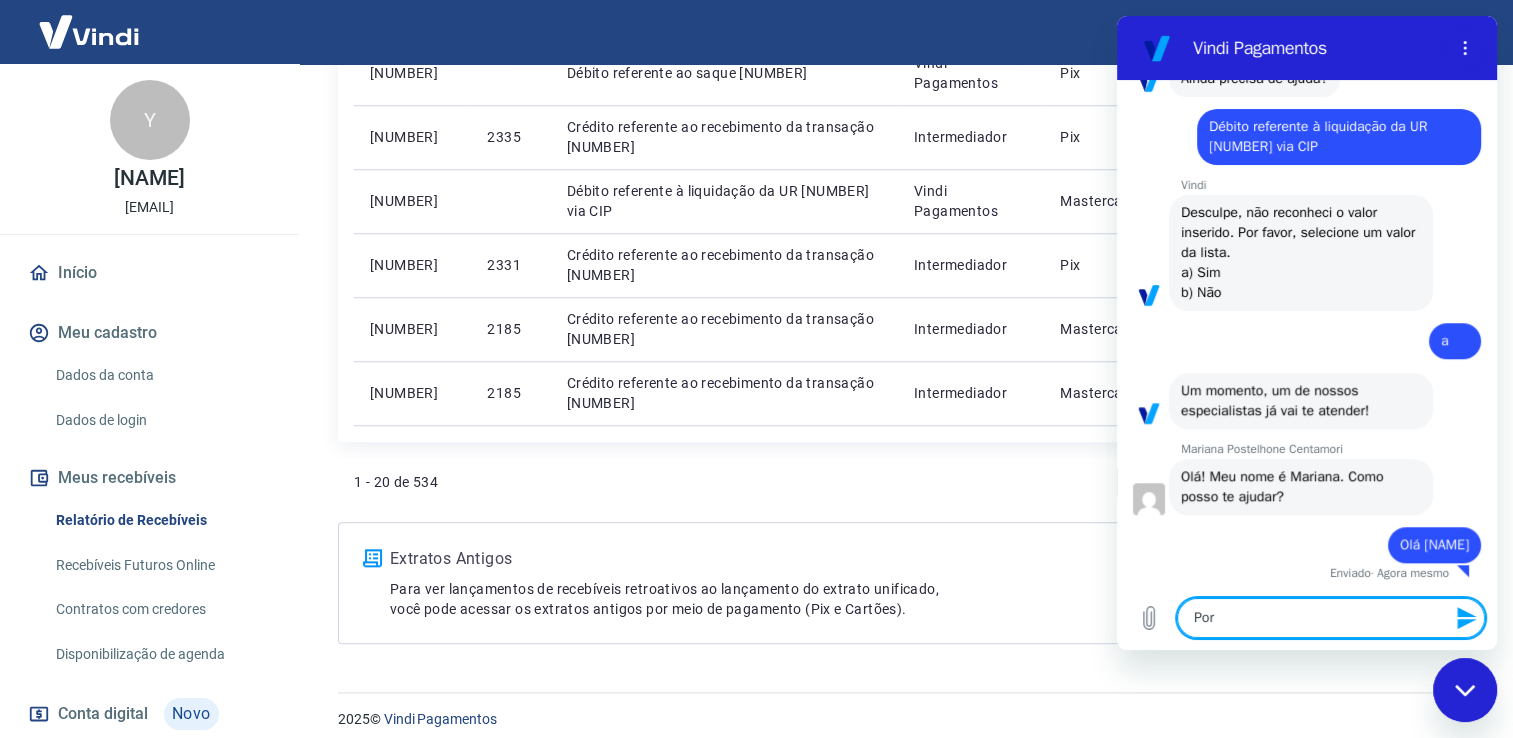 type on "Por" 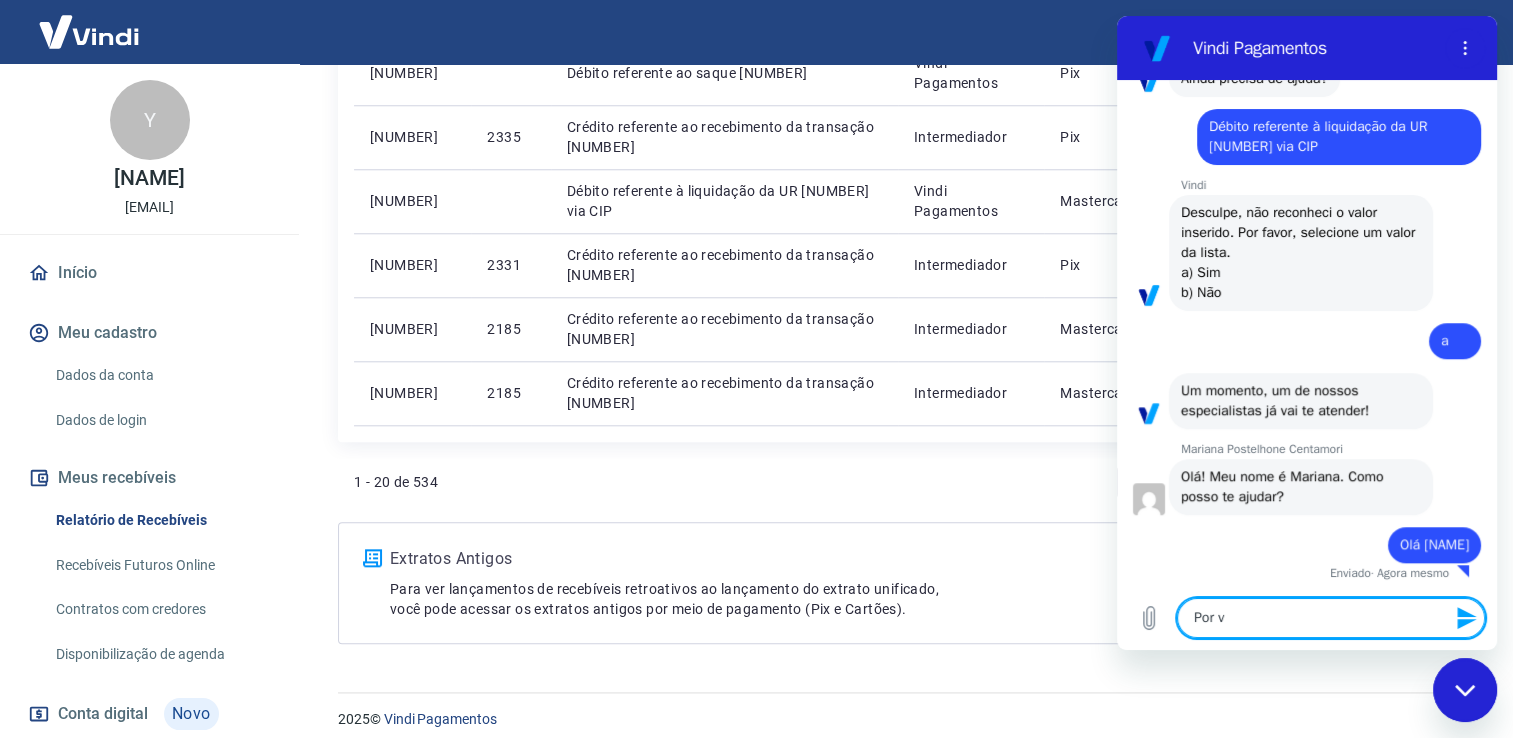 type on "Por" 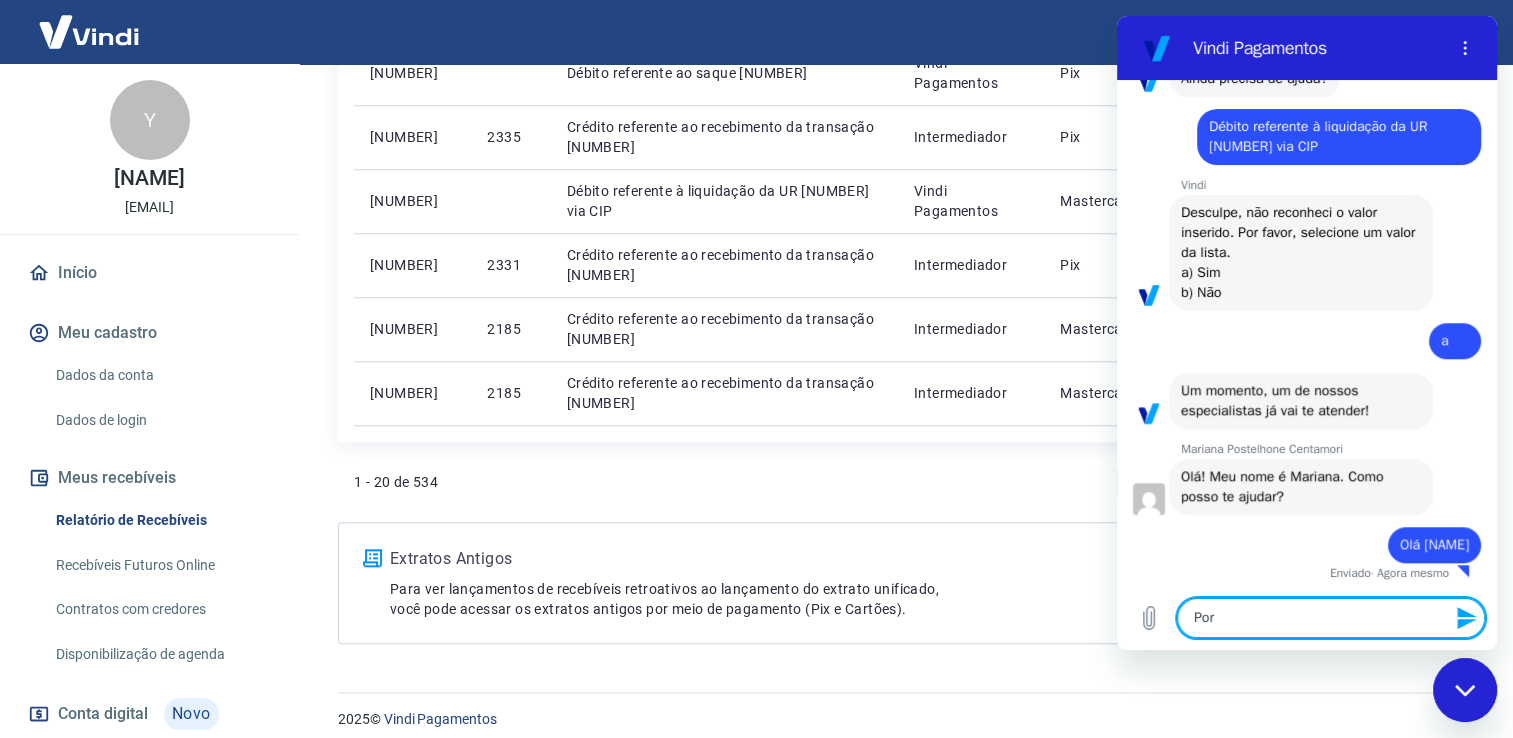 type on "Por f" 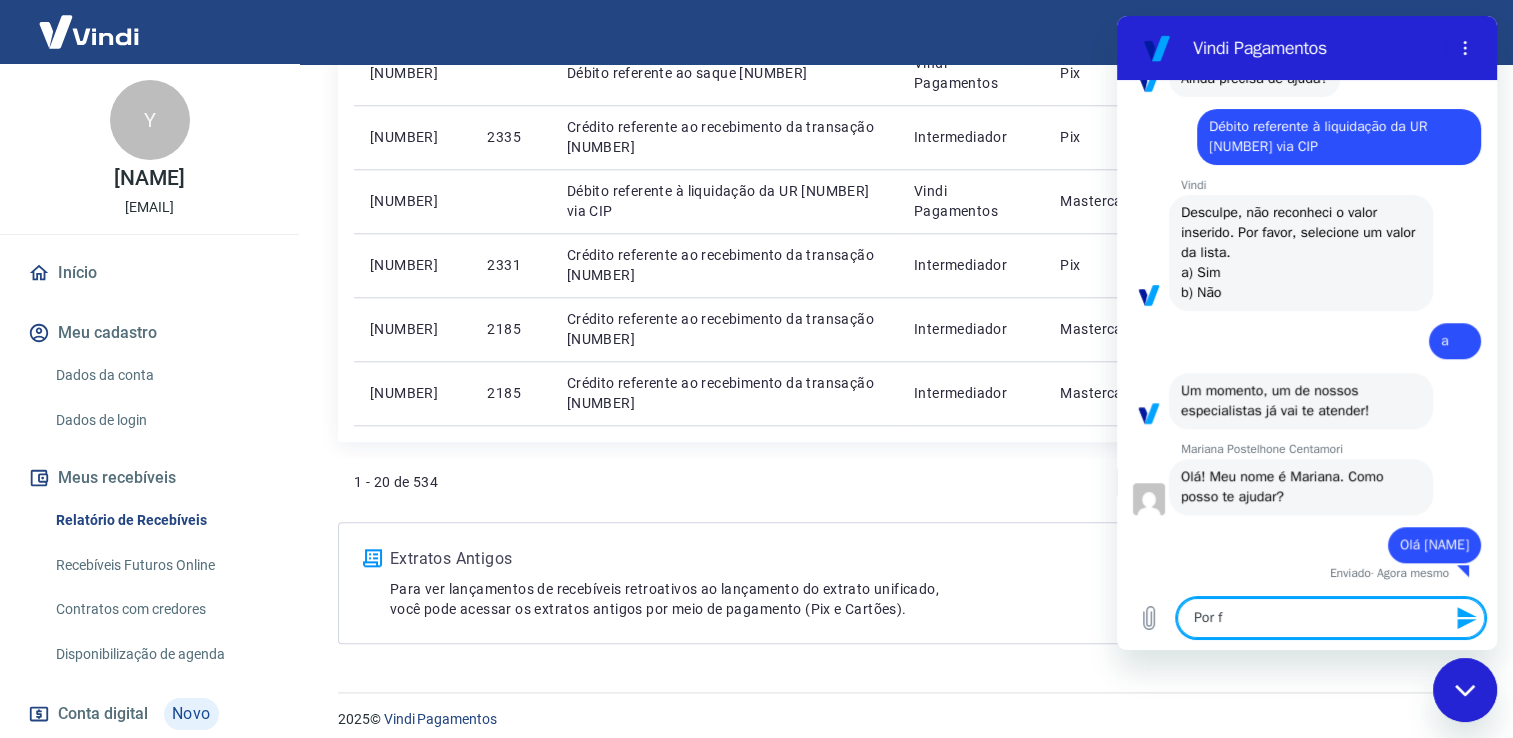 type on "Por fs" 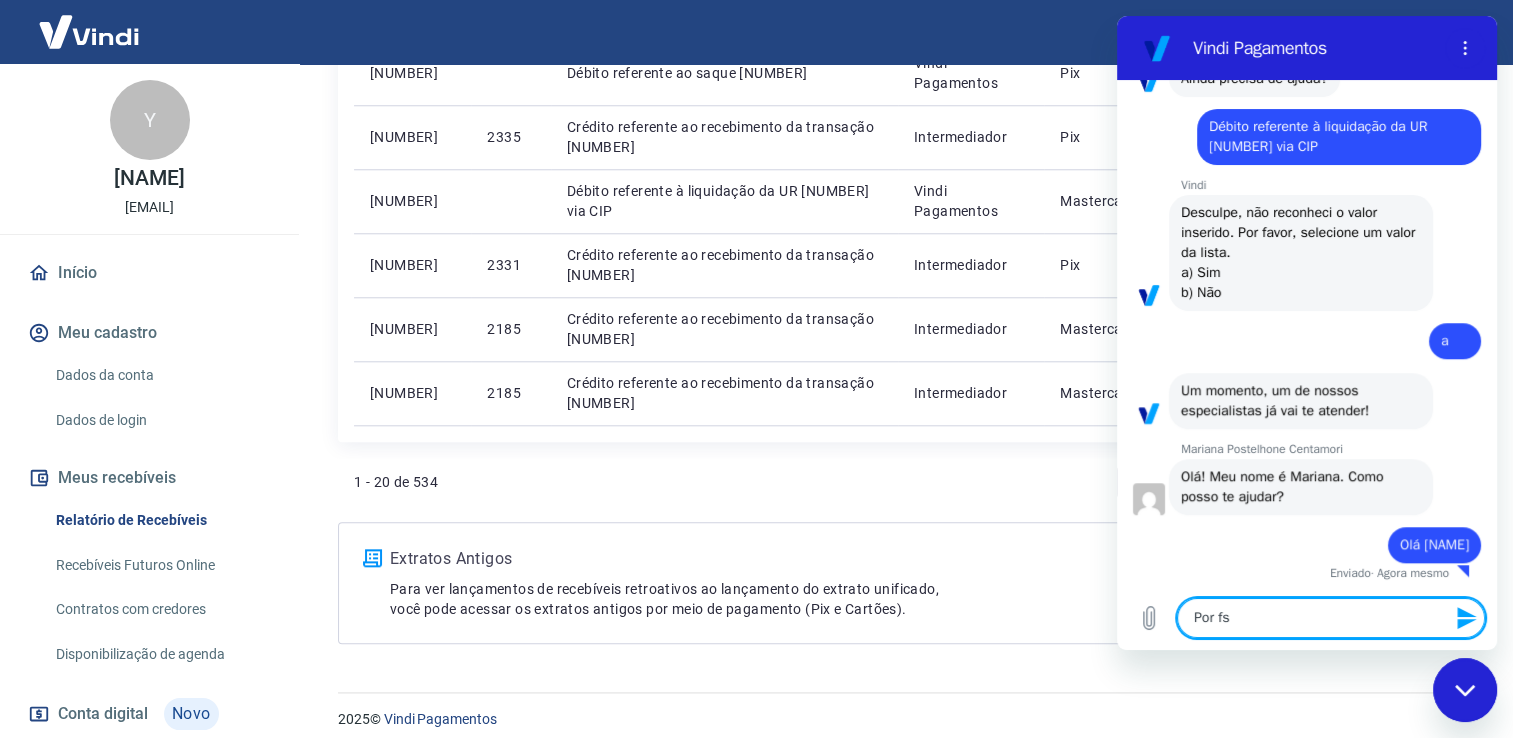 type on "Por fsv" 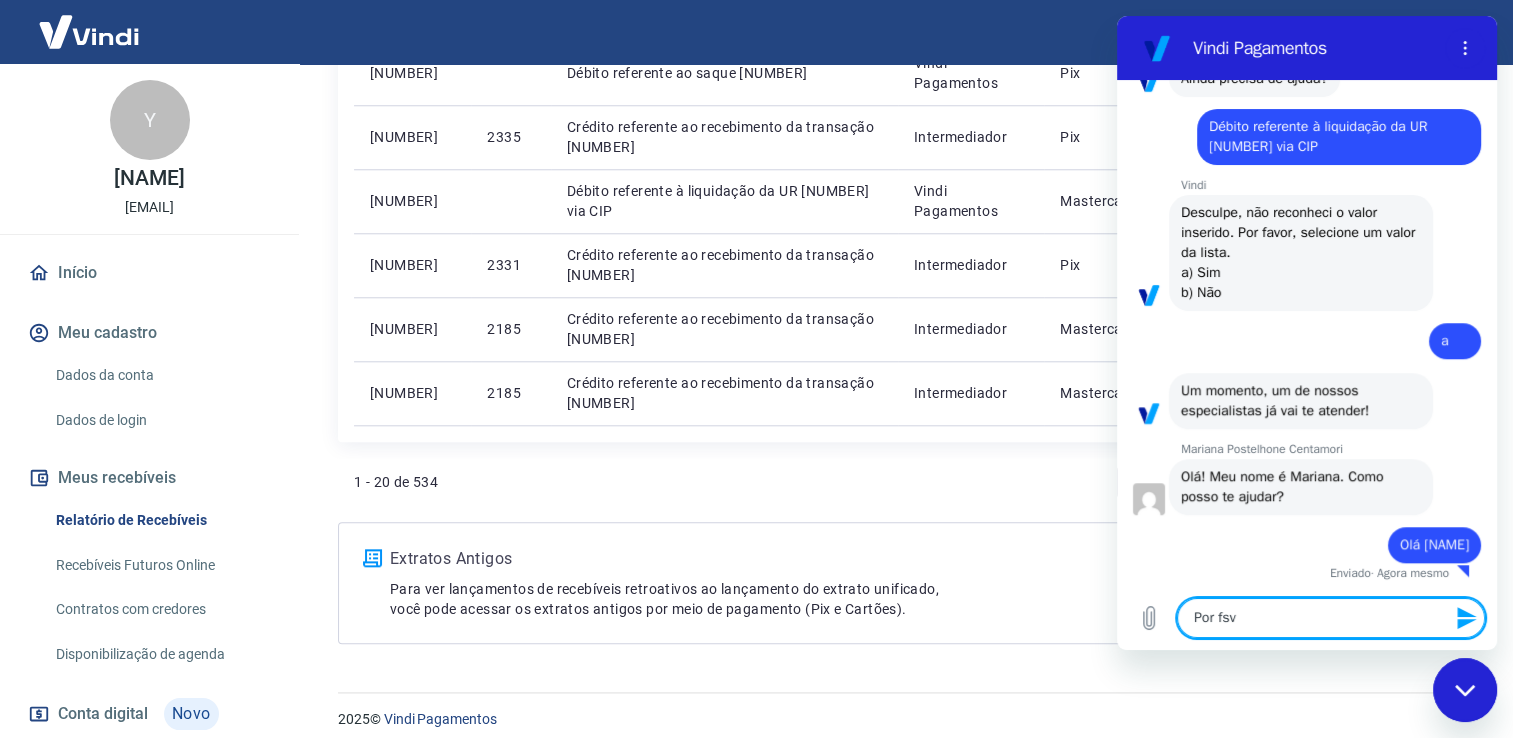 type on "Por fsvo" 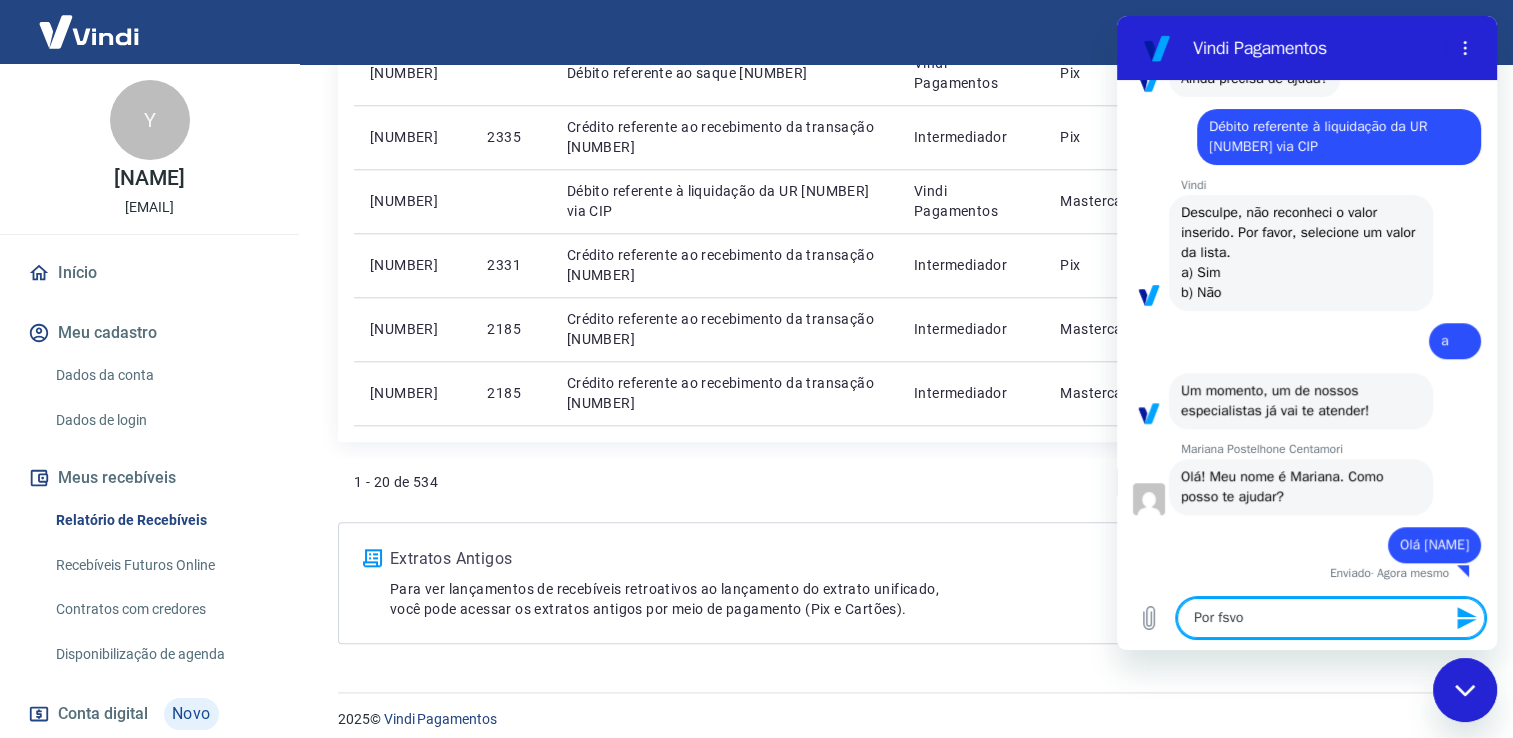 type on "Por fsvor" 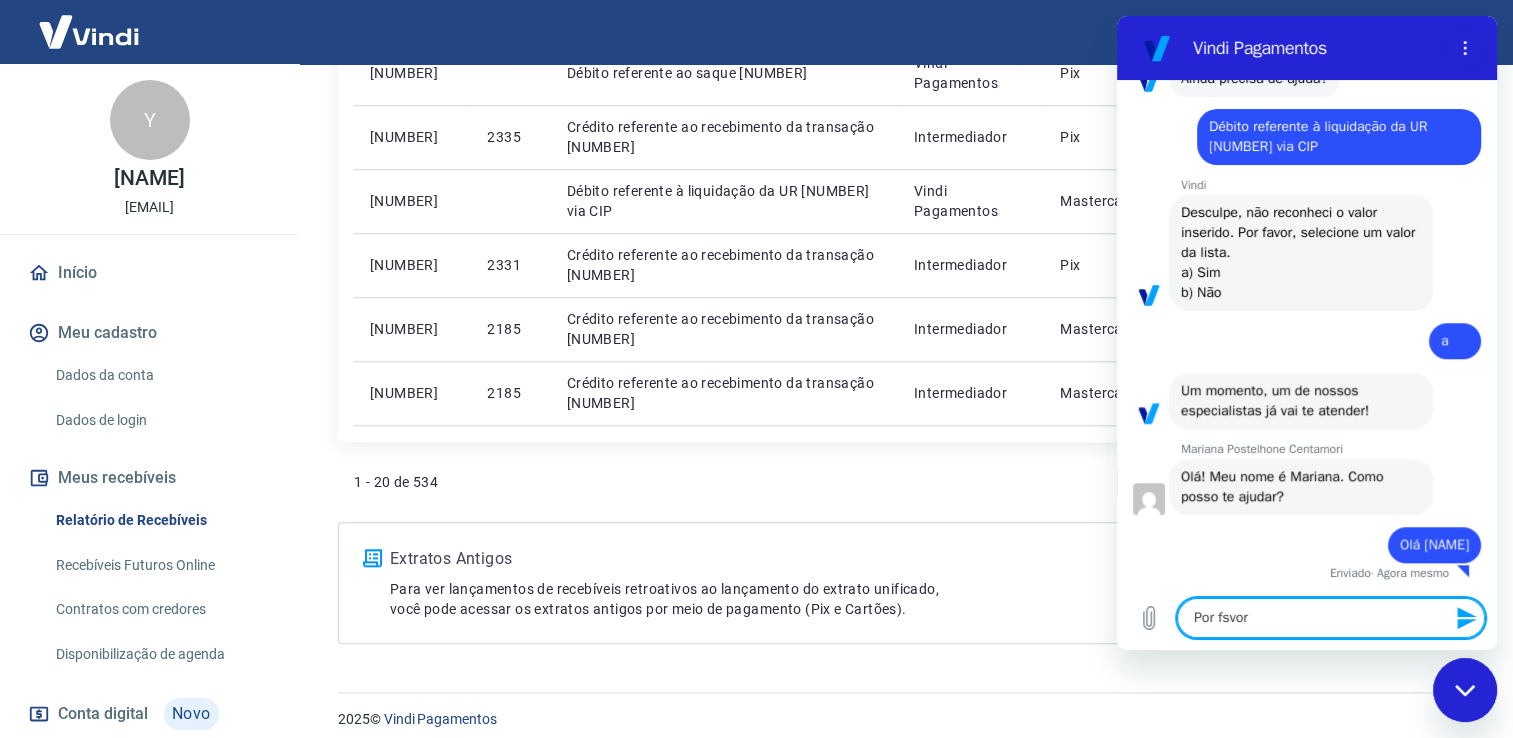 type on "Por fsvor" 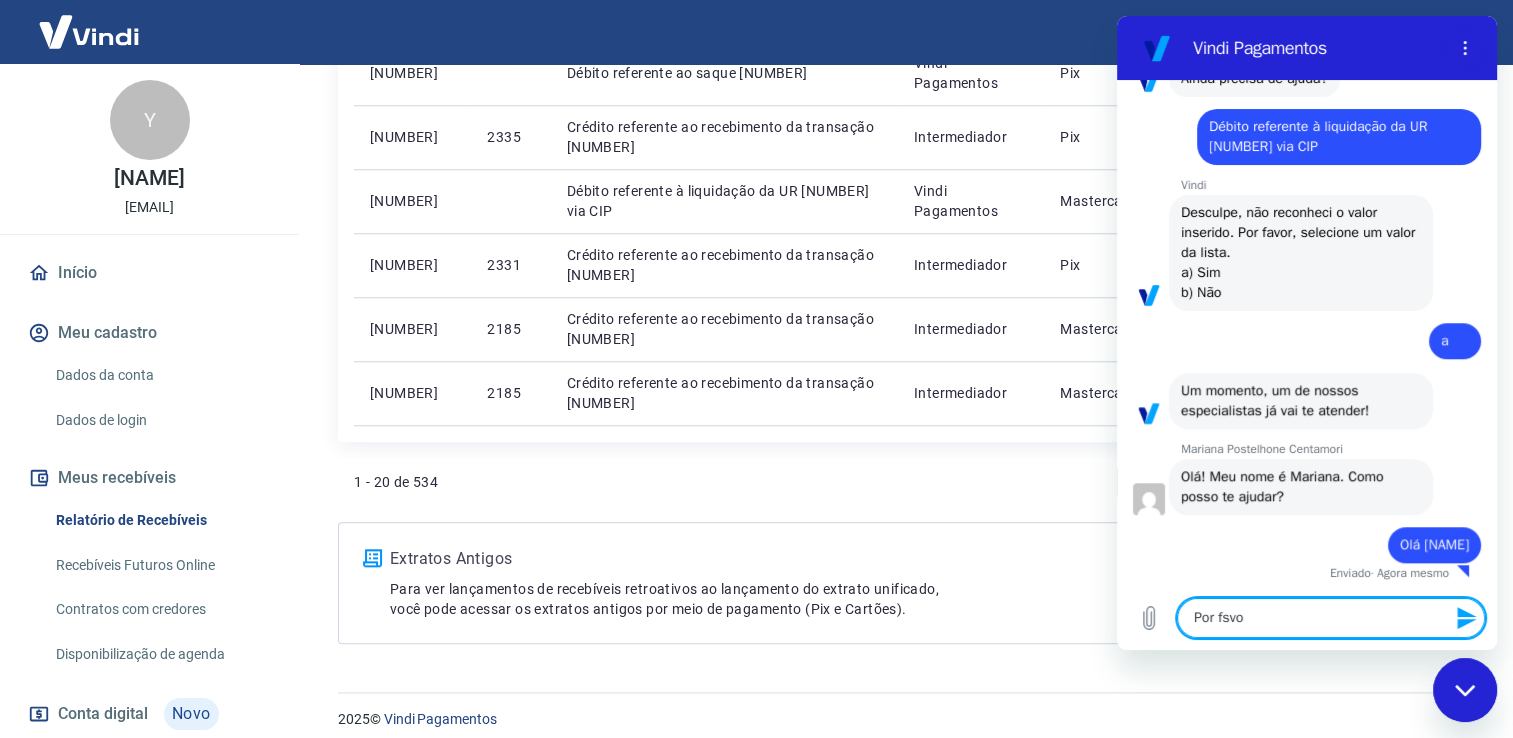 type on "Por fsv" 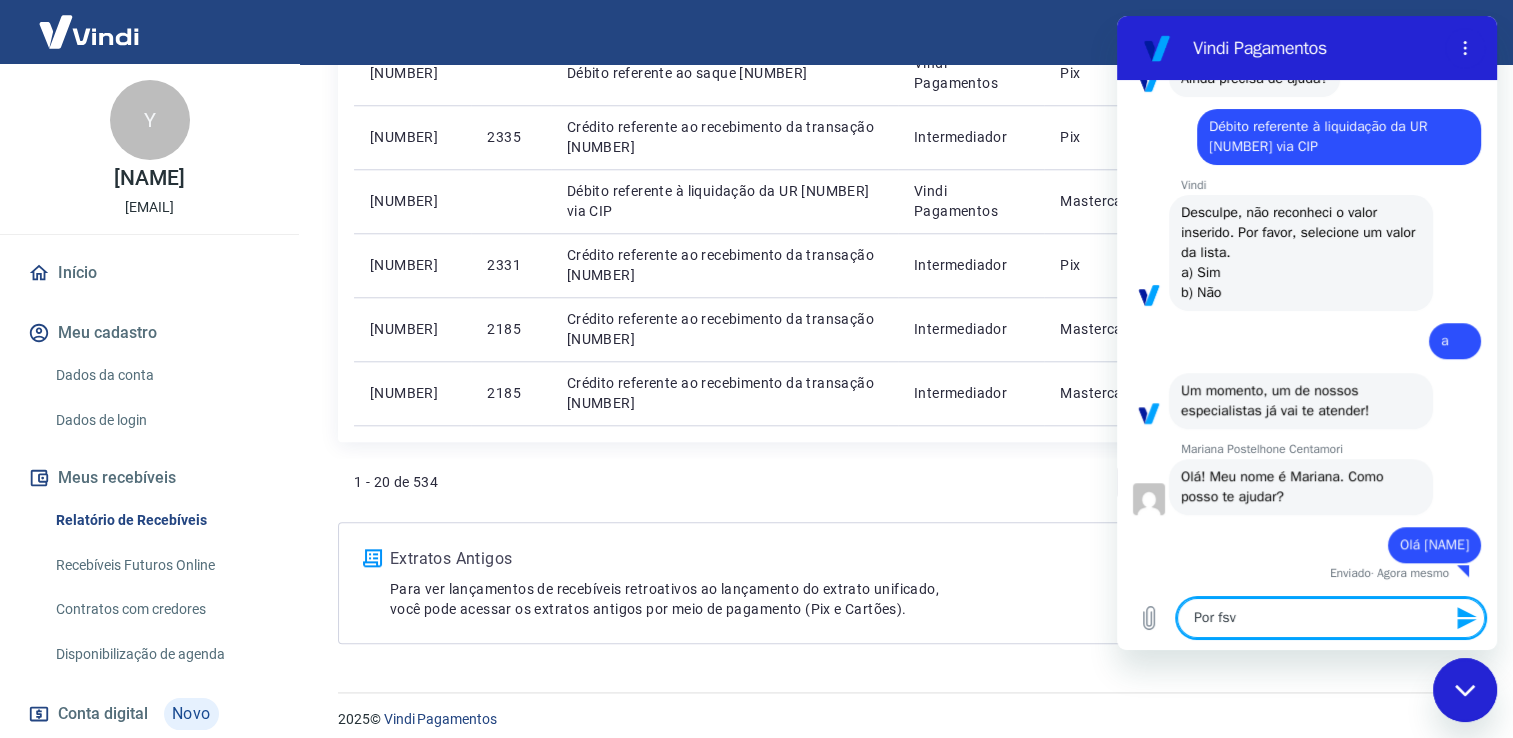 type on "Por fs" 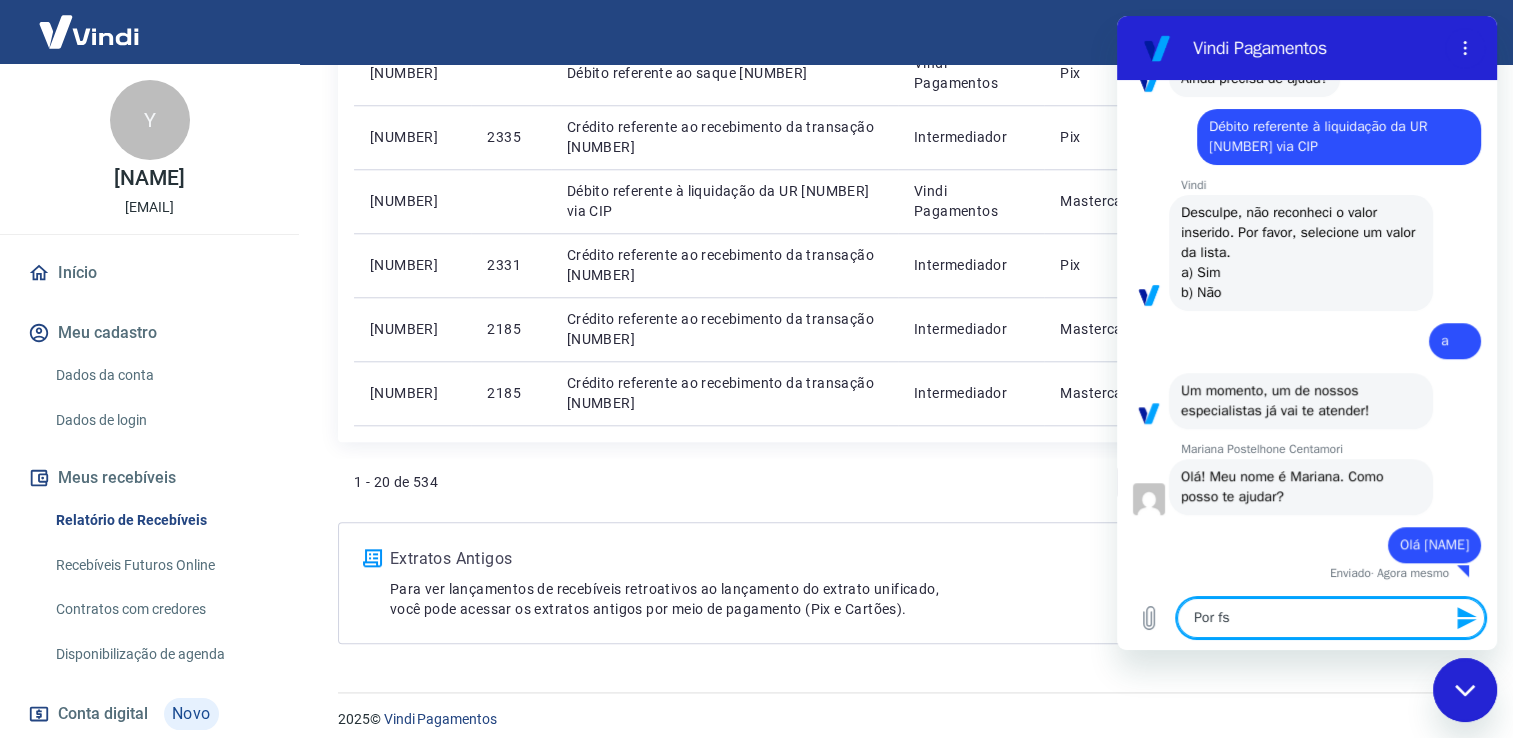 type on "Por f" 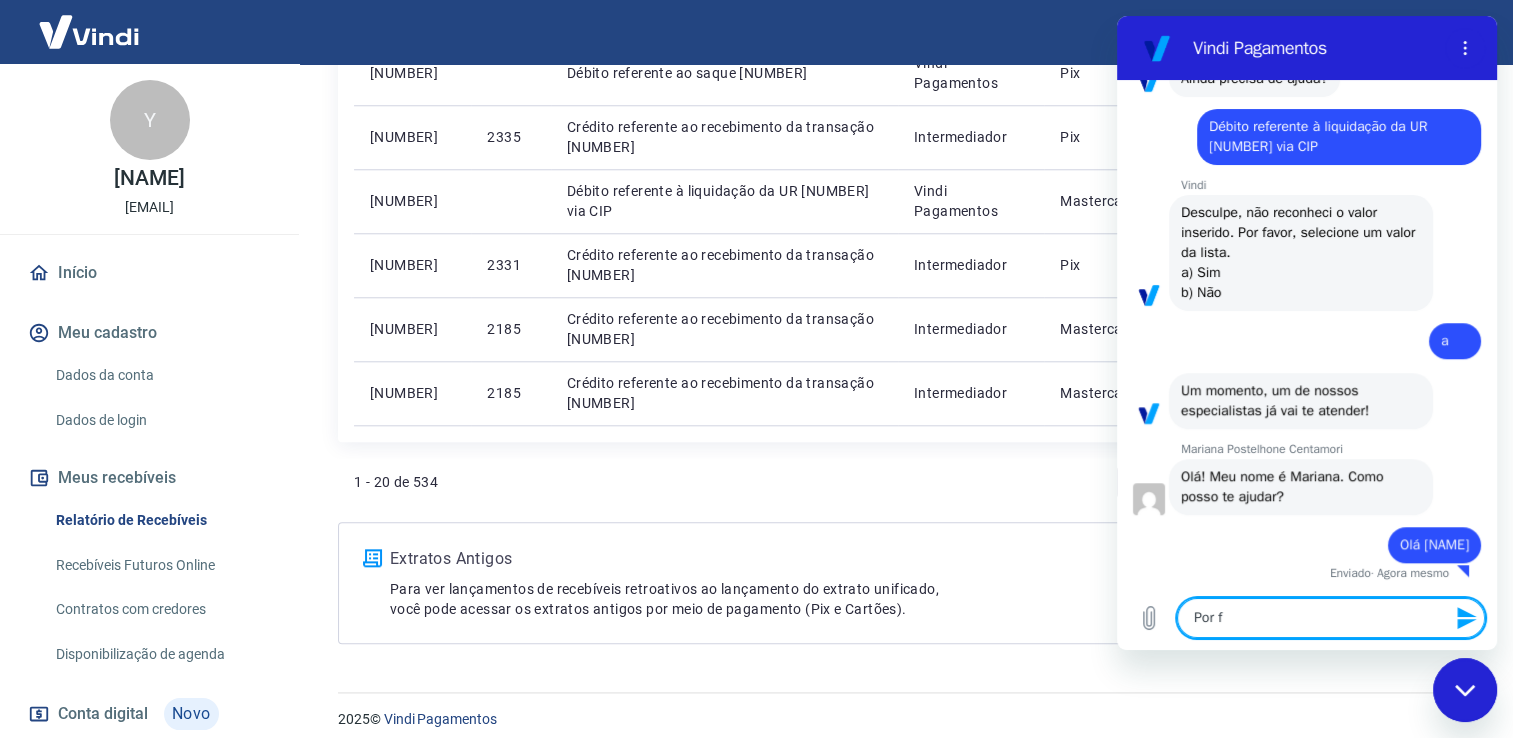 type on "Por" 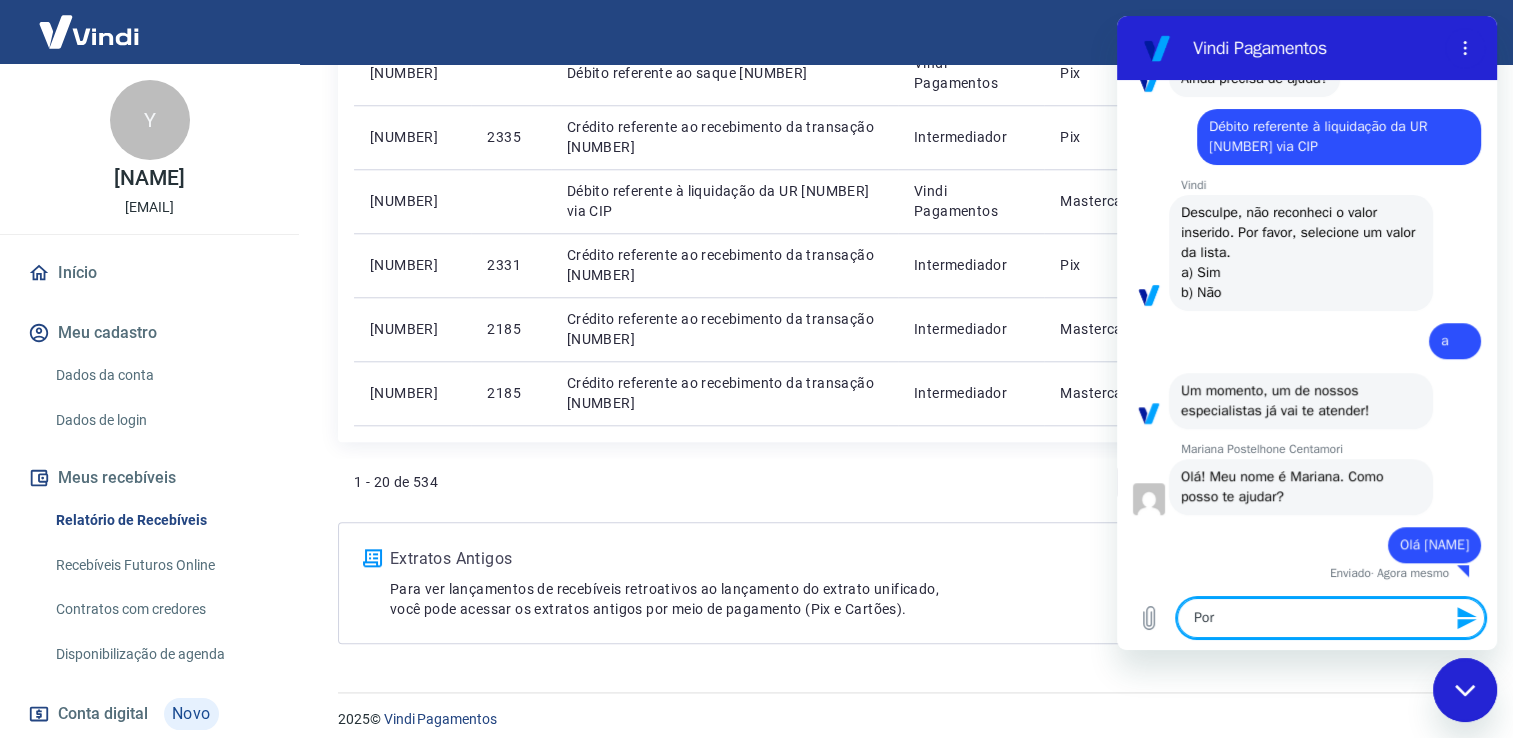 type on "Por" 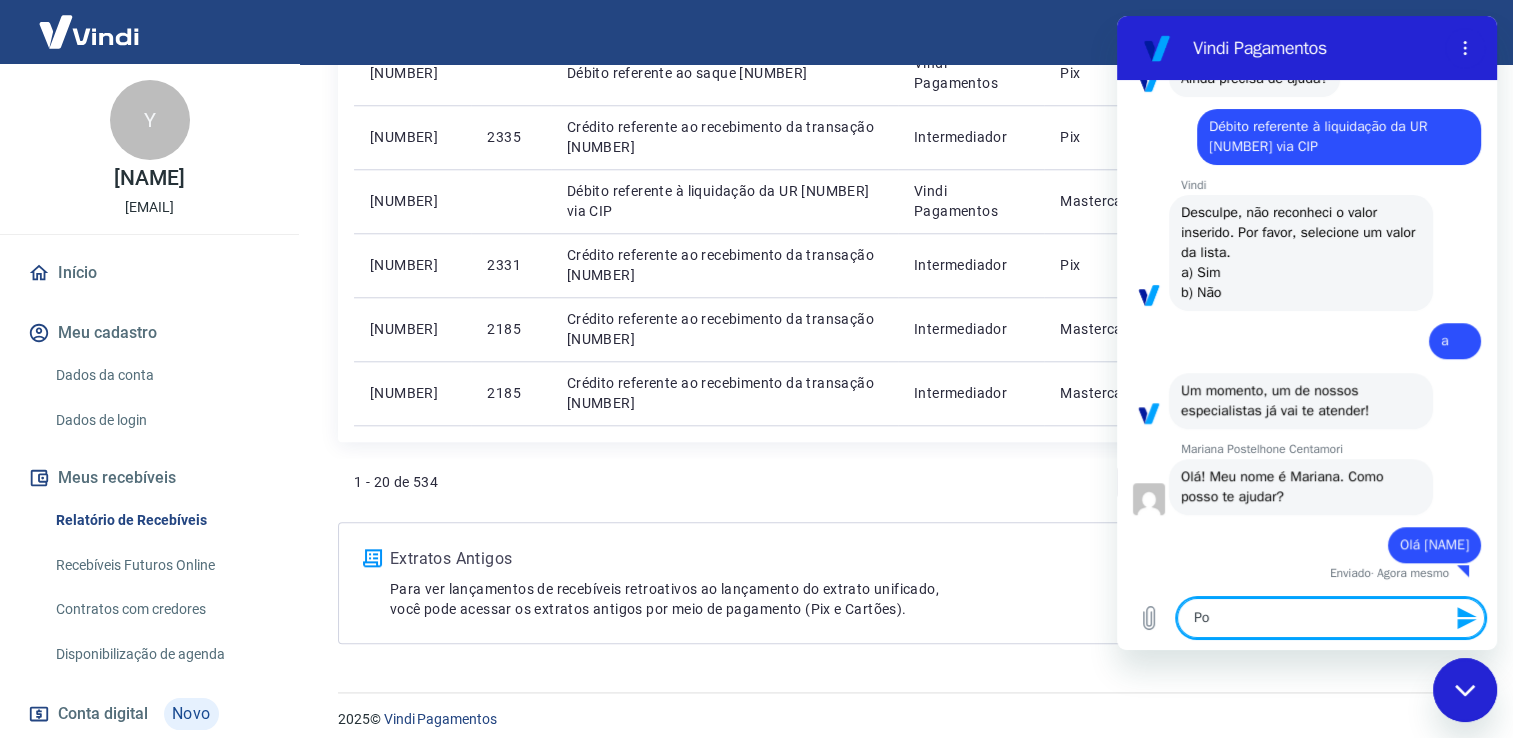 type on "P" 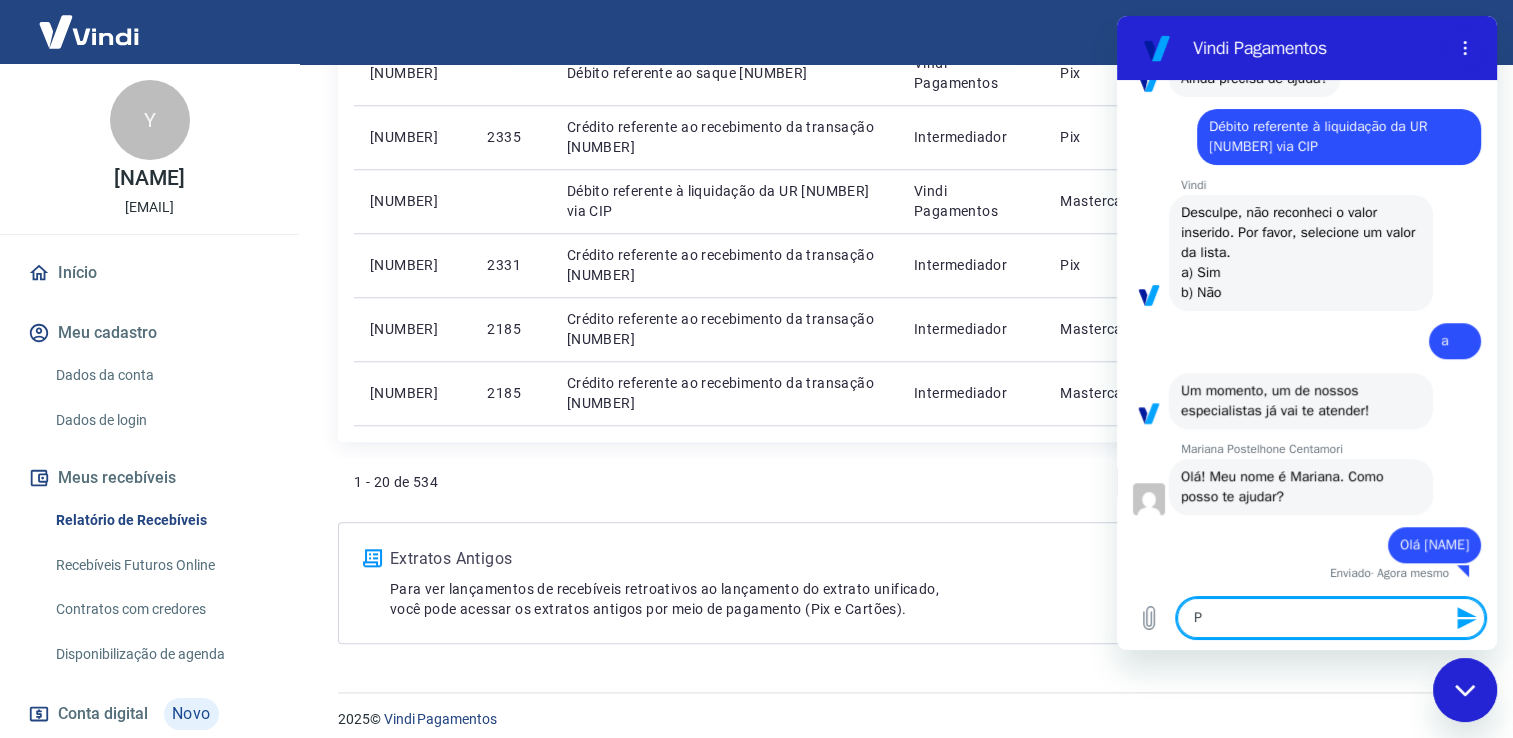type 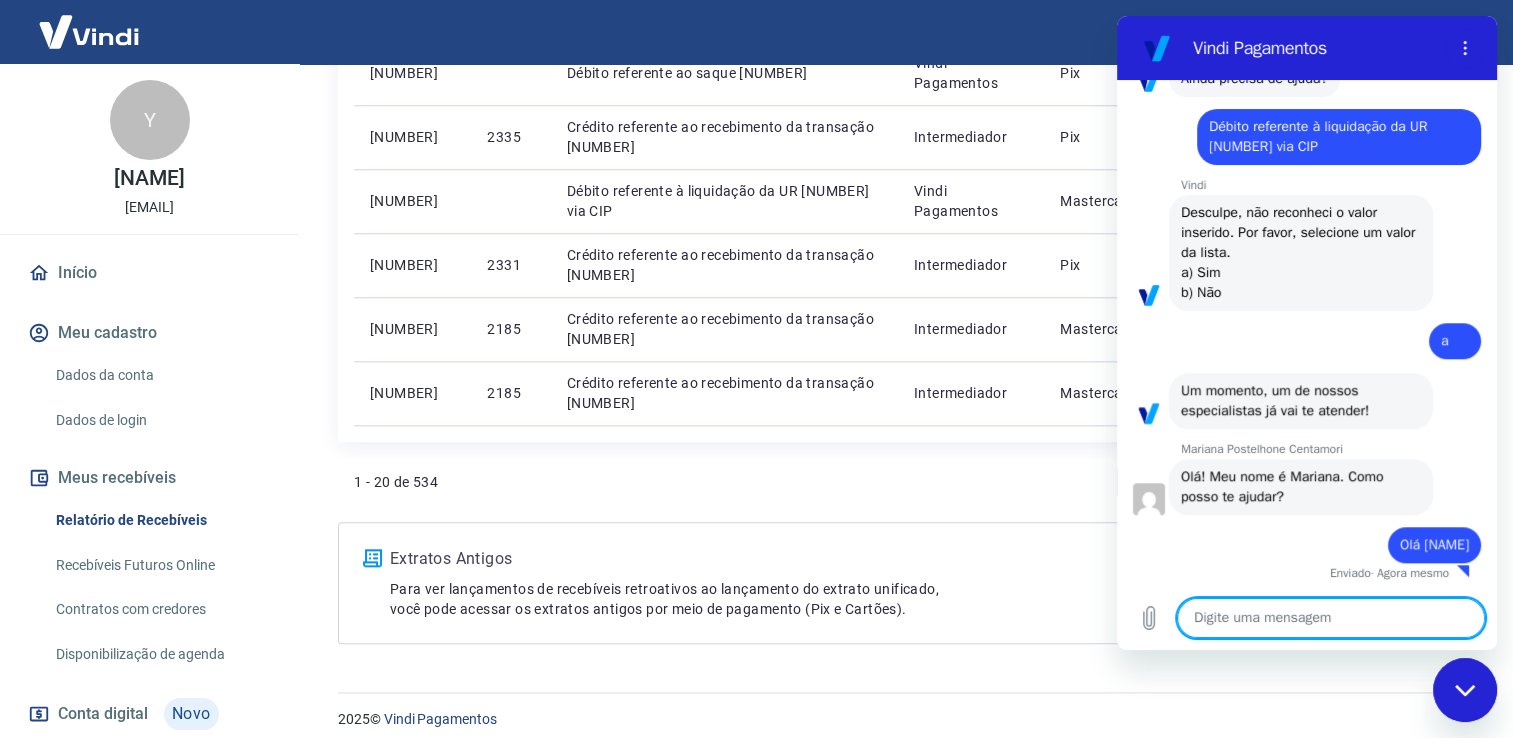 type on "E" 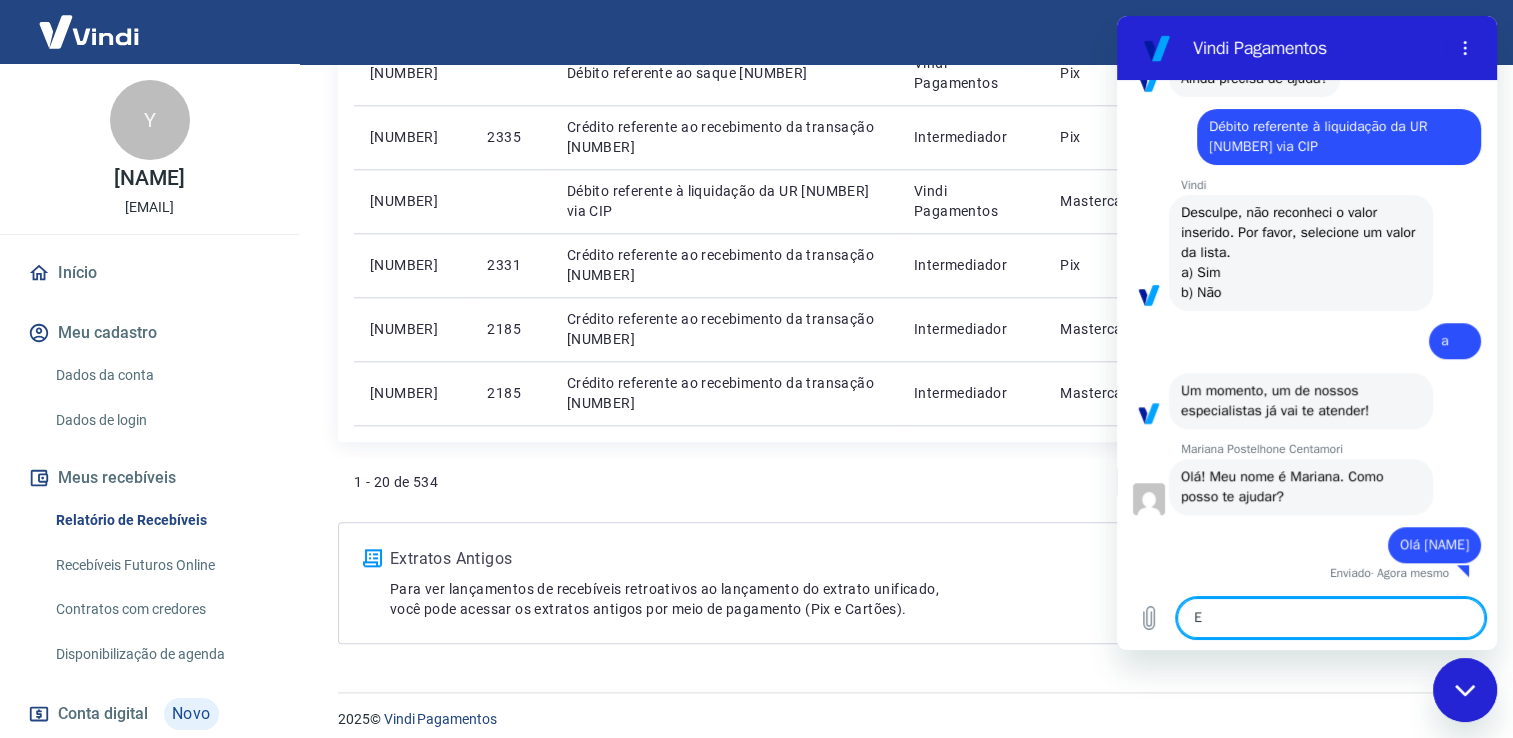 type on "Es" 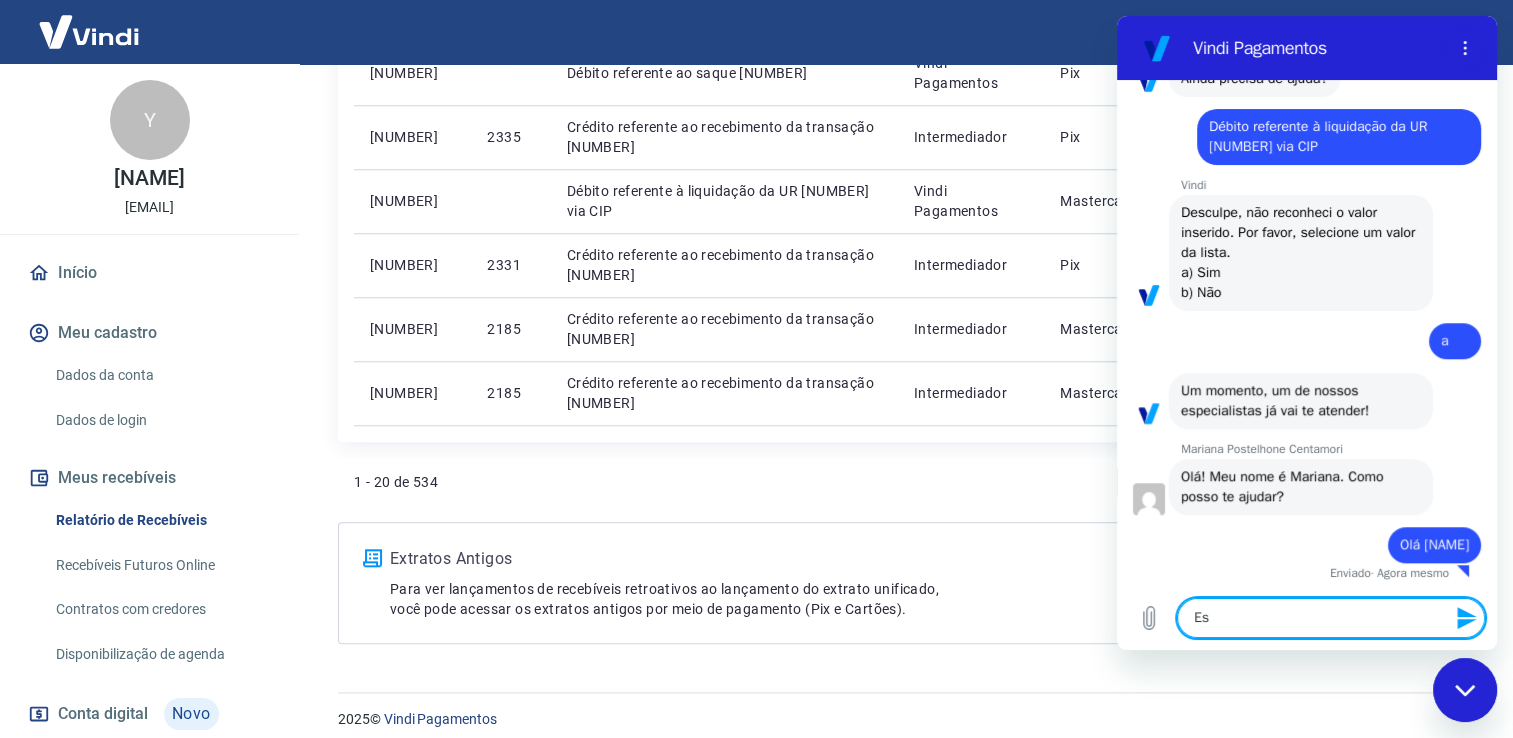 type on "Est" 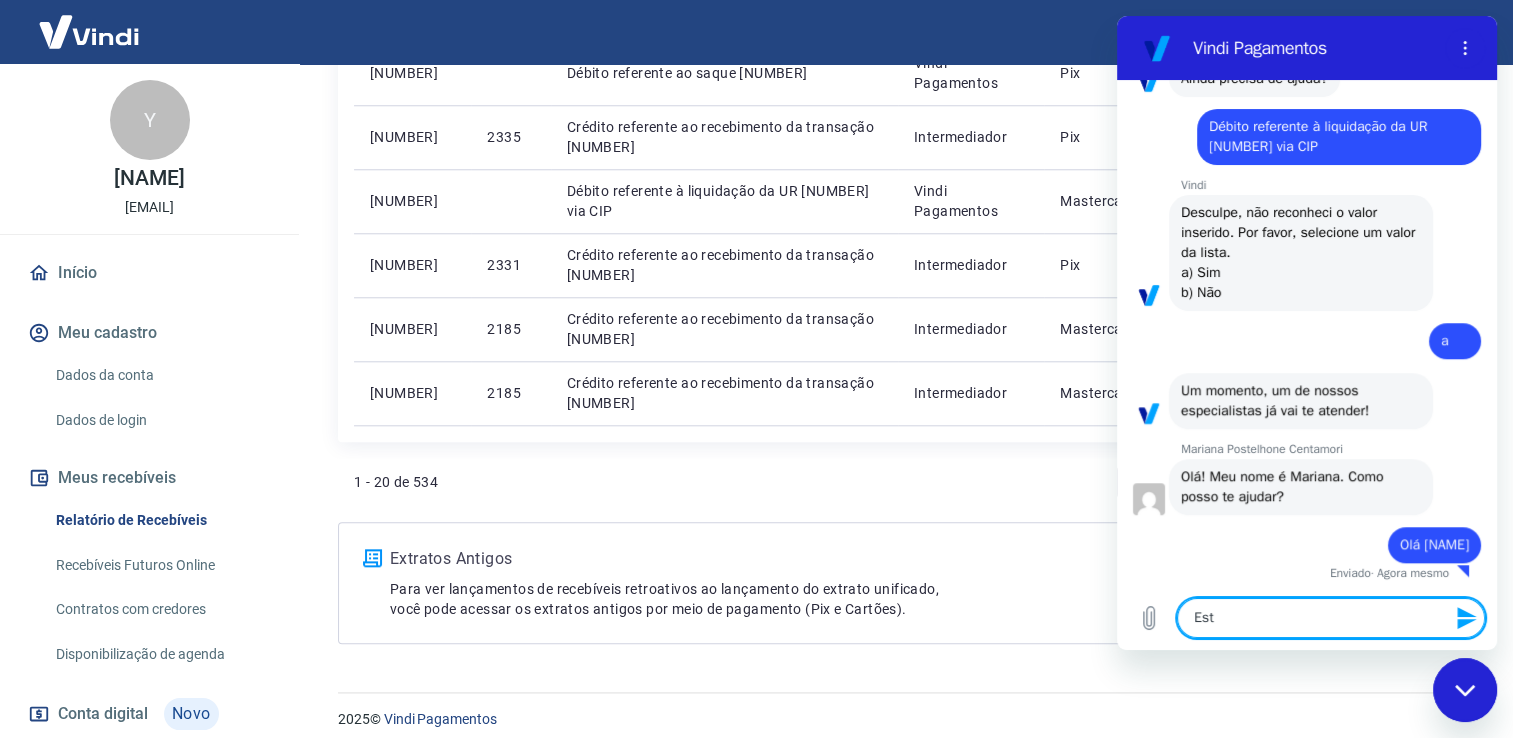 type on "Esto" 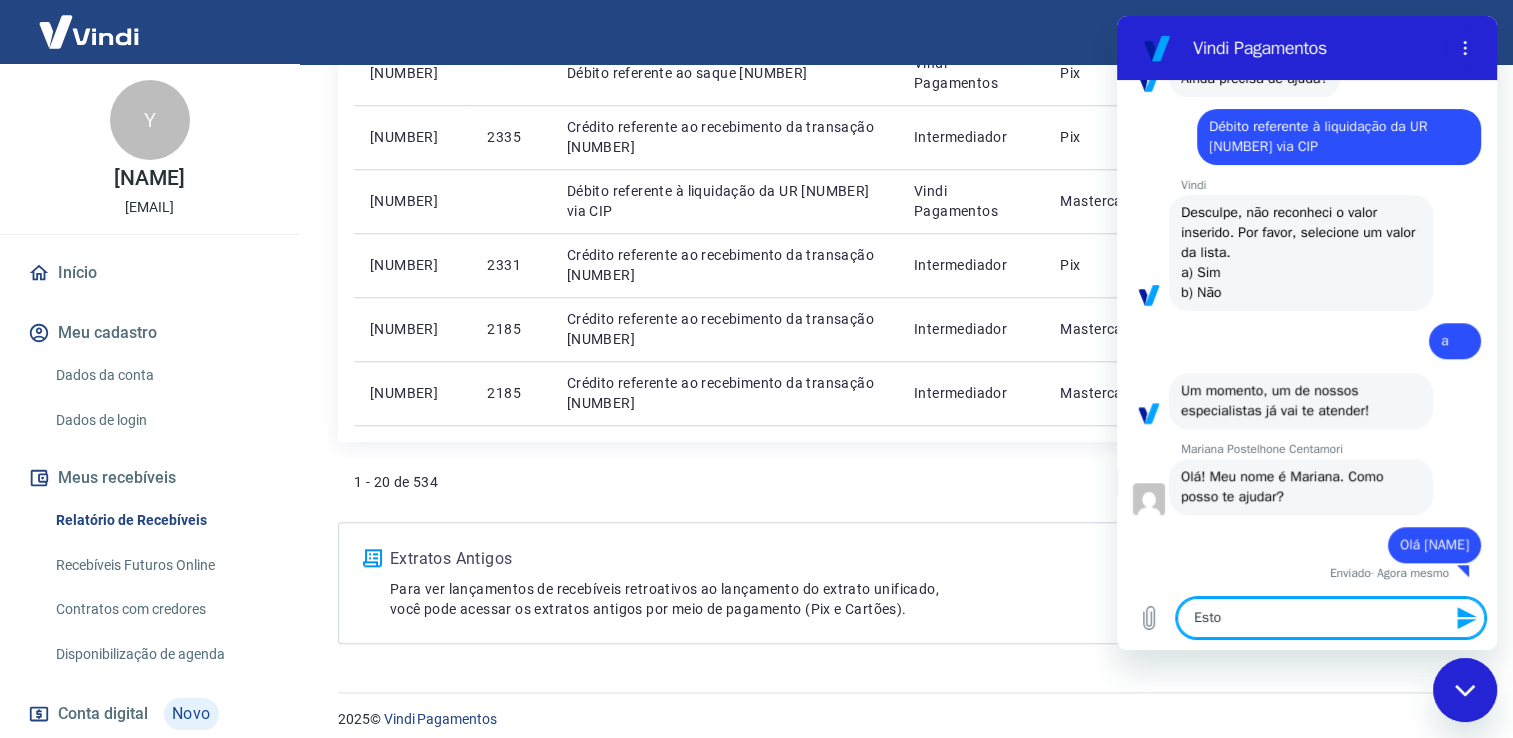 type on "Estou" 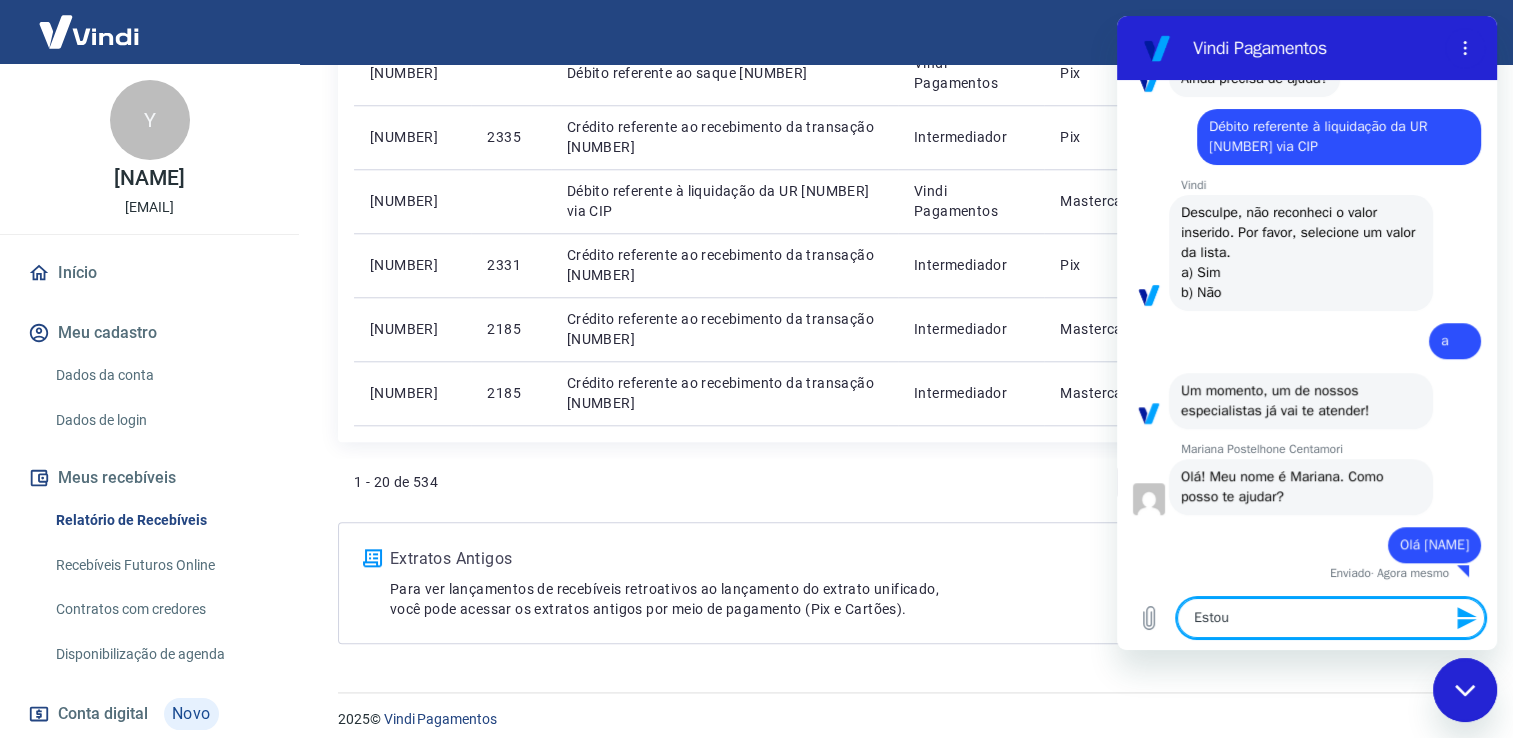 type on "Estou" 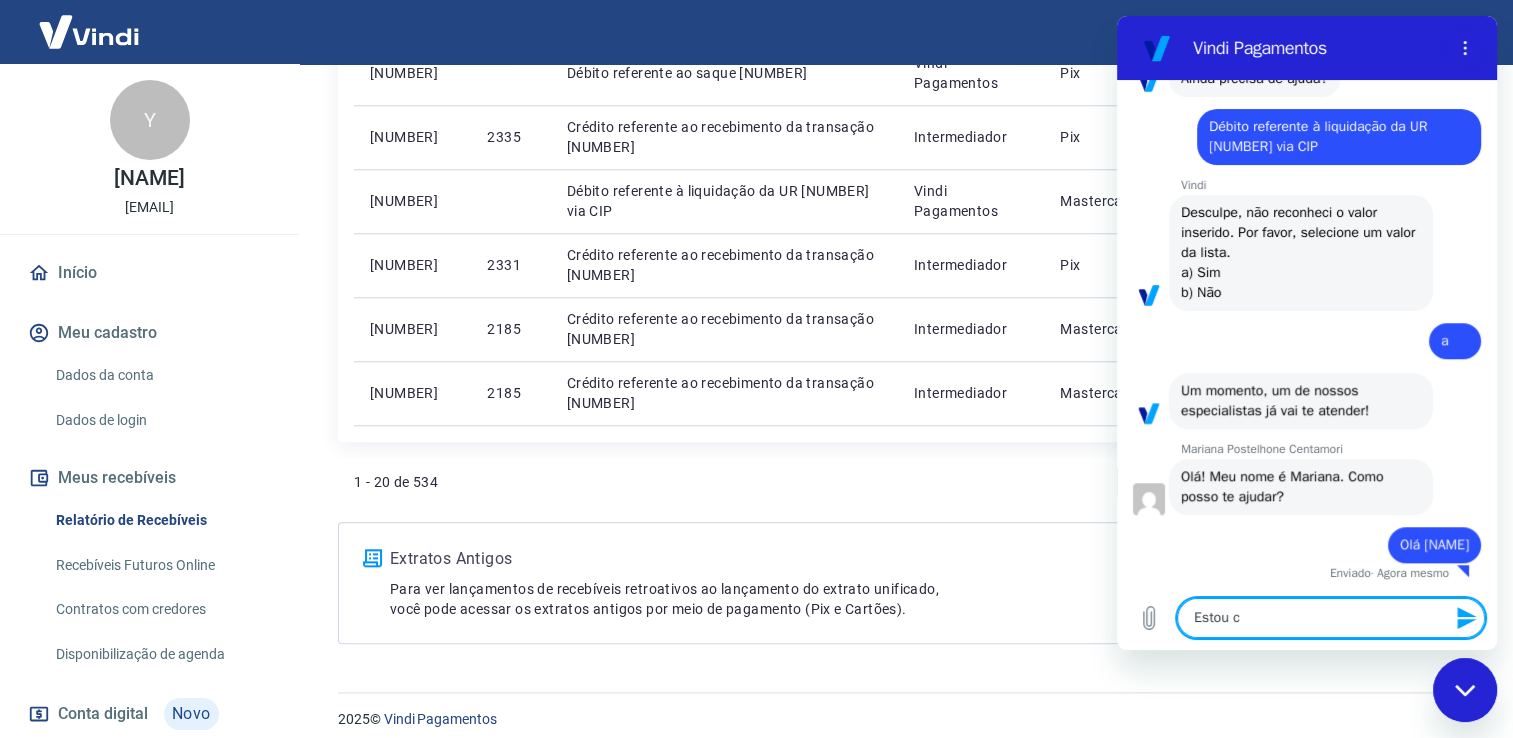 type on "Estou co" 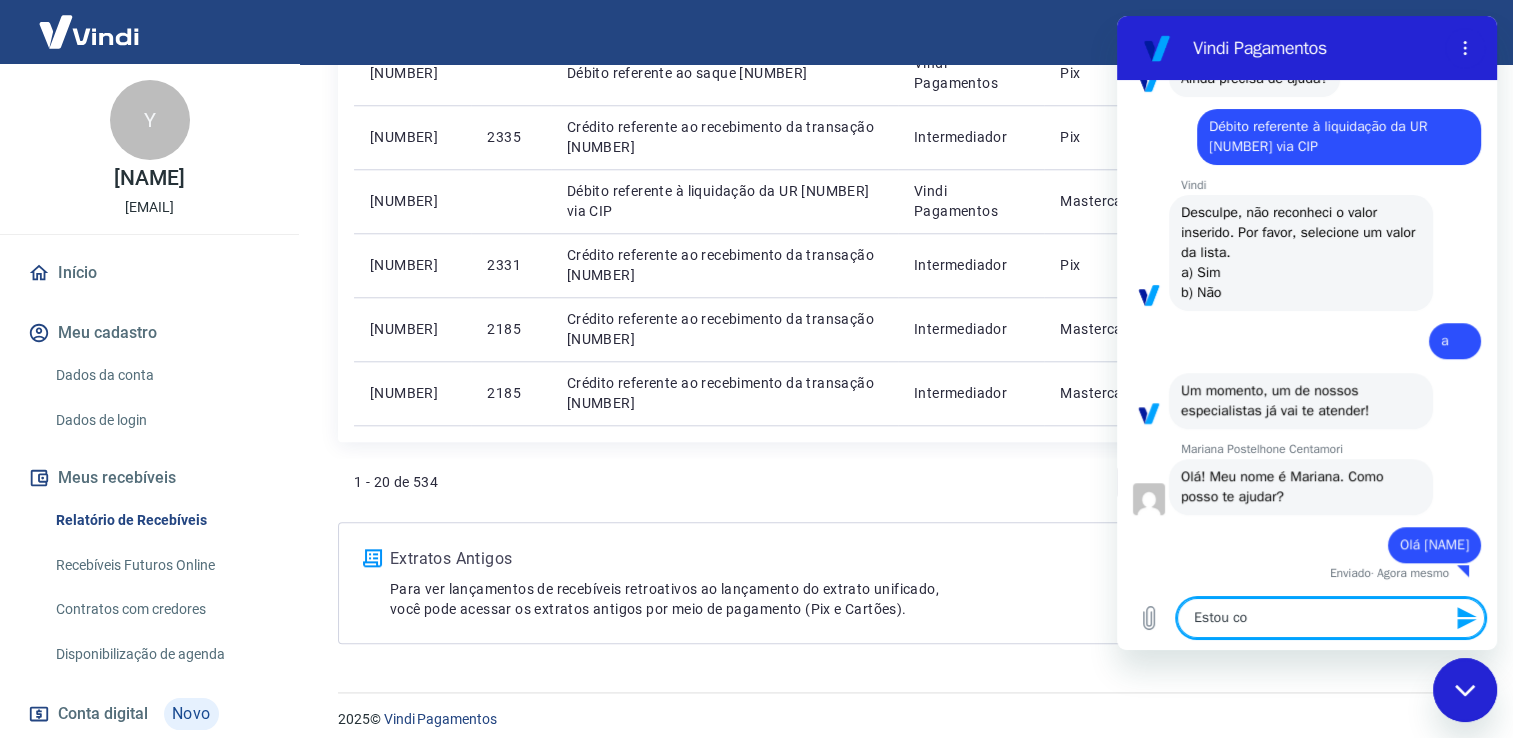 type on "Estou com" 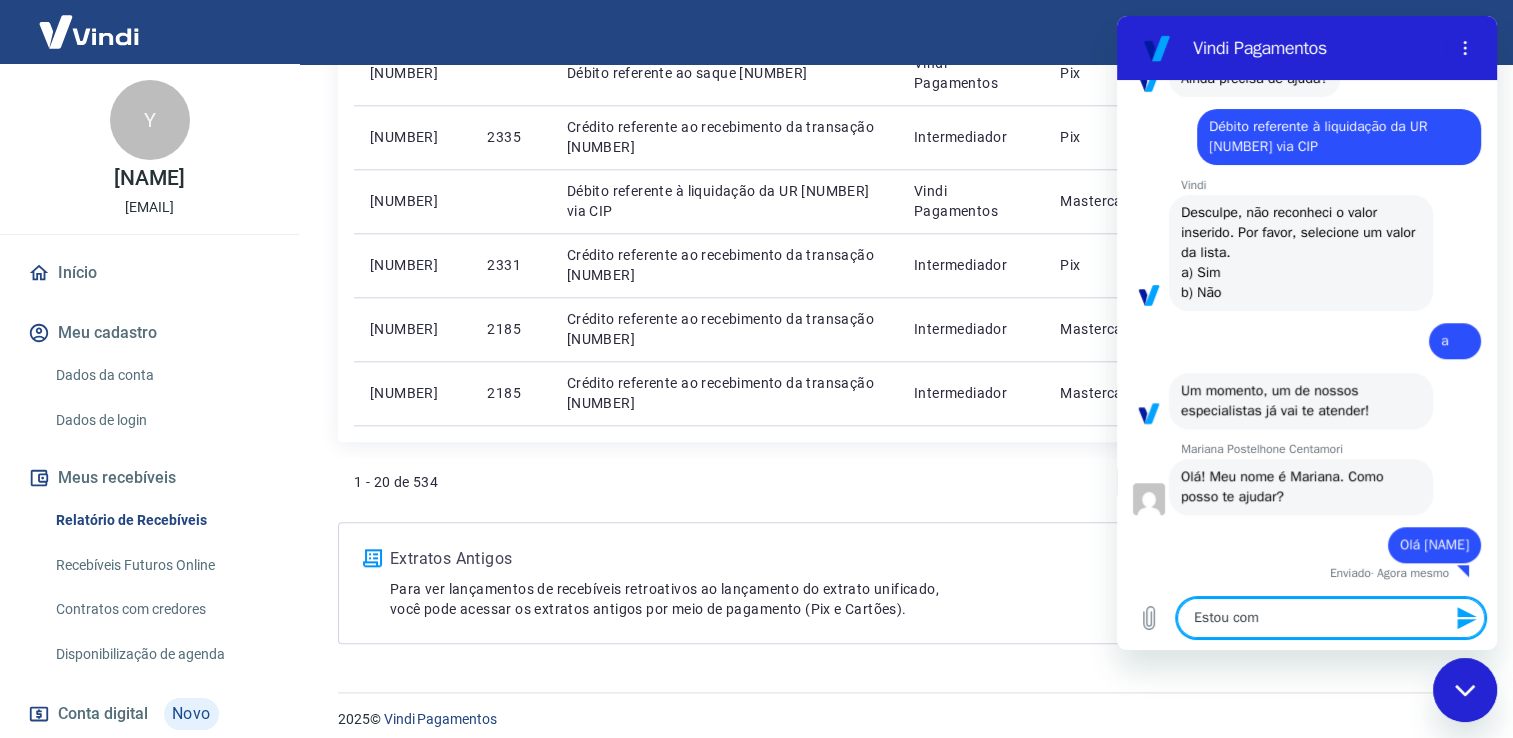 type on "Estou com" 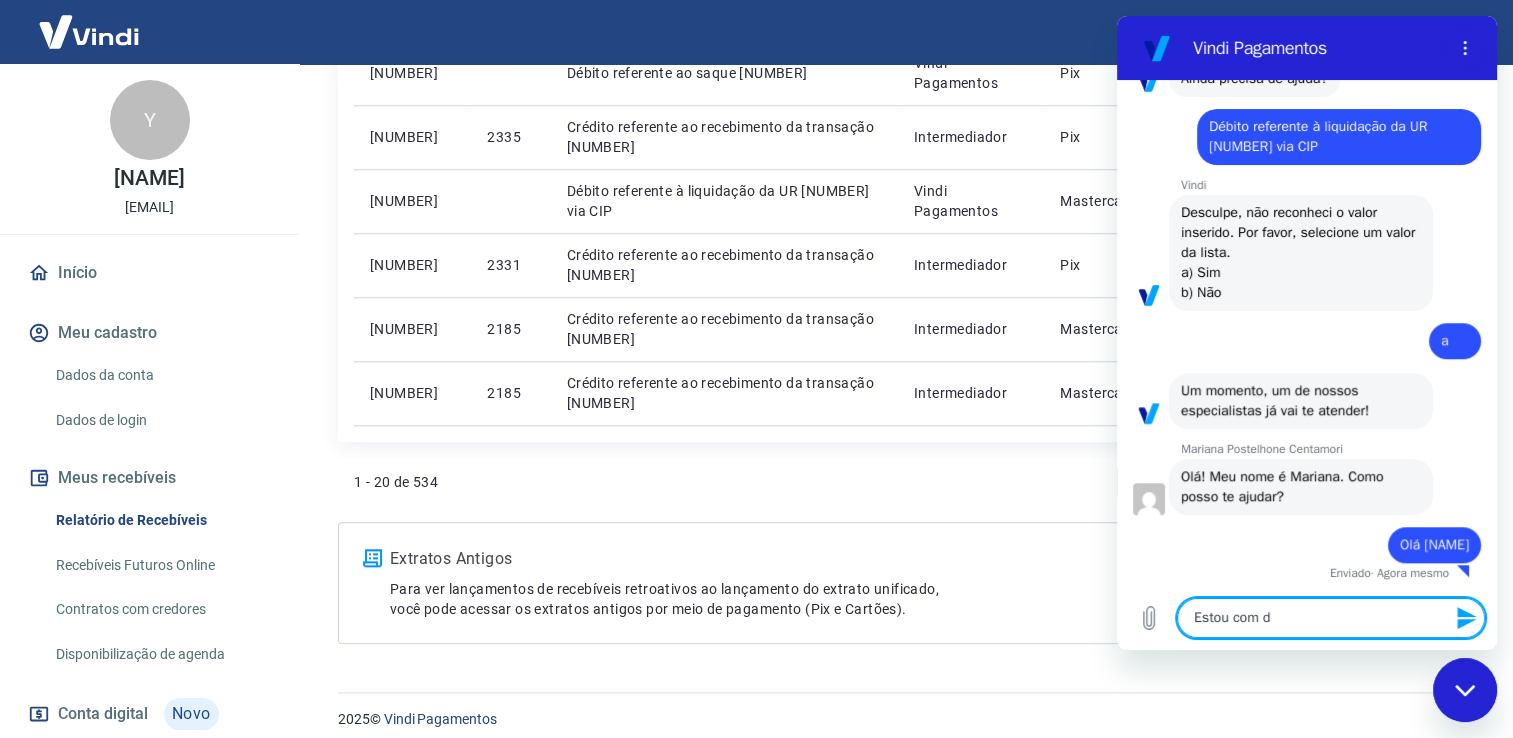 type on "Estou com dú" 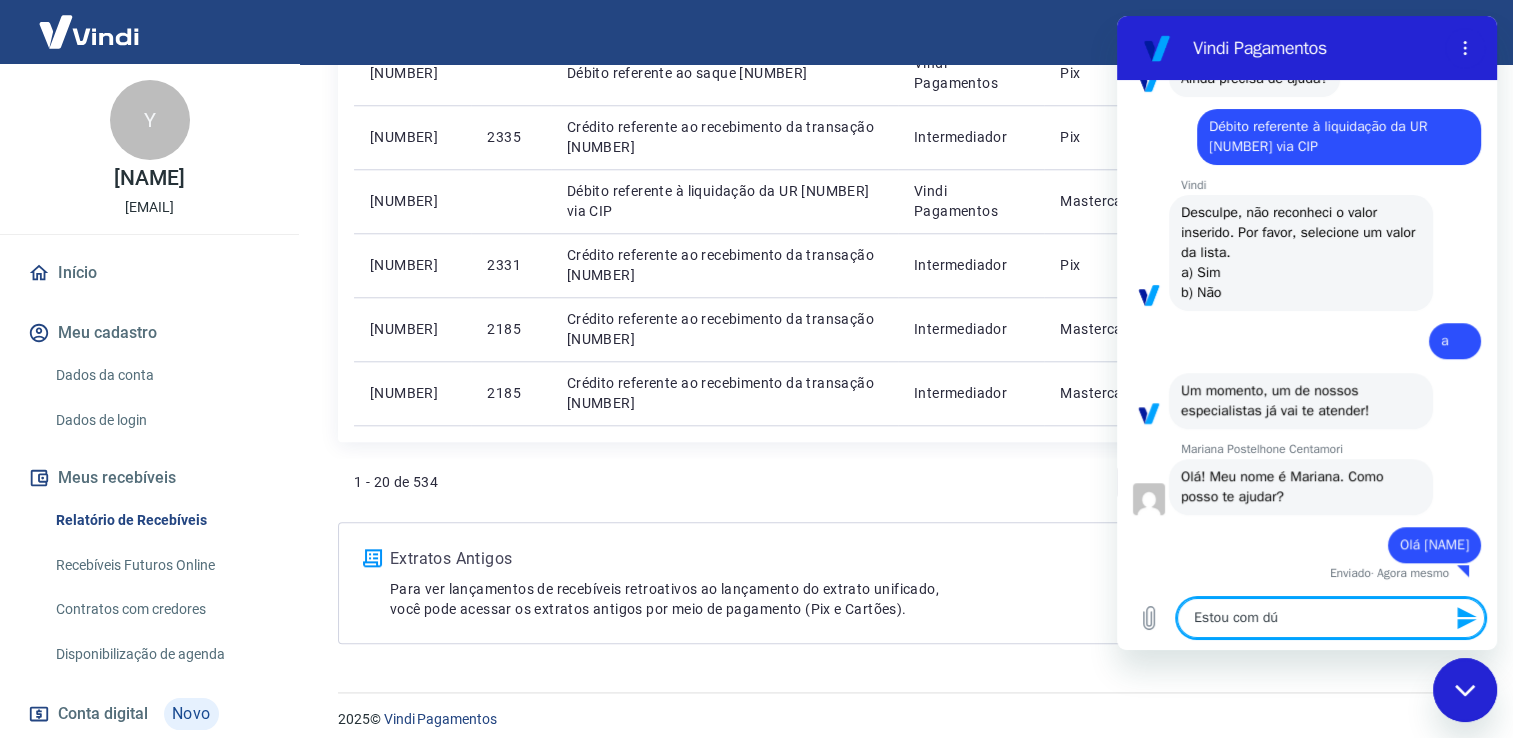 type on "Estou com dúv" 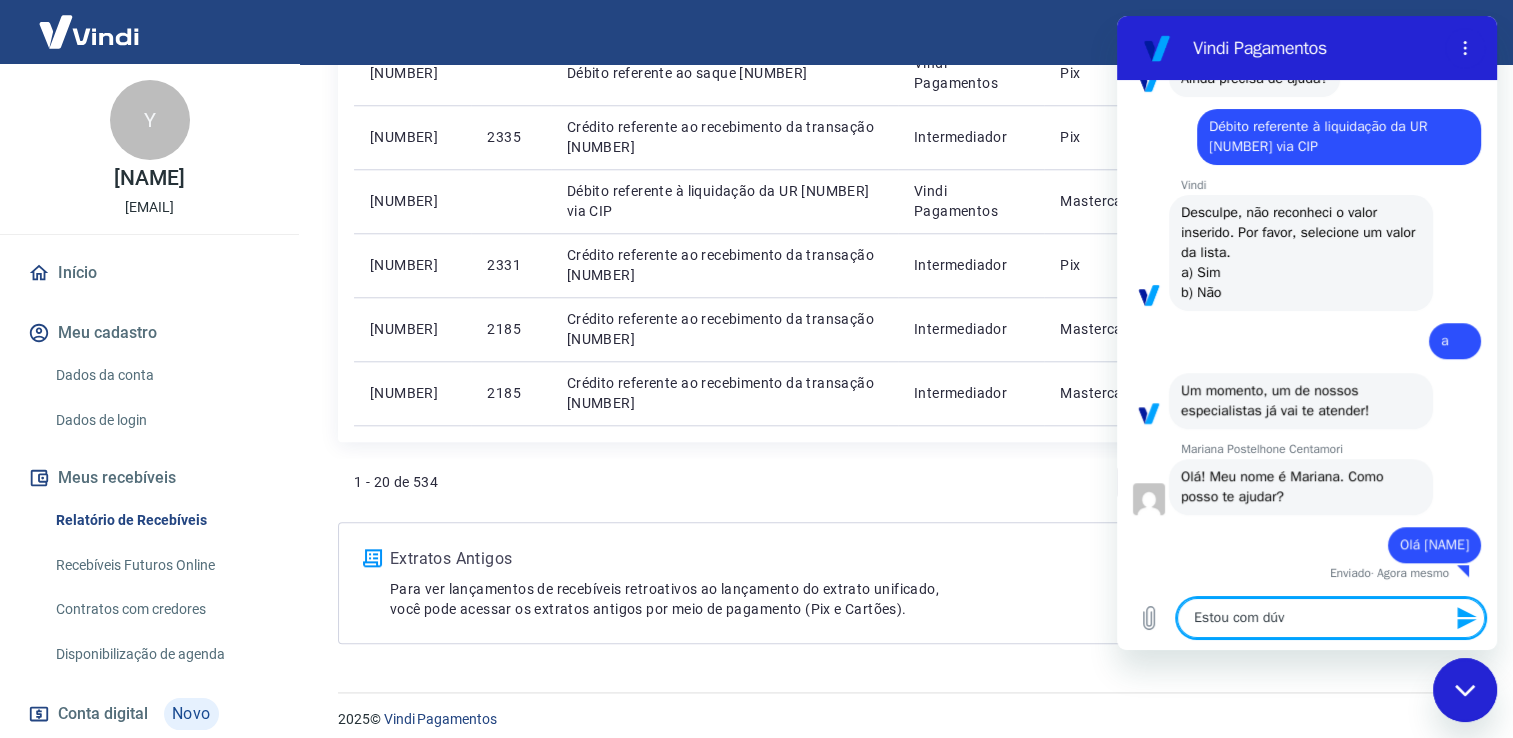type on "x" 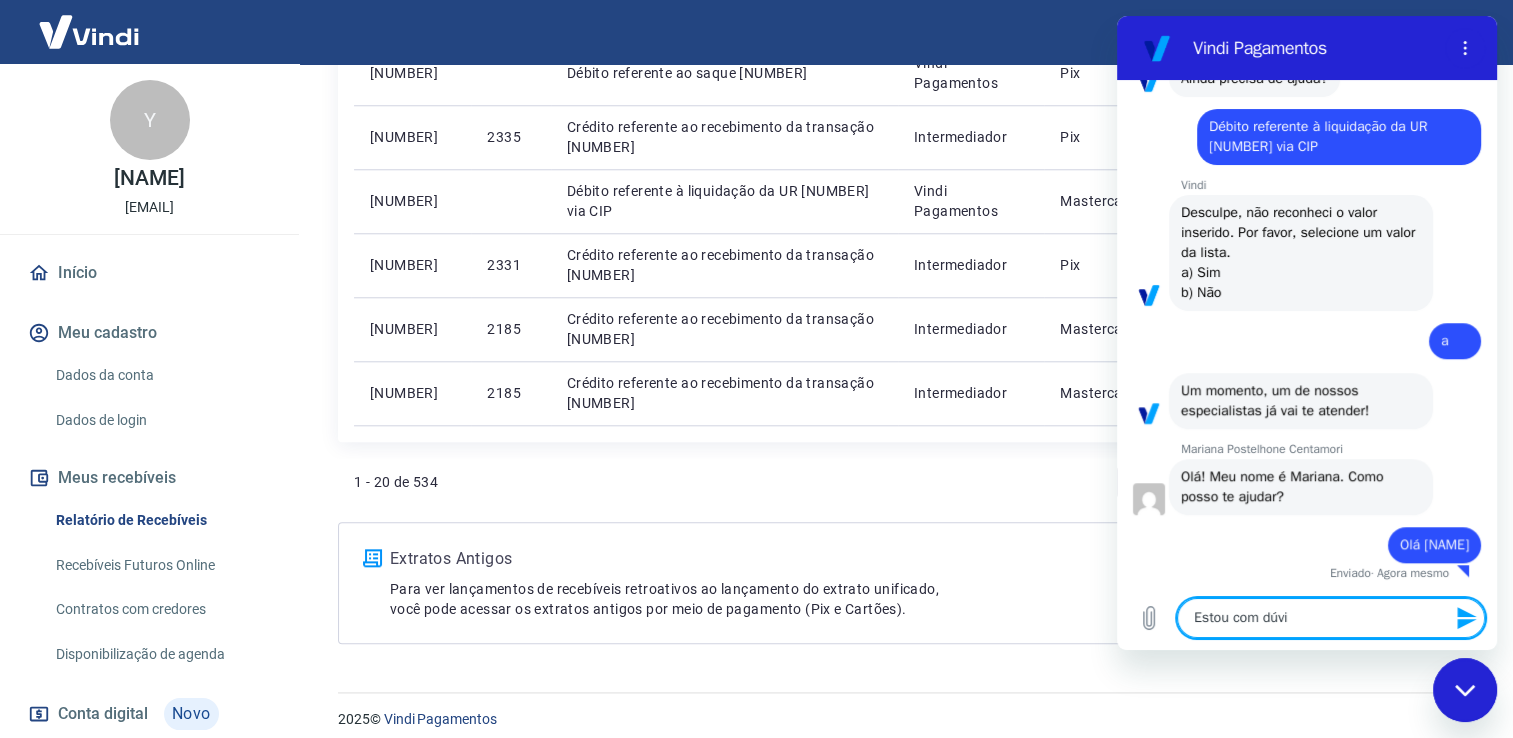 type on "Estou com dúvid" 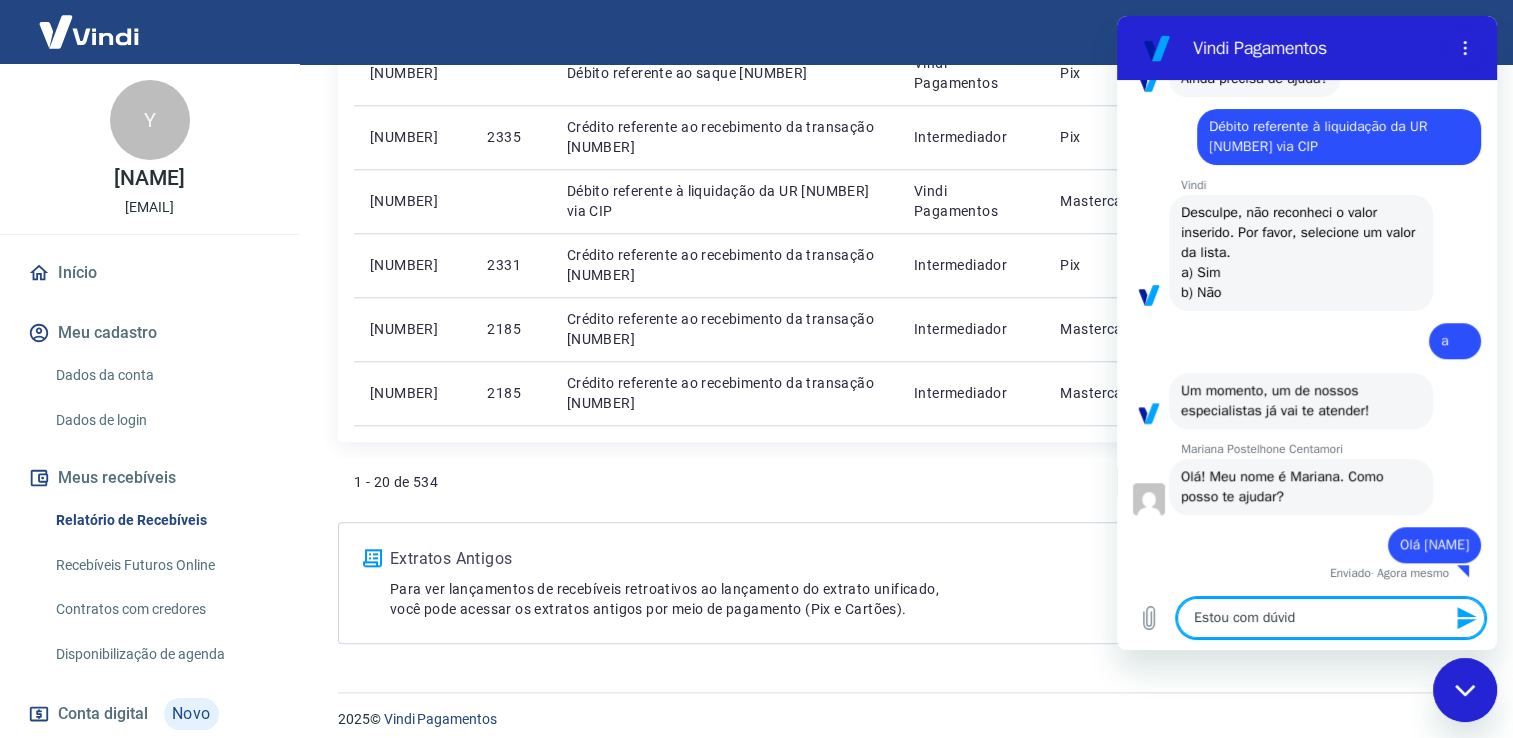 type on "Estou com dúvida" 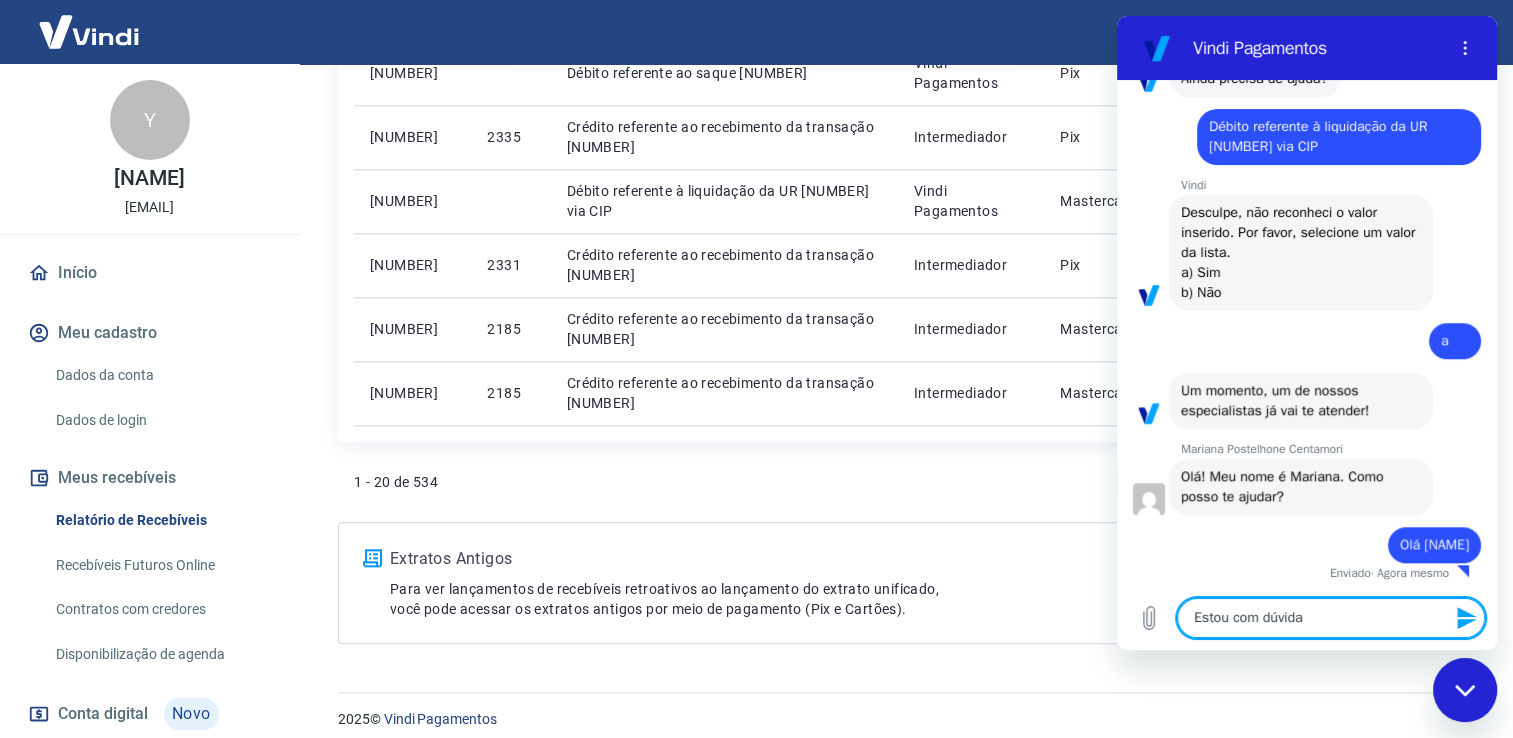 type on "Estou com dúvida" 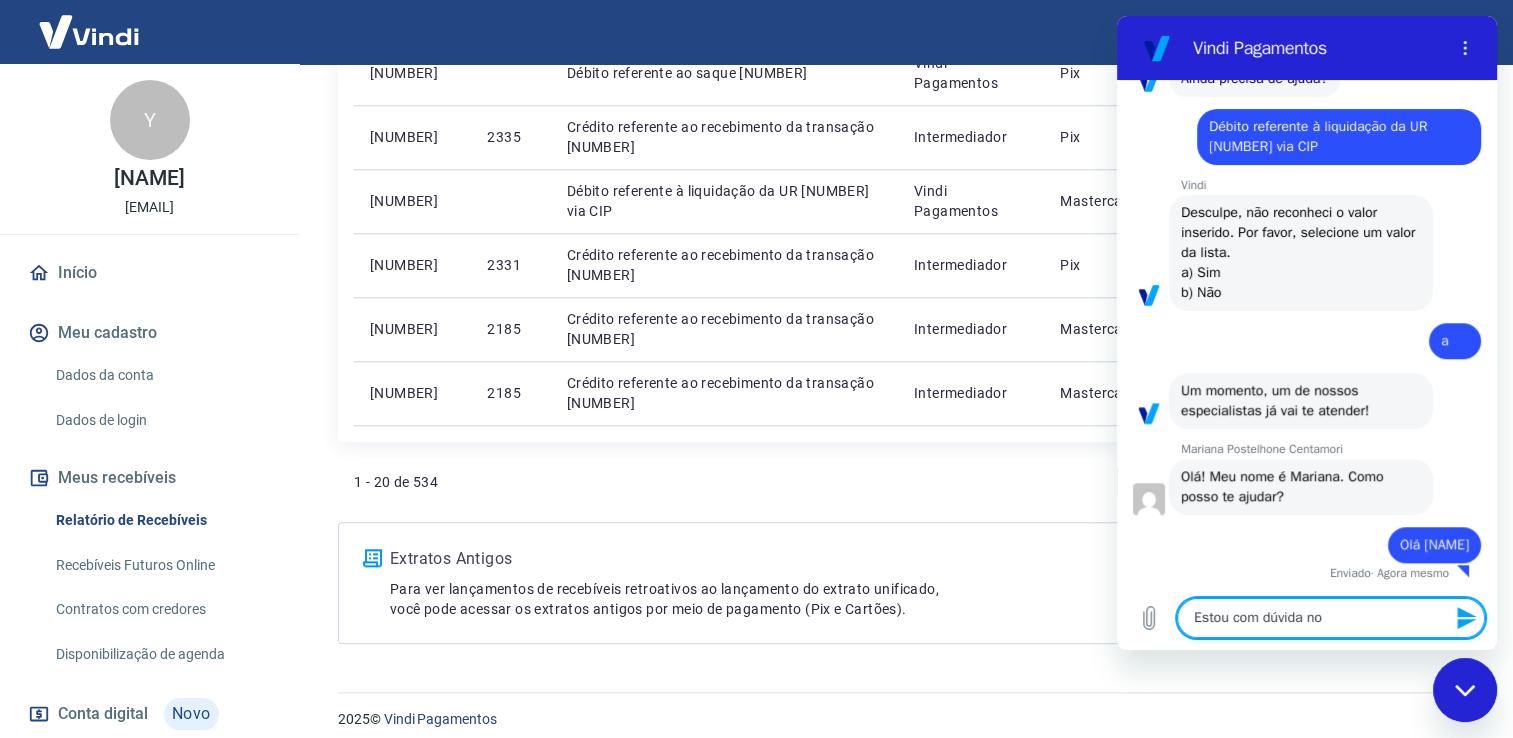 type on "Estou com dúvida no" 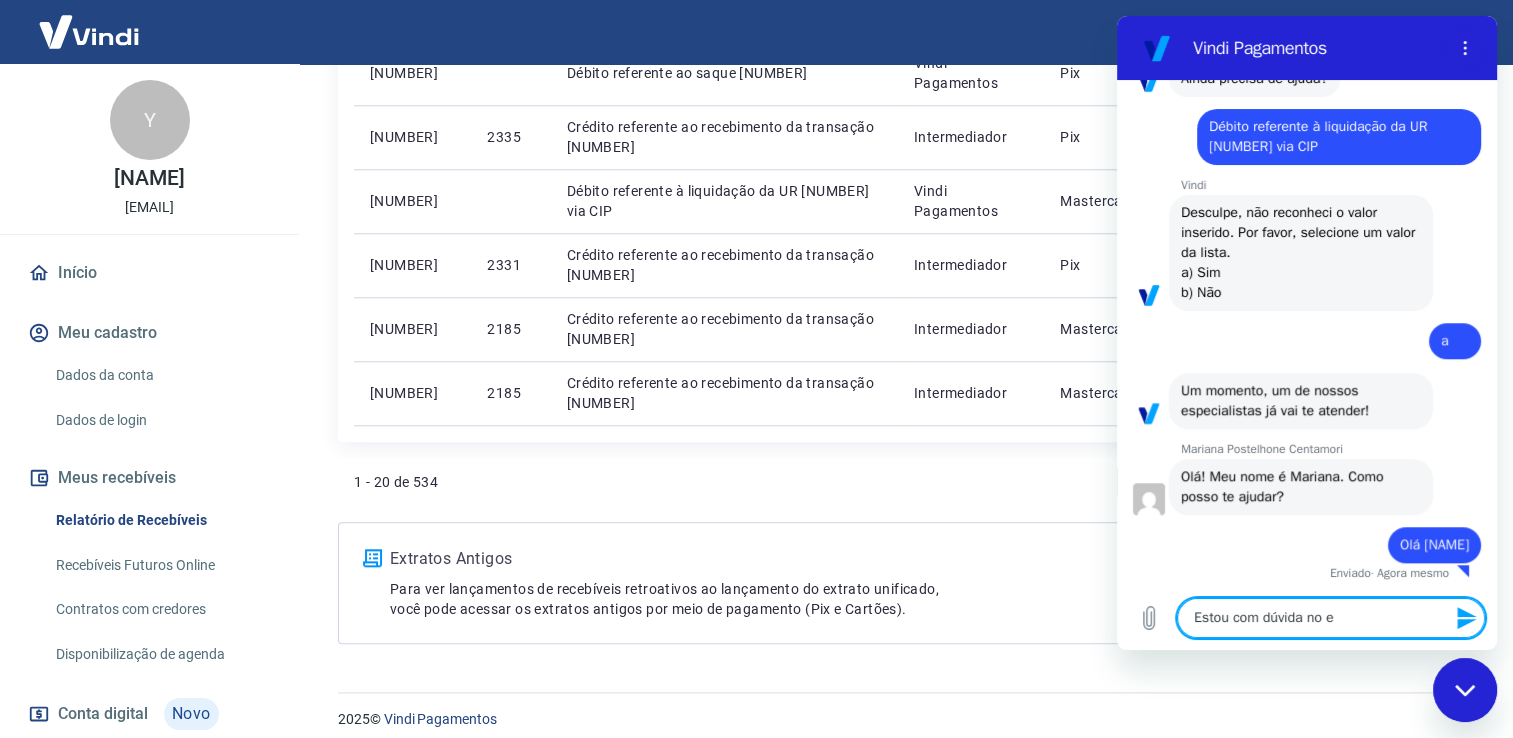 type on "Estou com dúvida no ex" 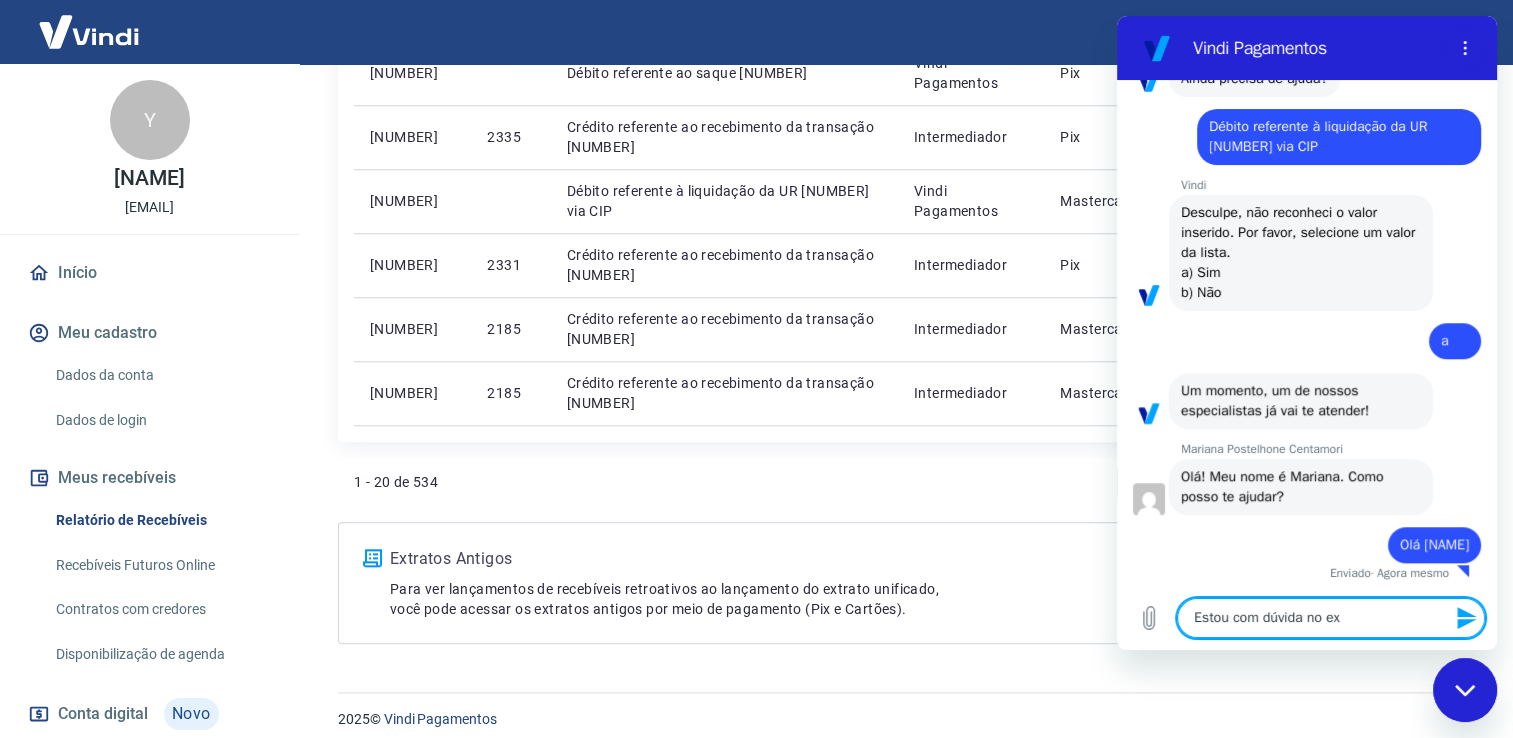 type on "Estou com dúvida no ext" 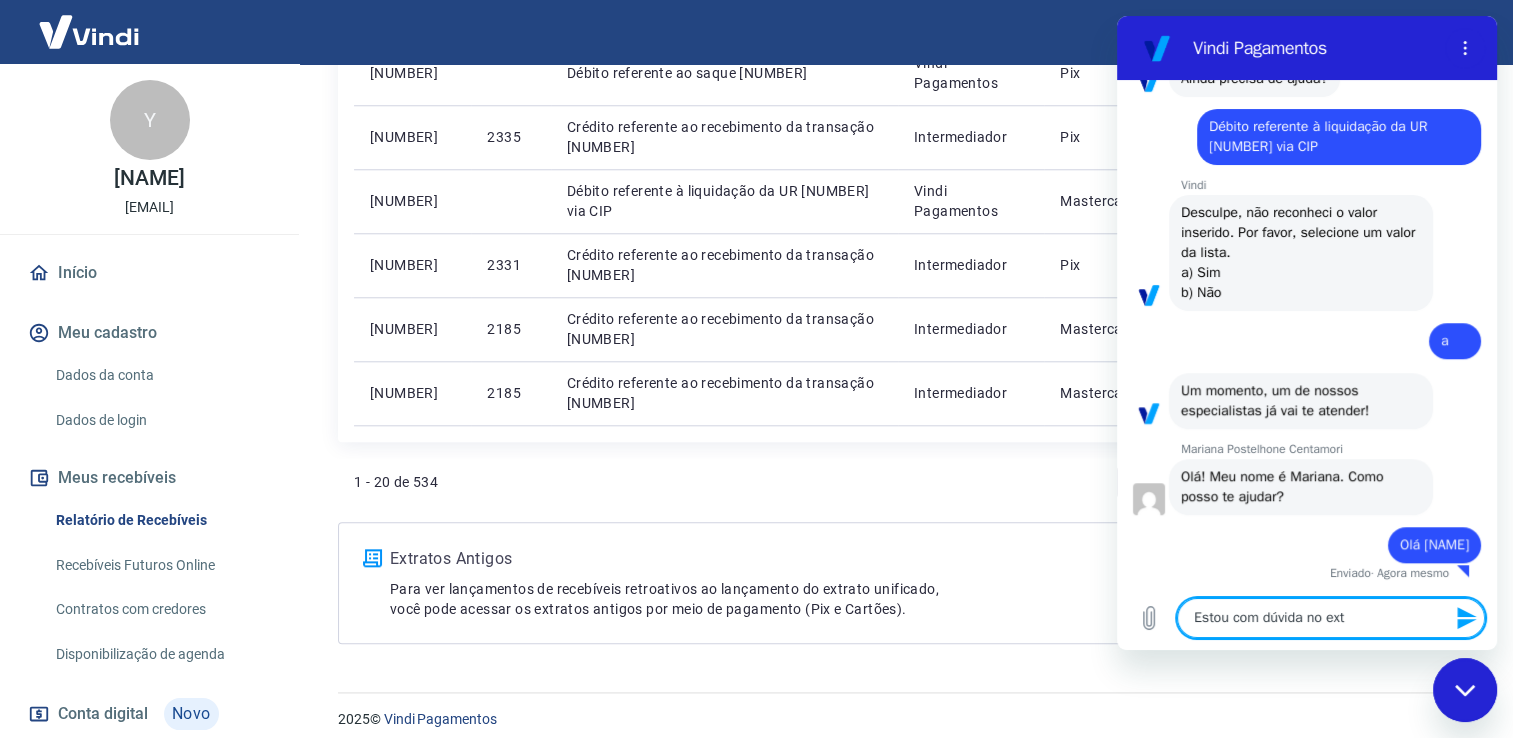 type on "Estou com dúvida no extr" 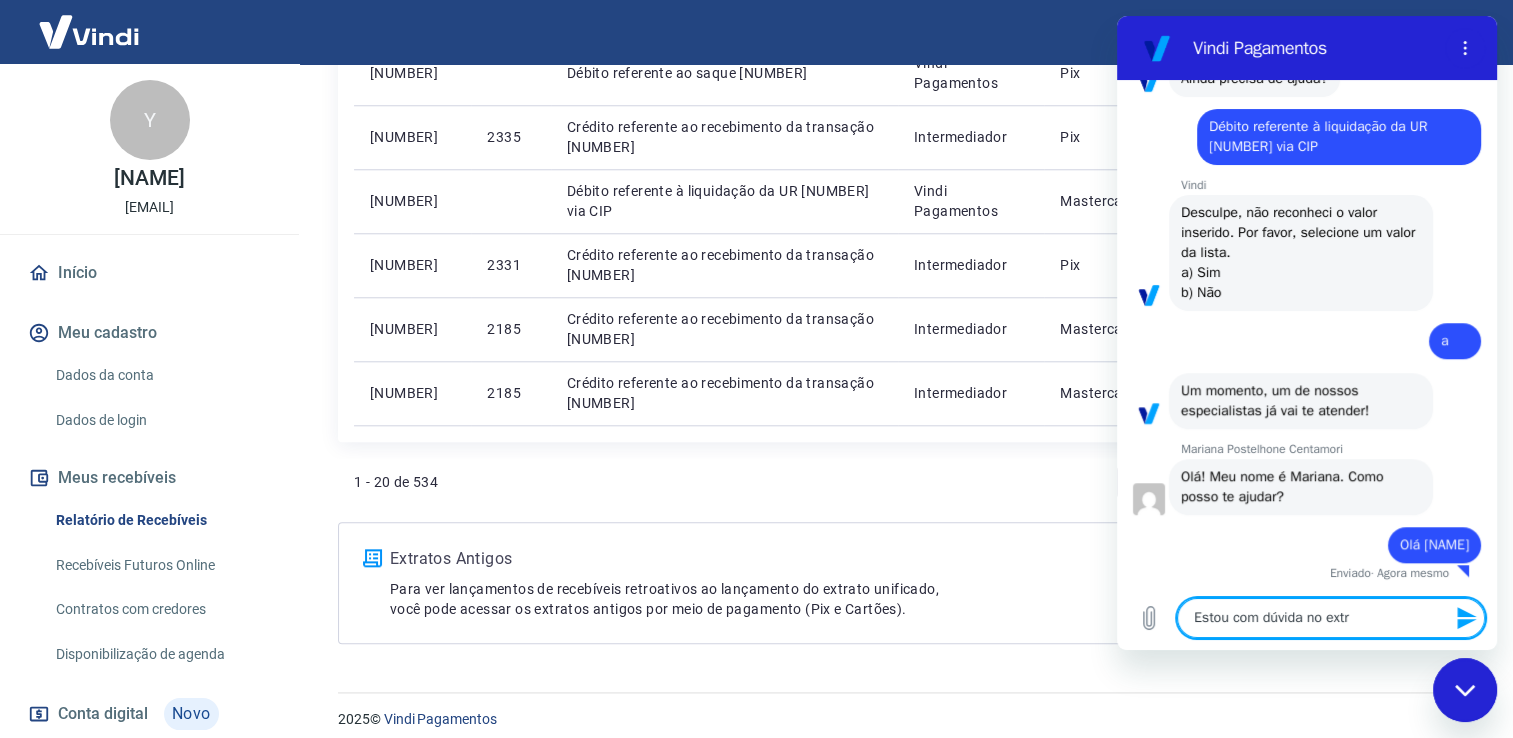 type on "Estou com dúvida no extra" 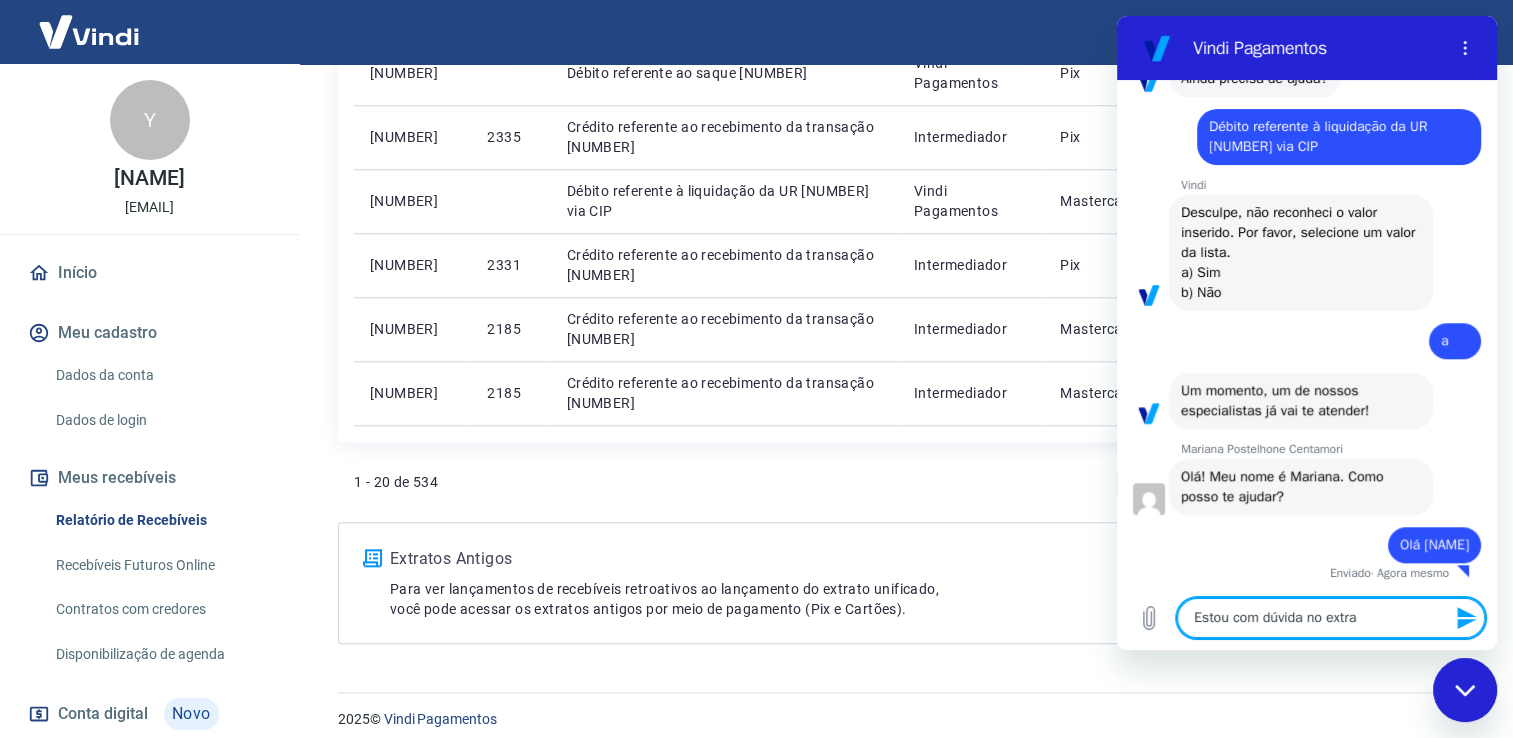 type on "Estou com dúvida no extrat" 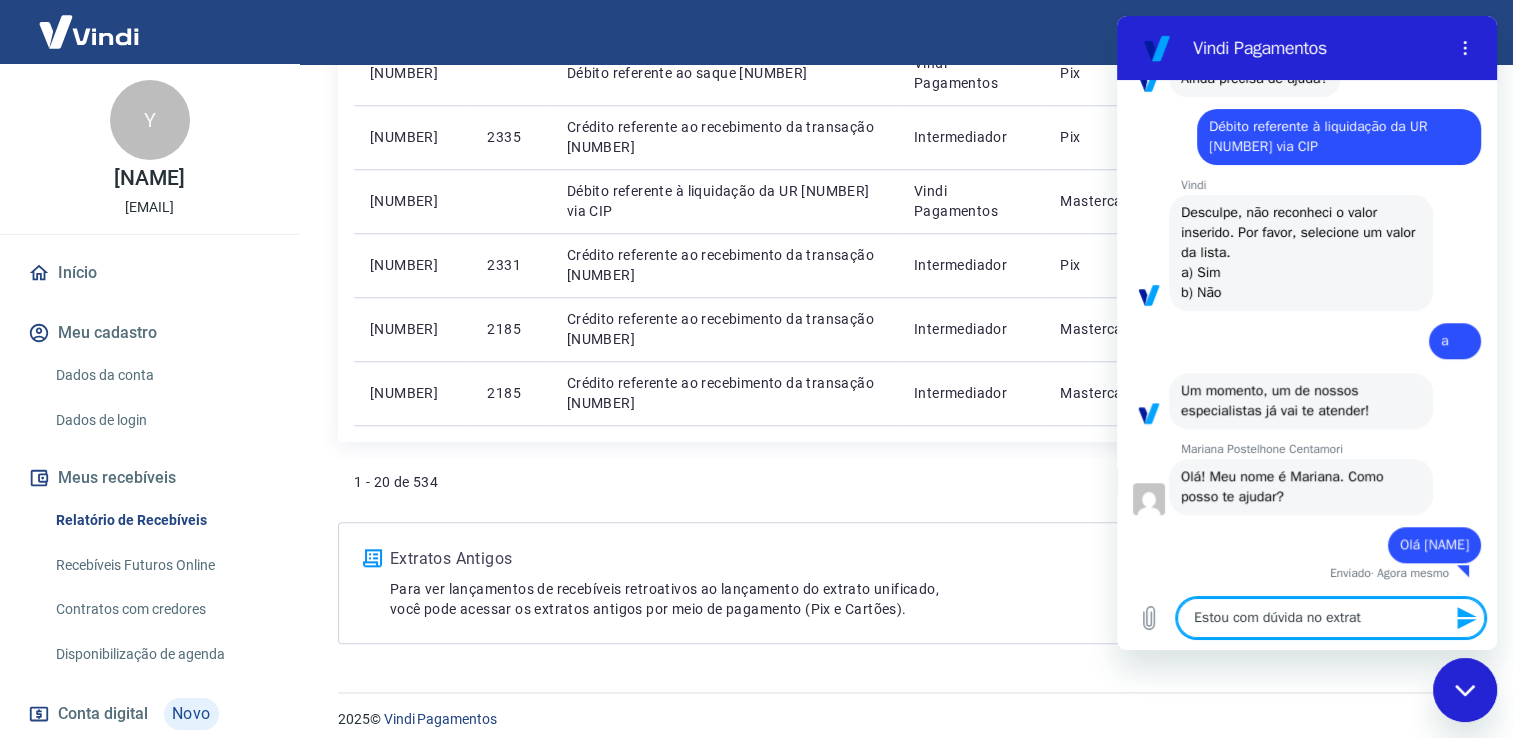 type on "Estou com dúvida no extrato" 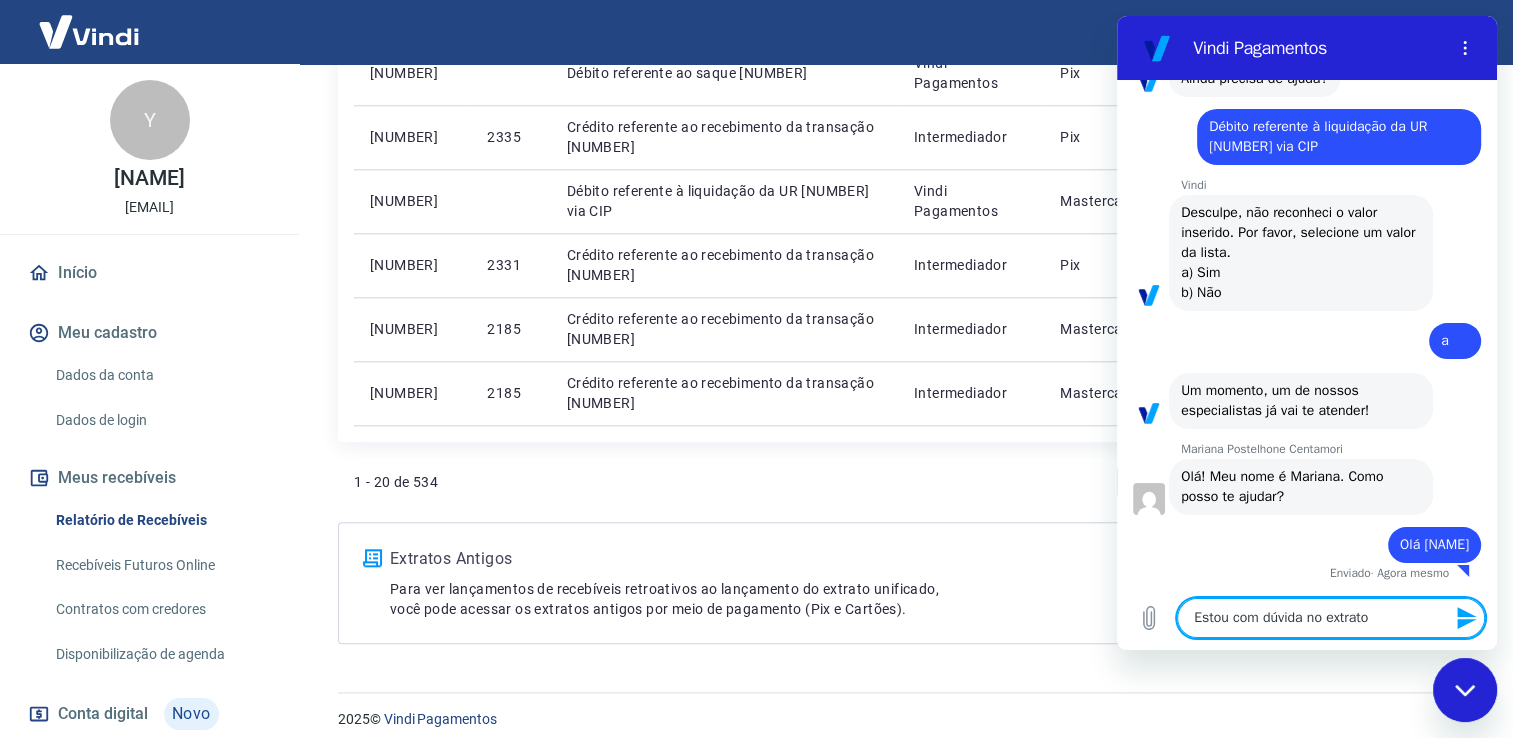 type 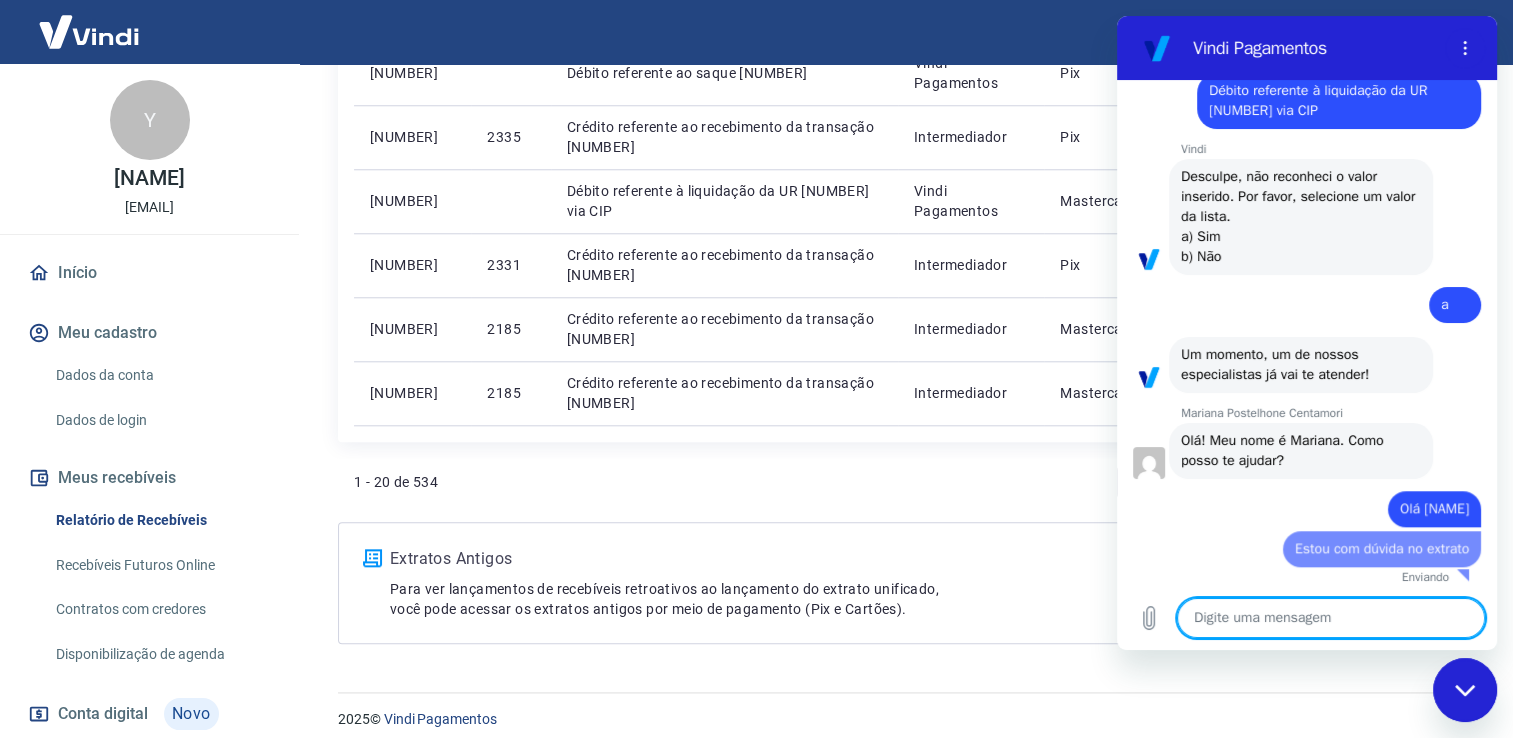 type on "x" 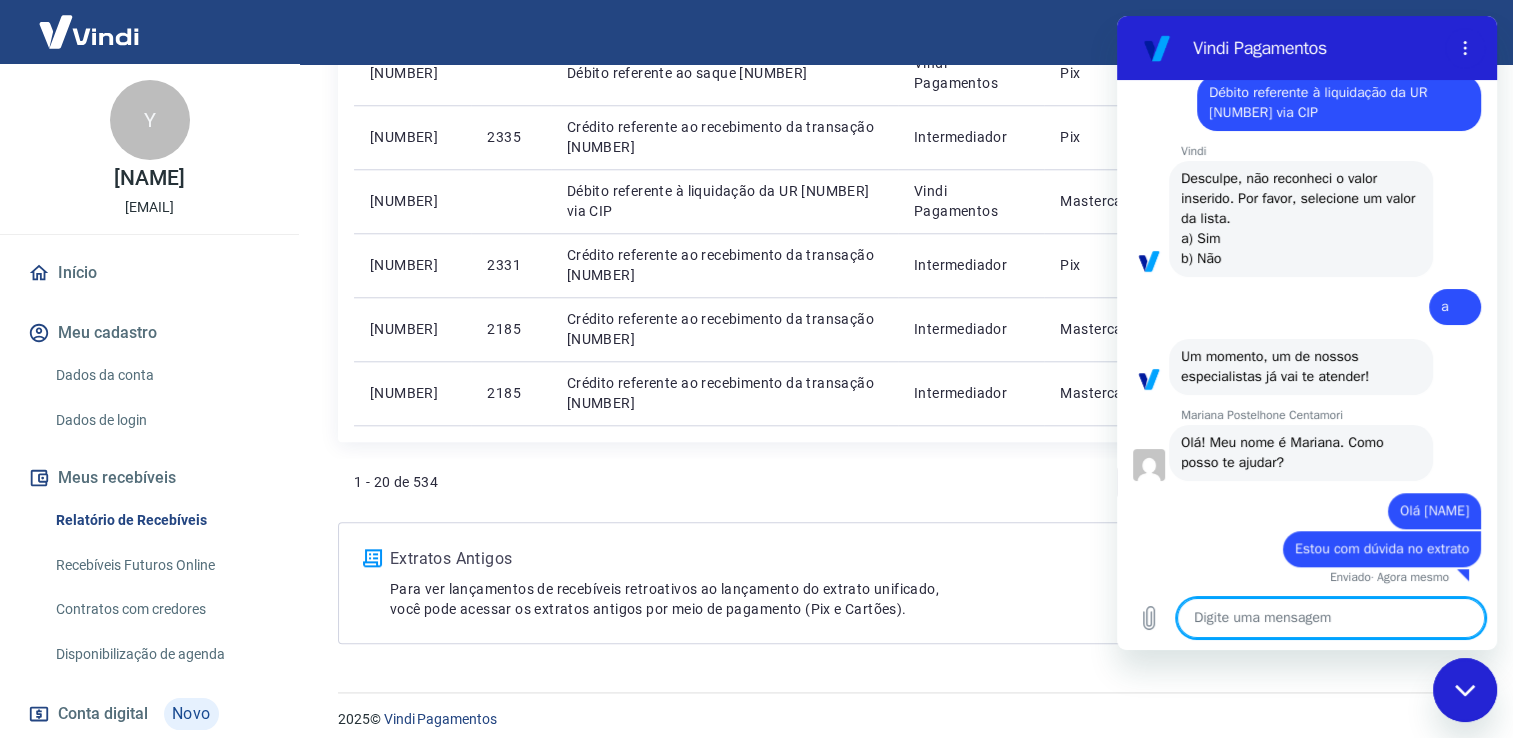 scroll, scrollTop: 1602, scrollLeft: 0, axis: vertical 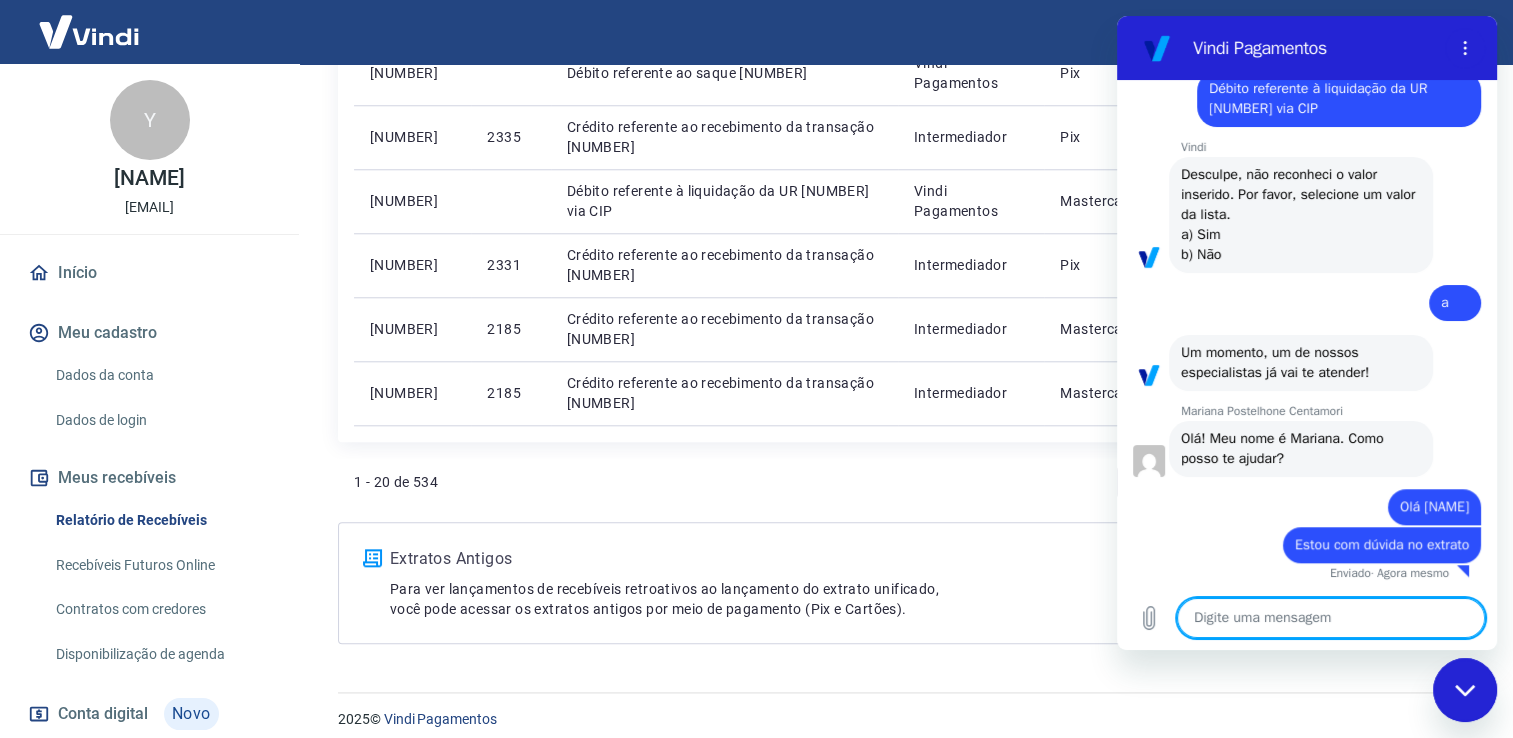 type on "o" 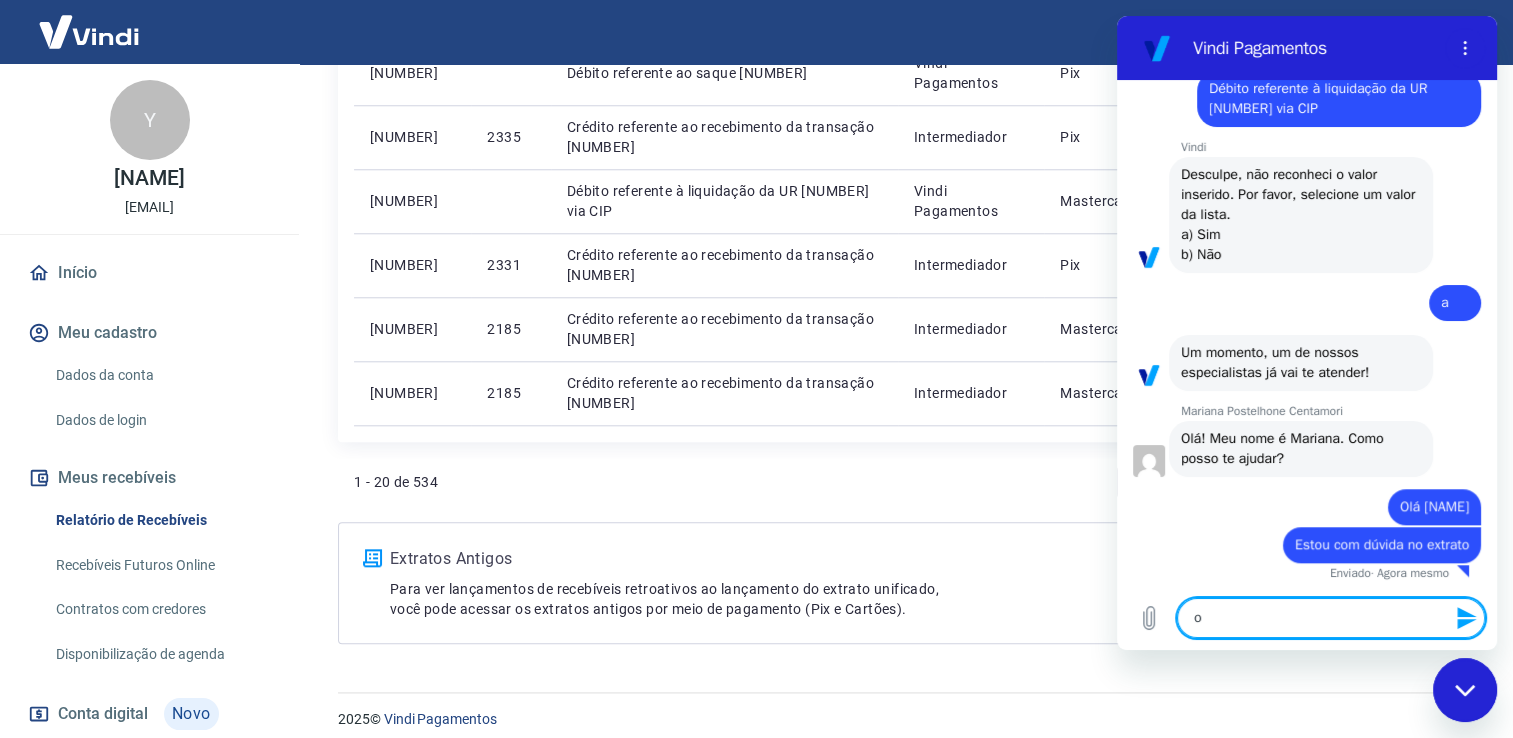 type on "o" 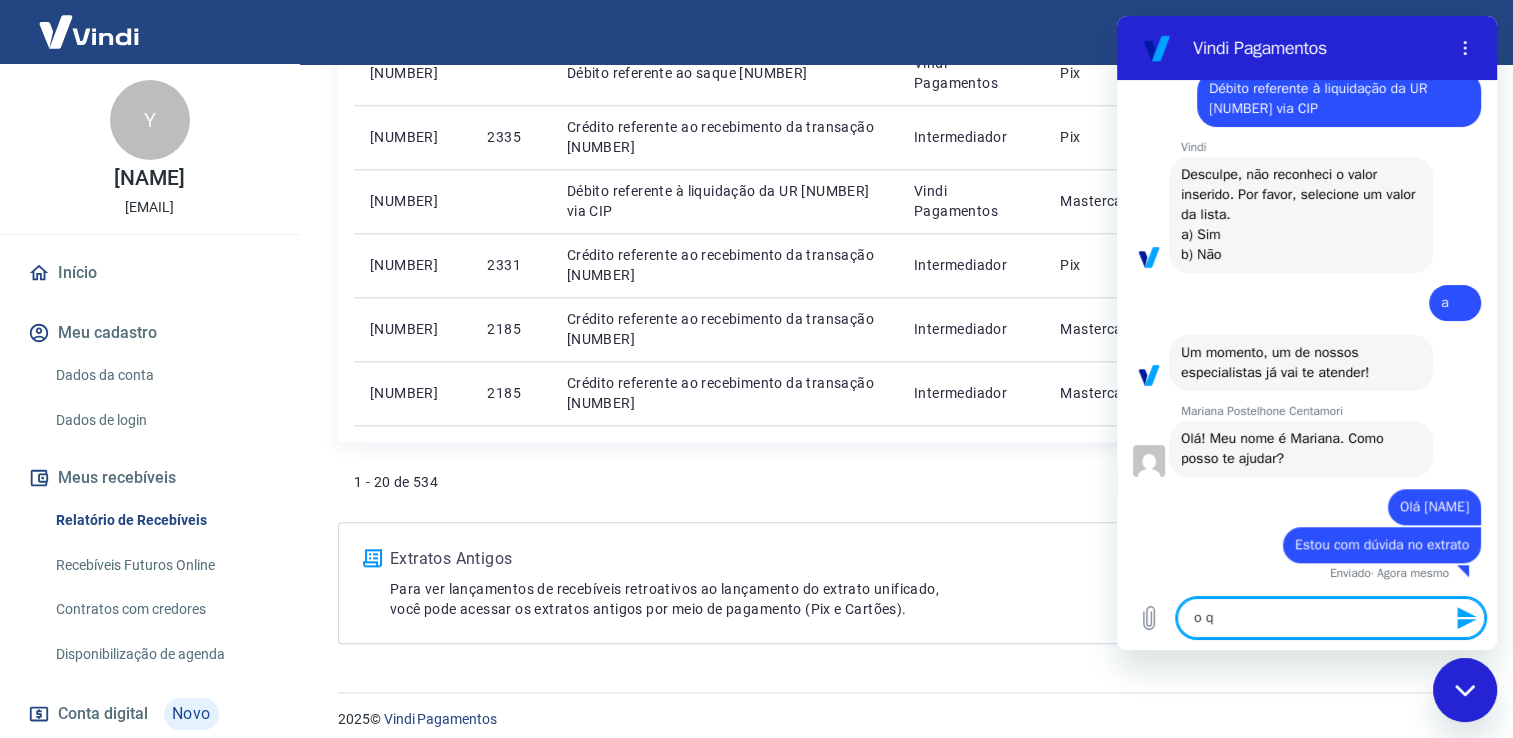 type on "o qu" 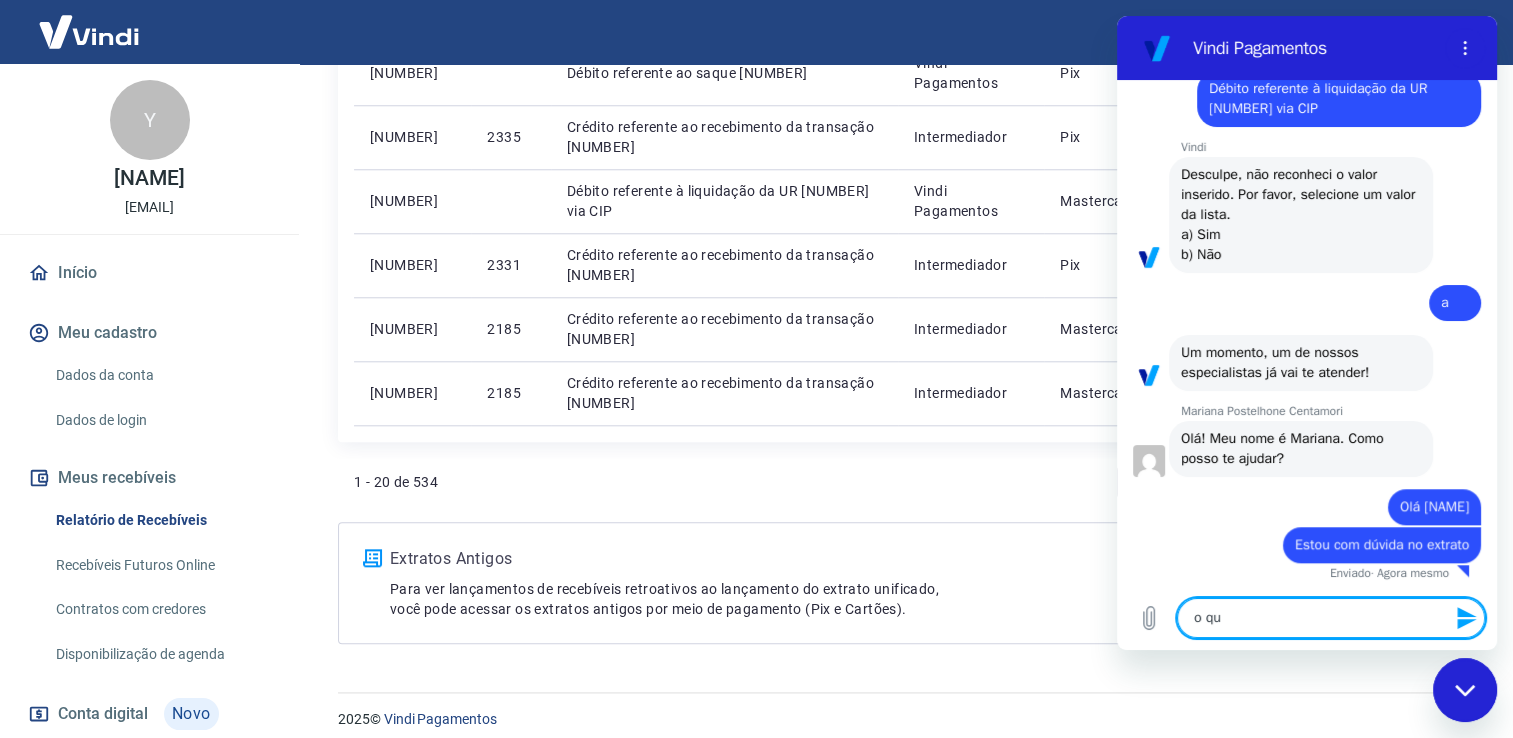 type on "o que" 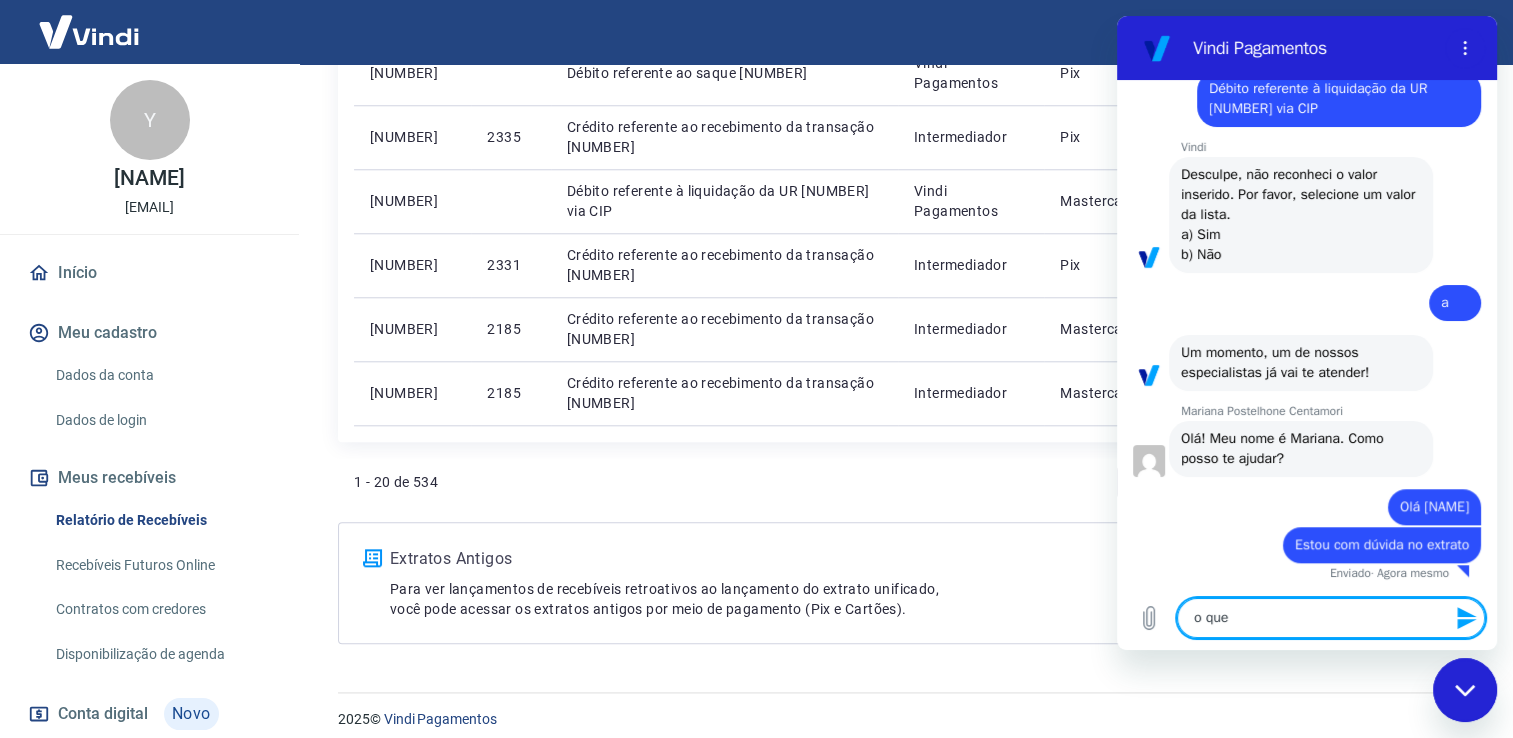 type 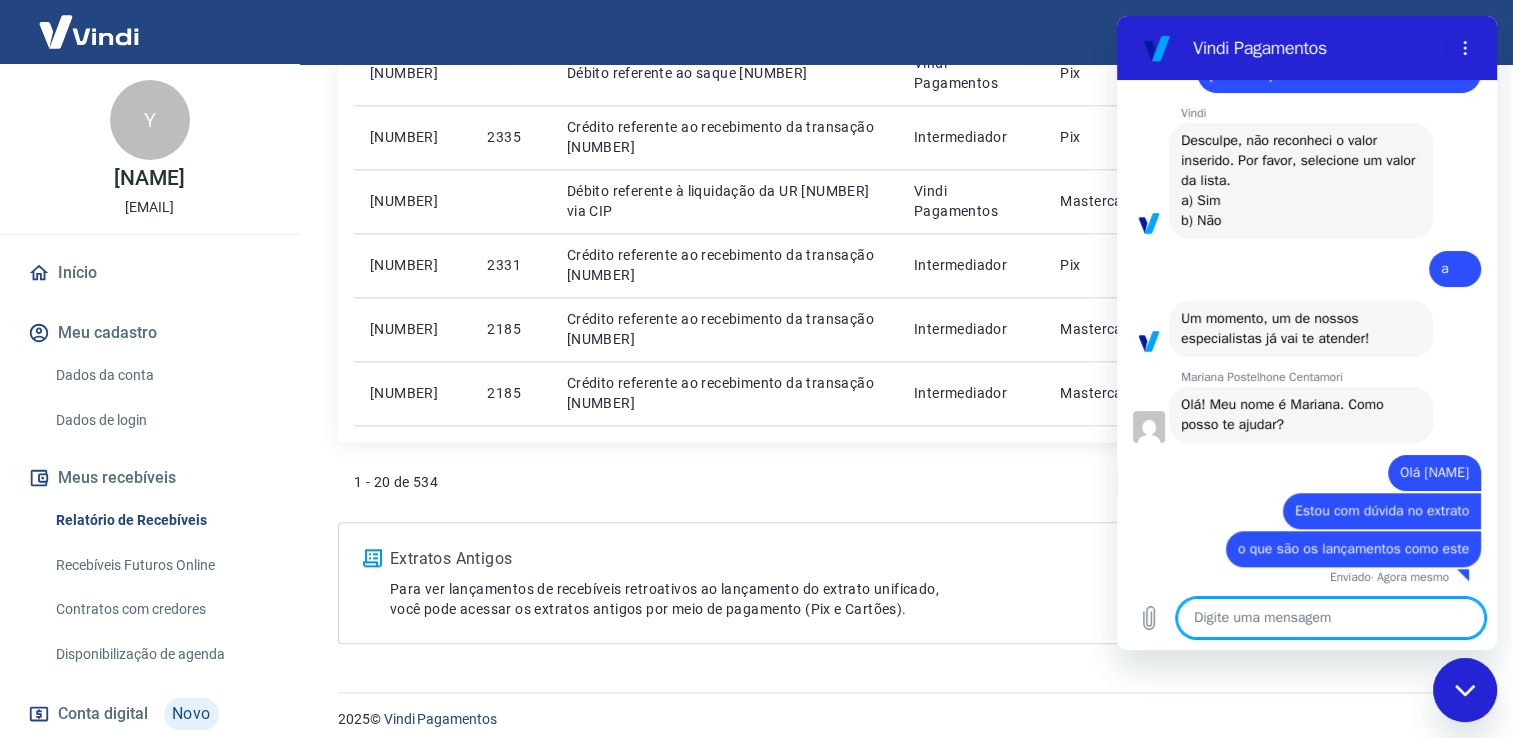scroll, scrollTop: 1640, scrollLeft: 0, axis: vertical 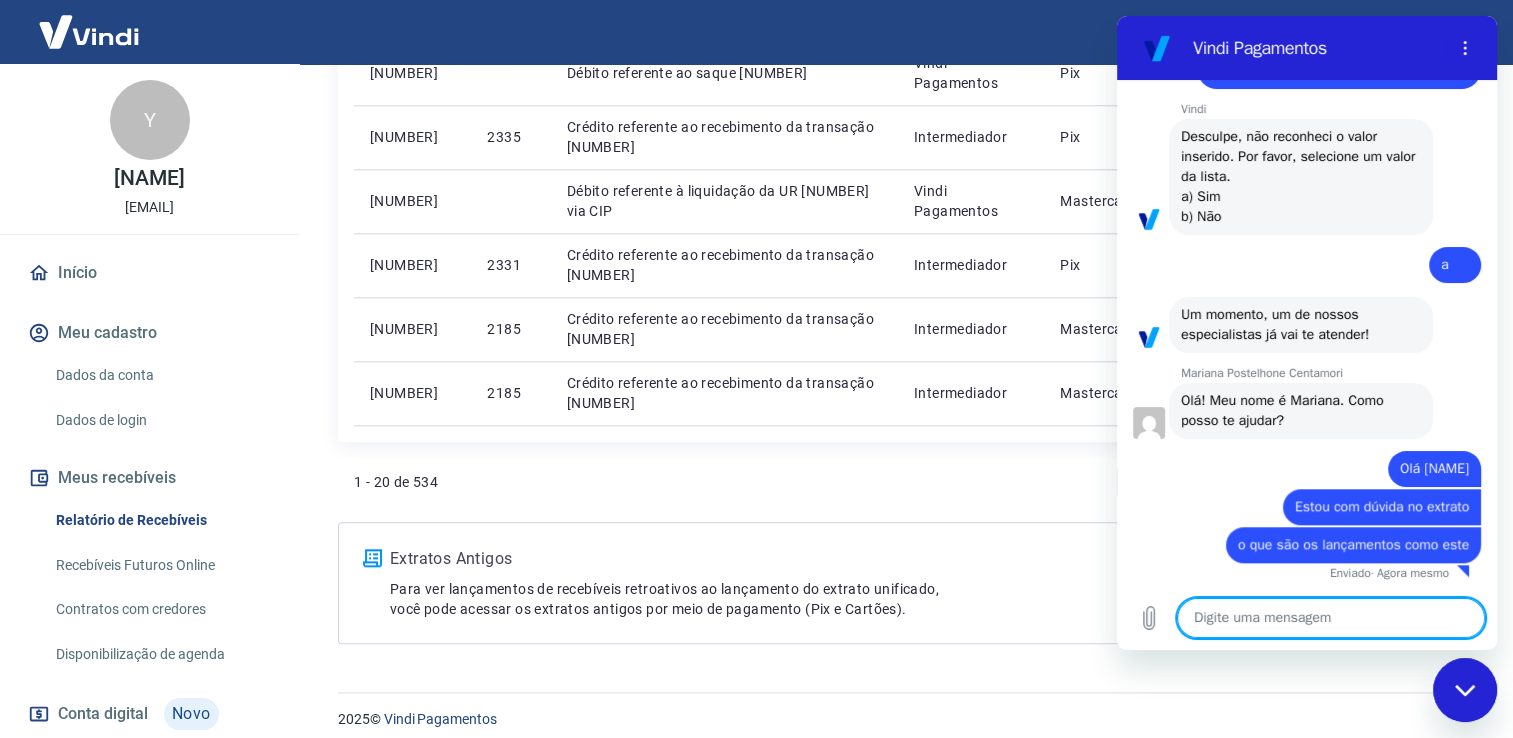 paste on "Débito referente à liquidação da UR [NUMBER] via CIP" 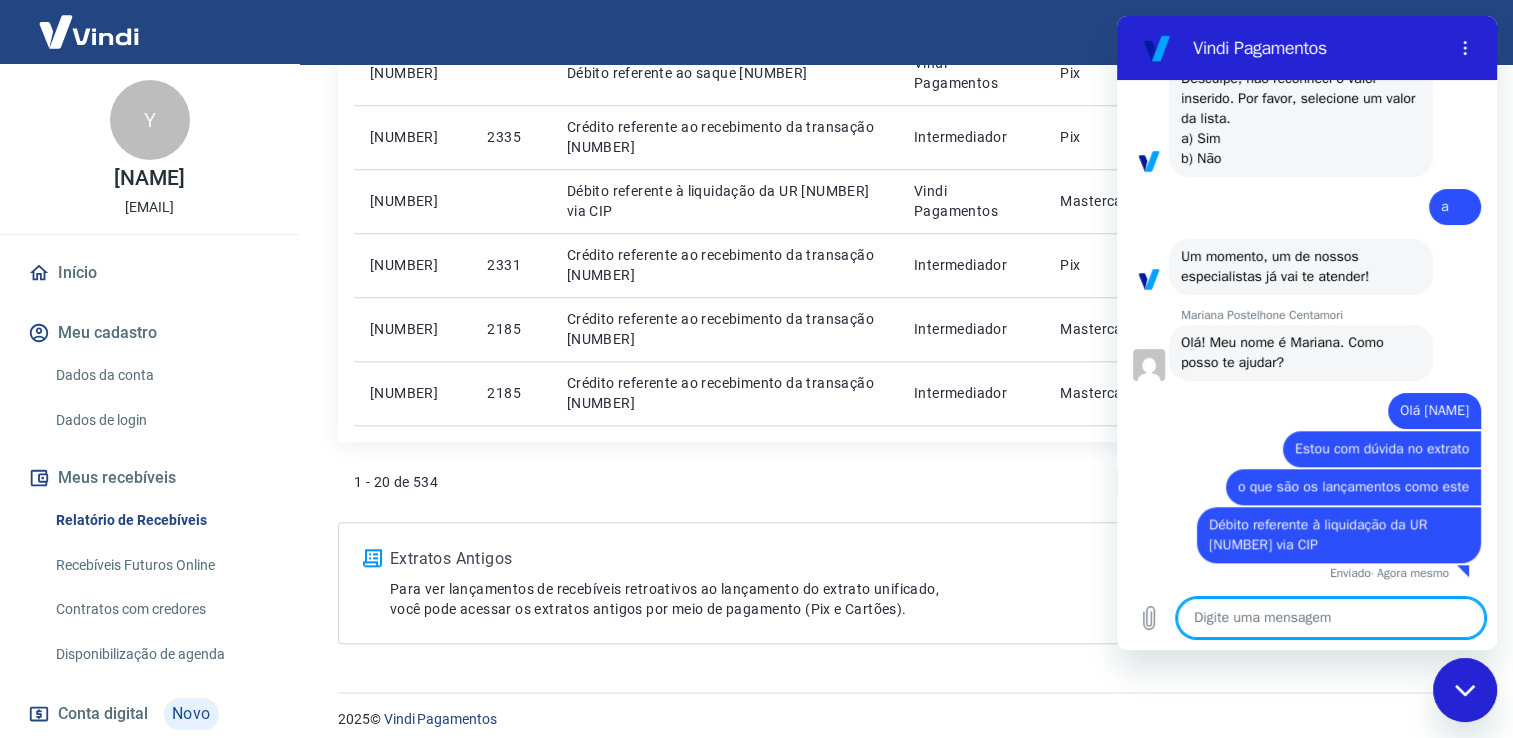 scroll, scrollTop: 1698, scrollLeft: 0, axis: vertical 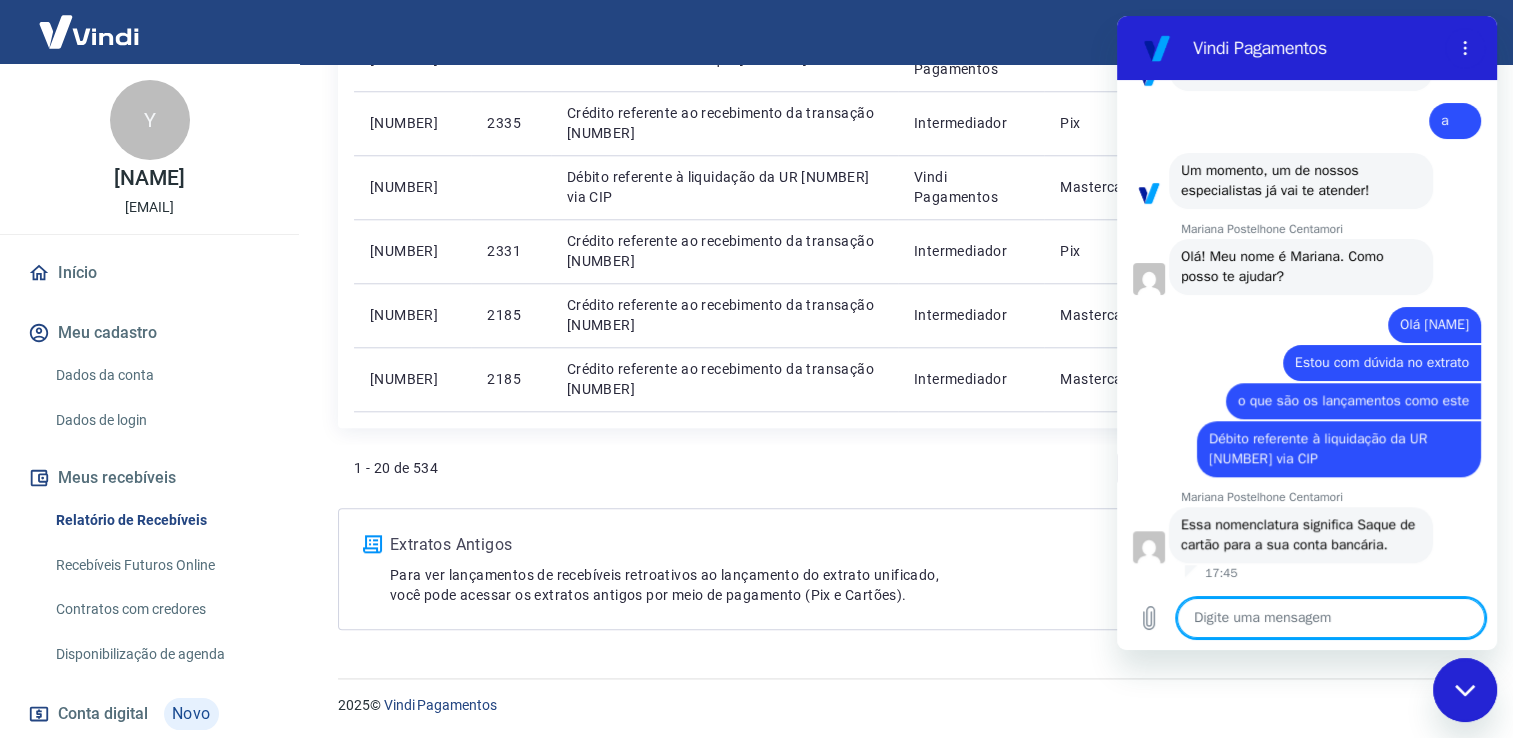 click at bounding box center (1331, 618) 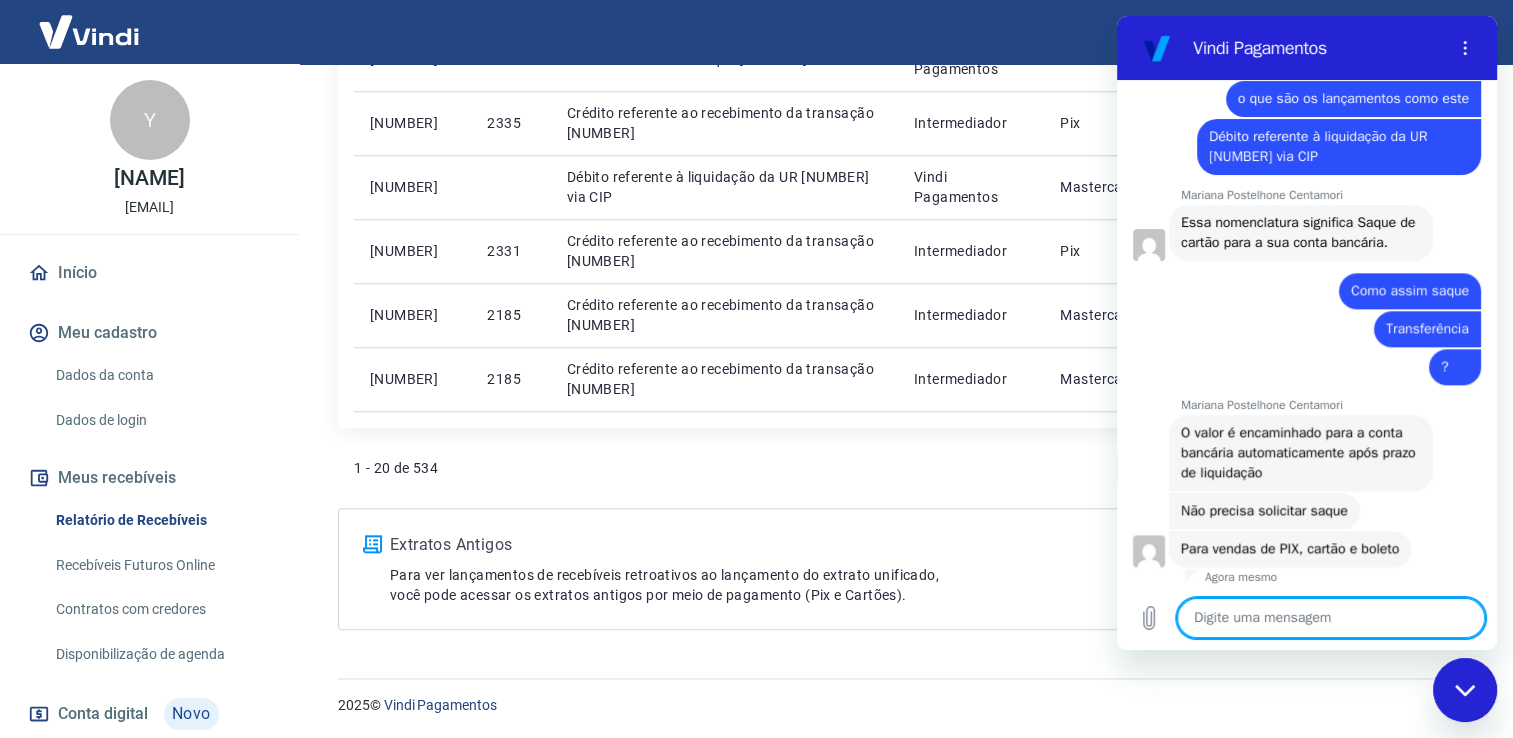 scroll, scrollTop: 2090, scrollLeft: 0, axis: vertical 